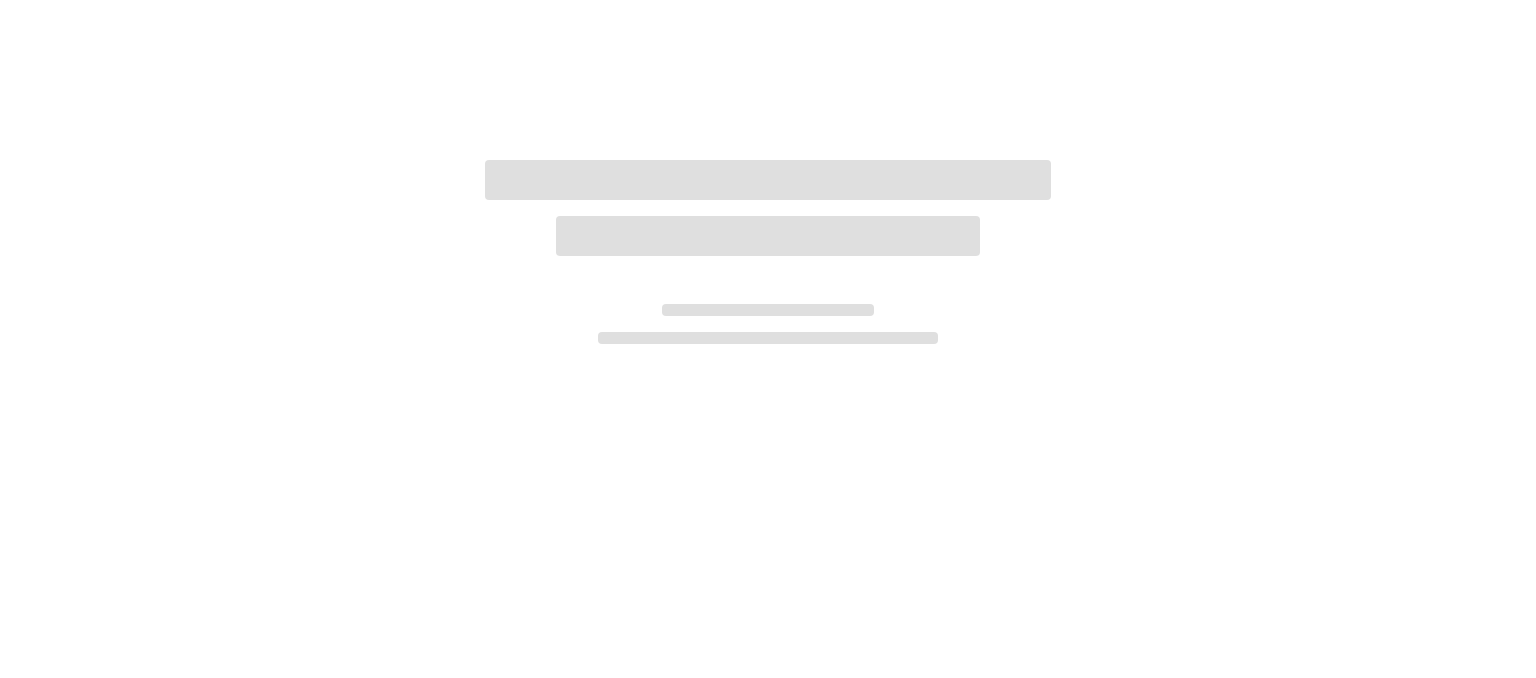 scroll, scrollTop: 0, scrollLeft: 0, axis: both 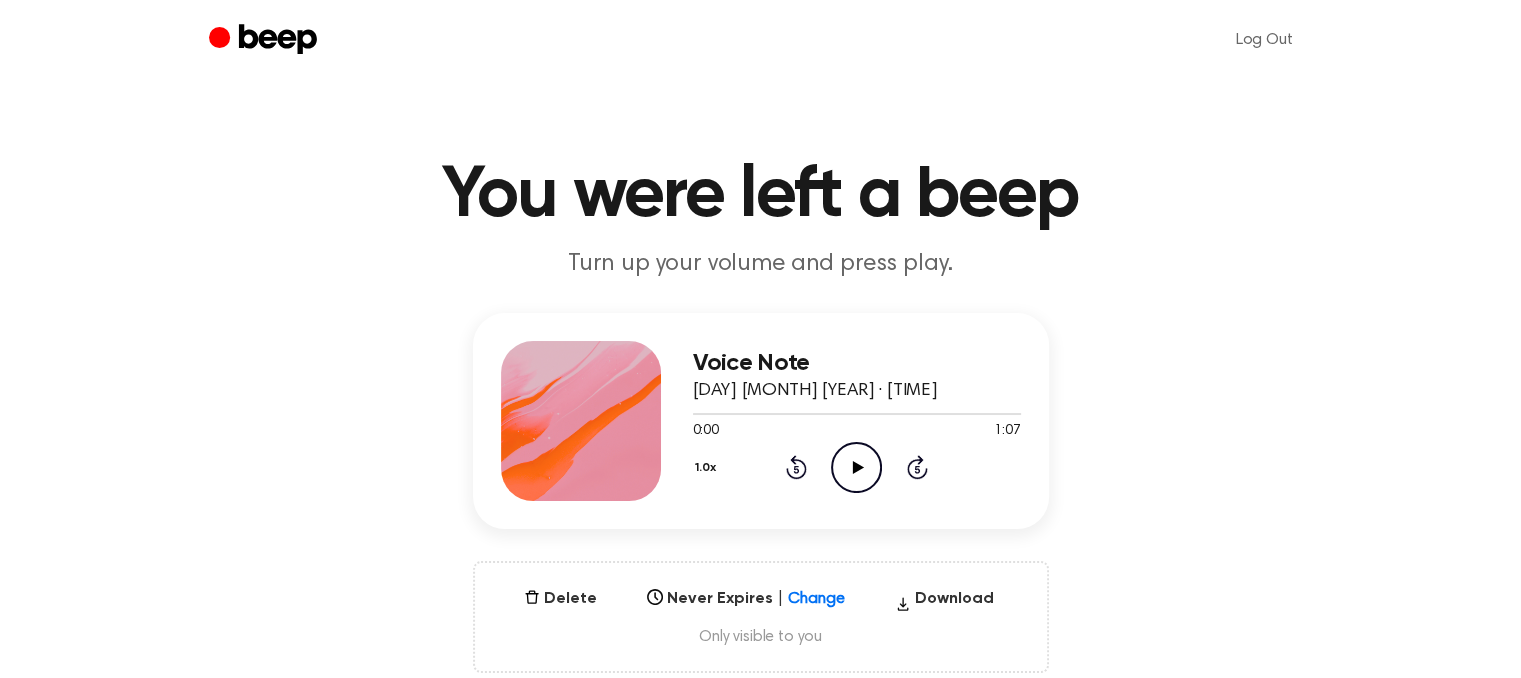 click 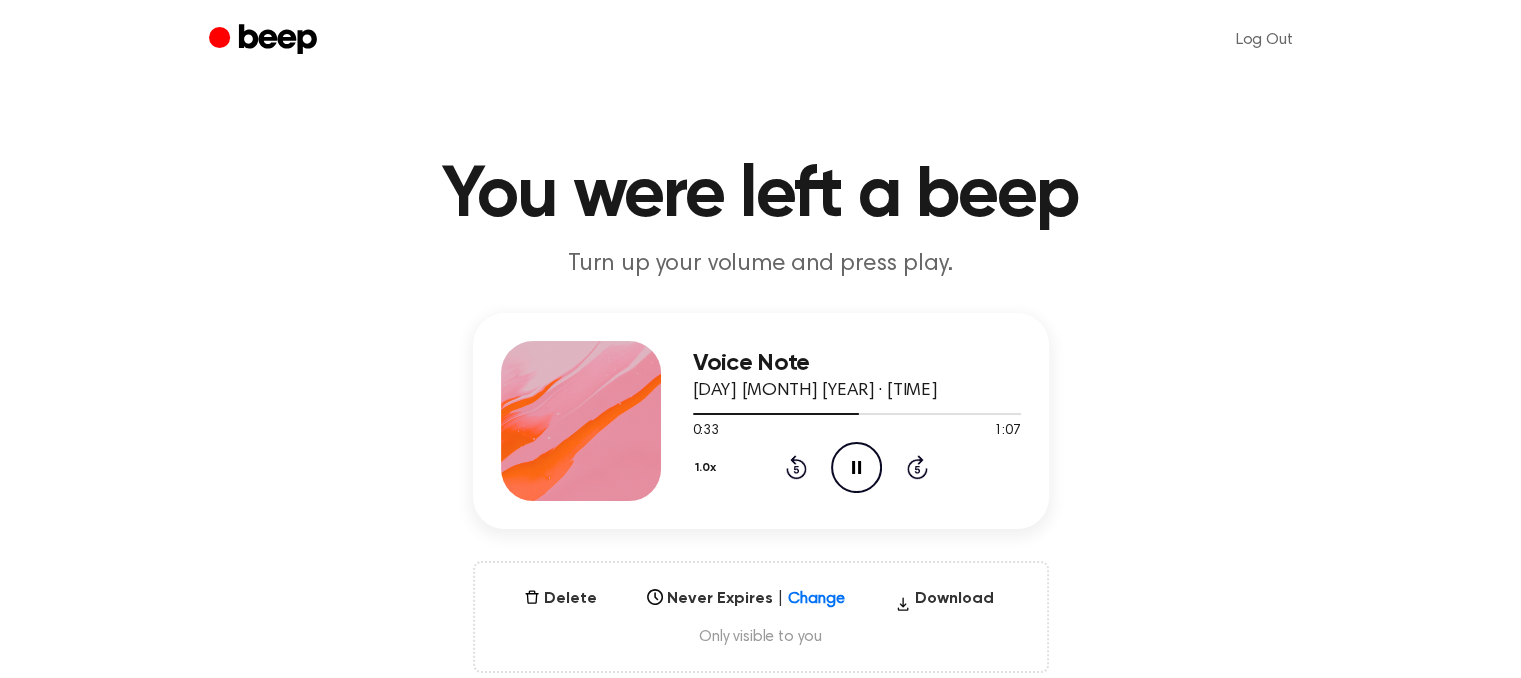 click on "Rewind 5 seconds" 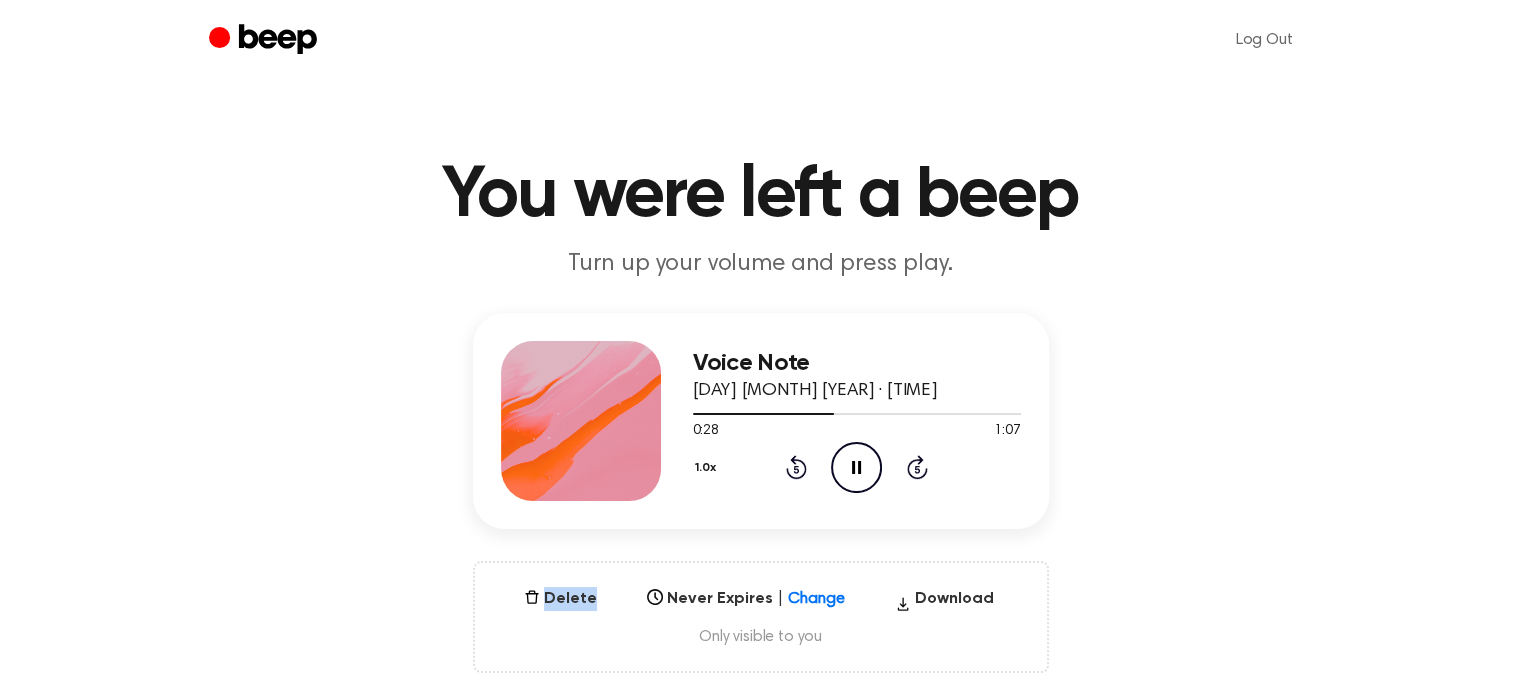 click on "Rewind 5 seconds" 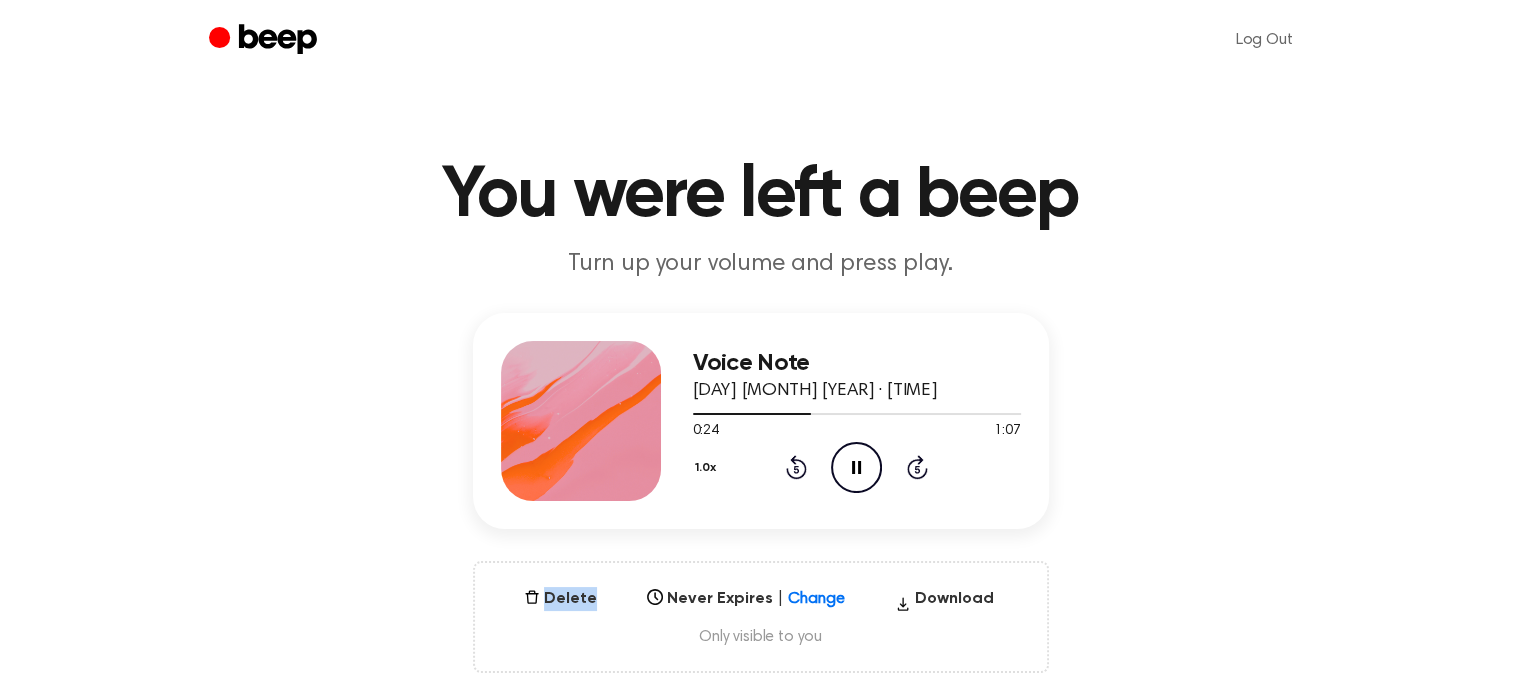 click on "Rewind 5 seconds" 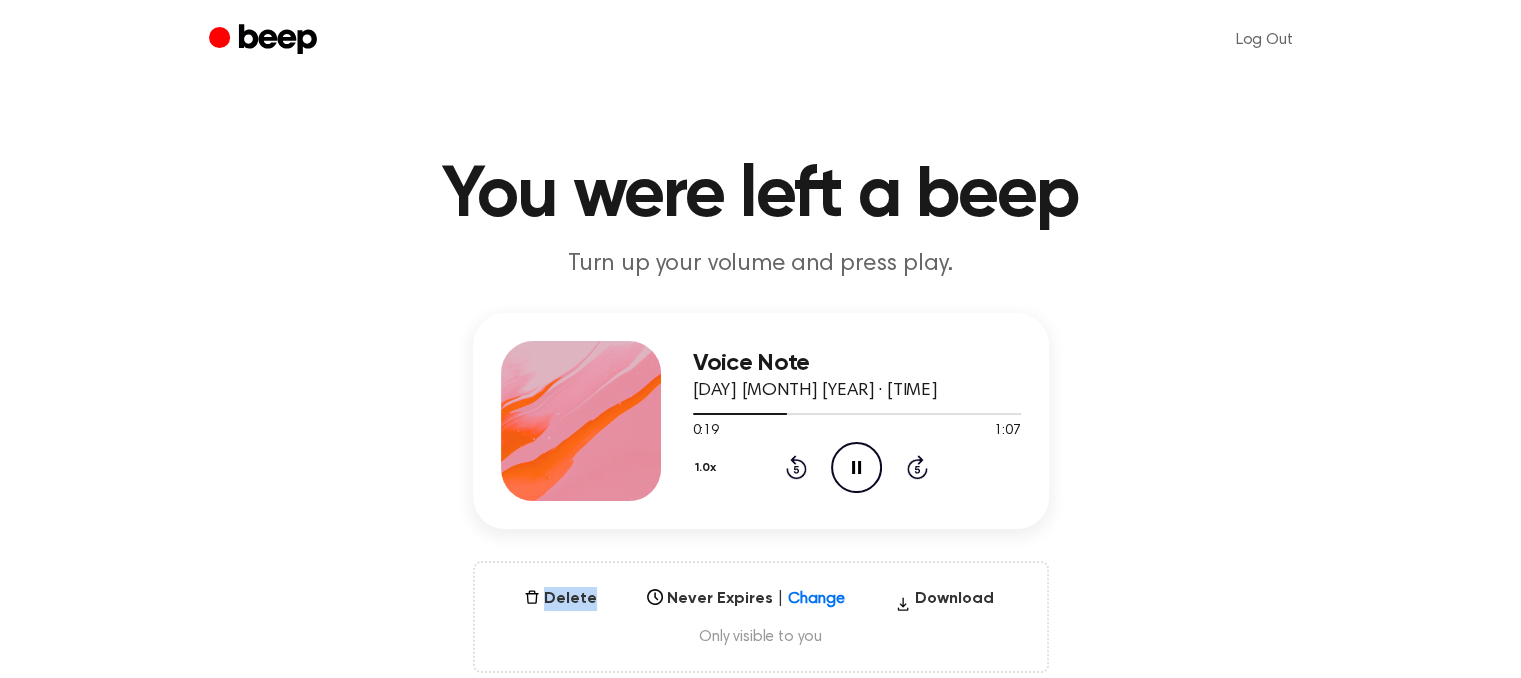 click on "Rewind 5 seconds" 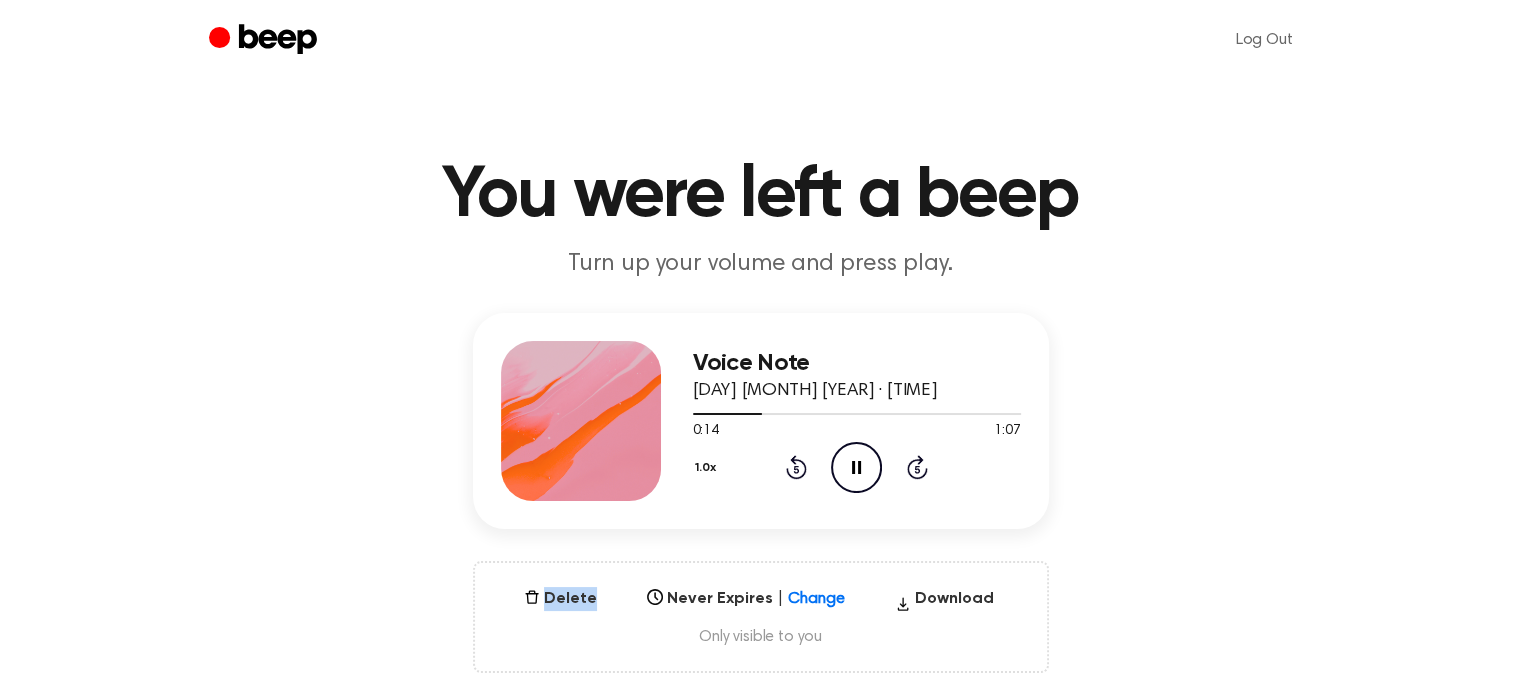 click on "Rewind 5 seconds" 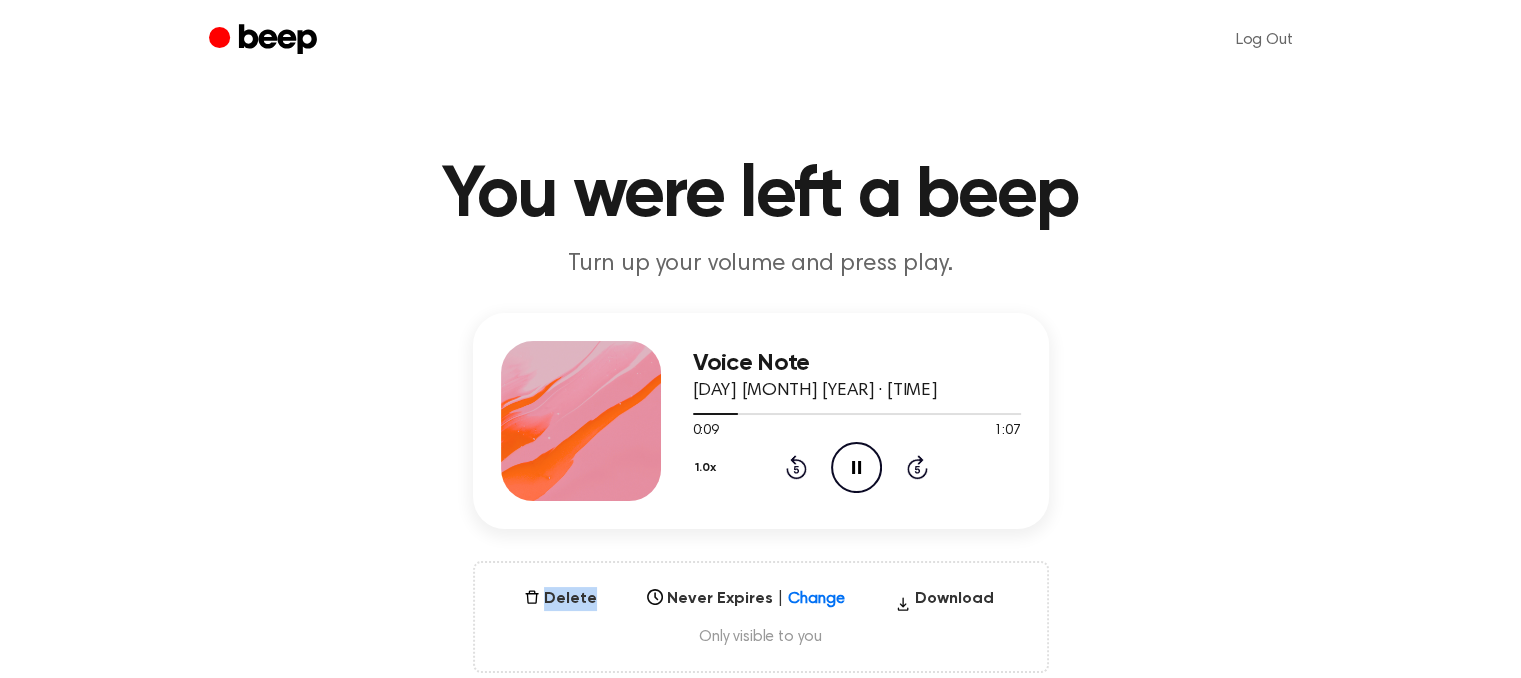 click on "Rewind 5 seconds" 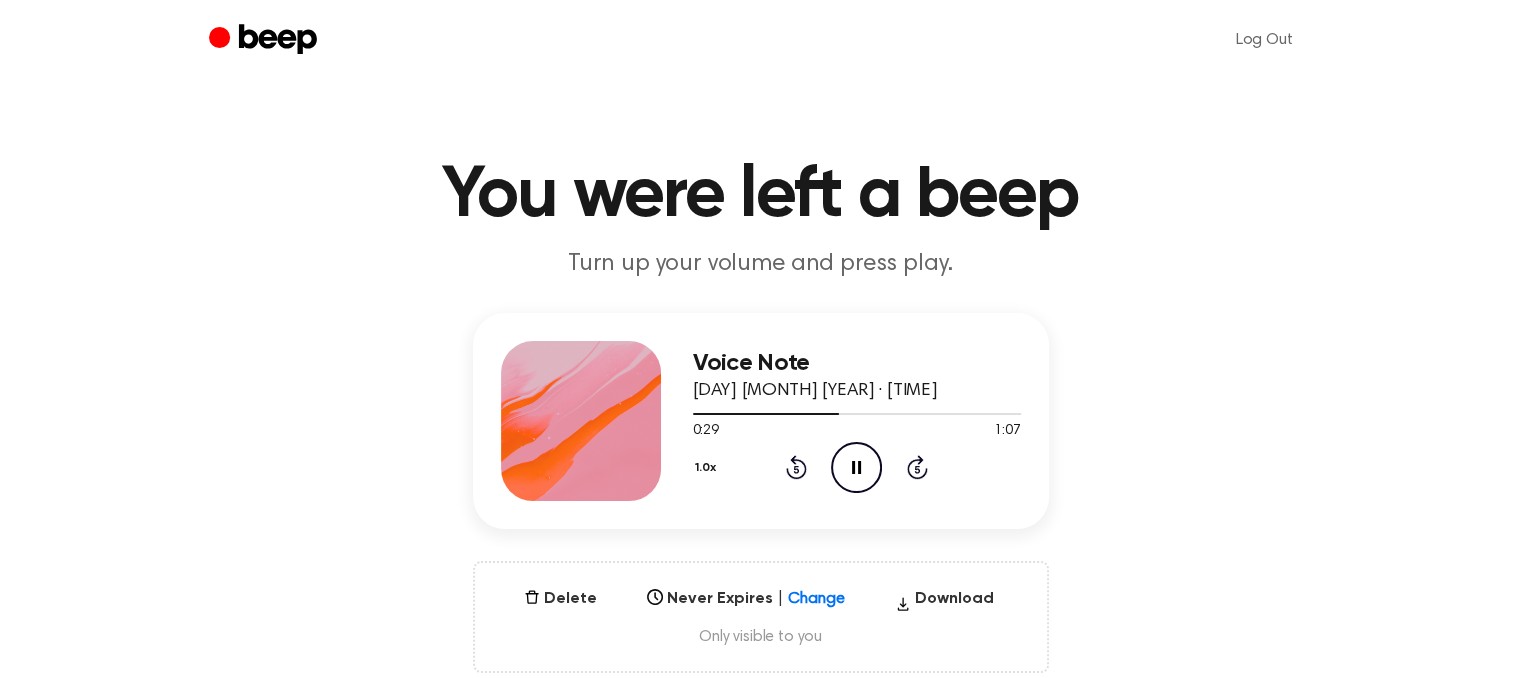 click on "Rewind 5 seconds" 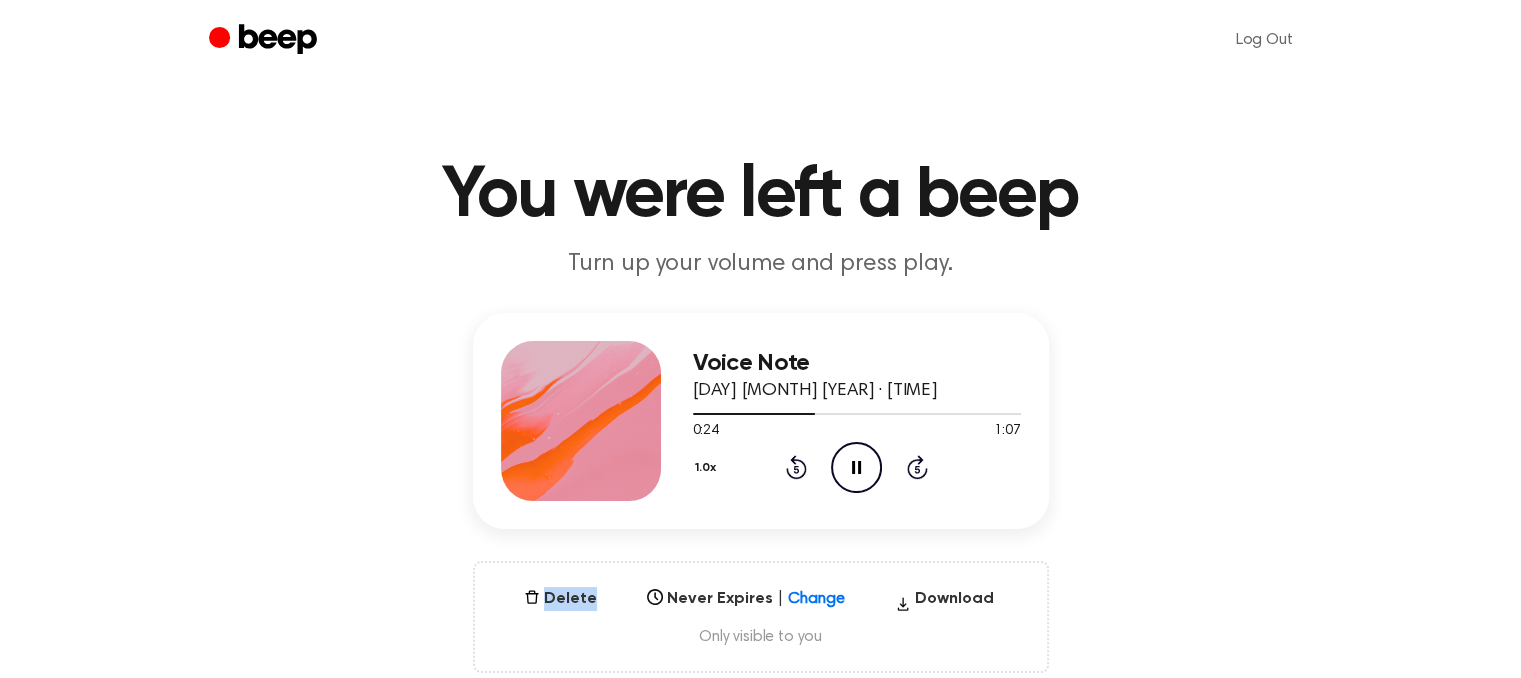 click on "Rewind 5 seconds" 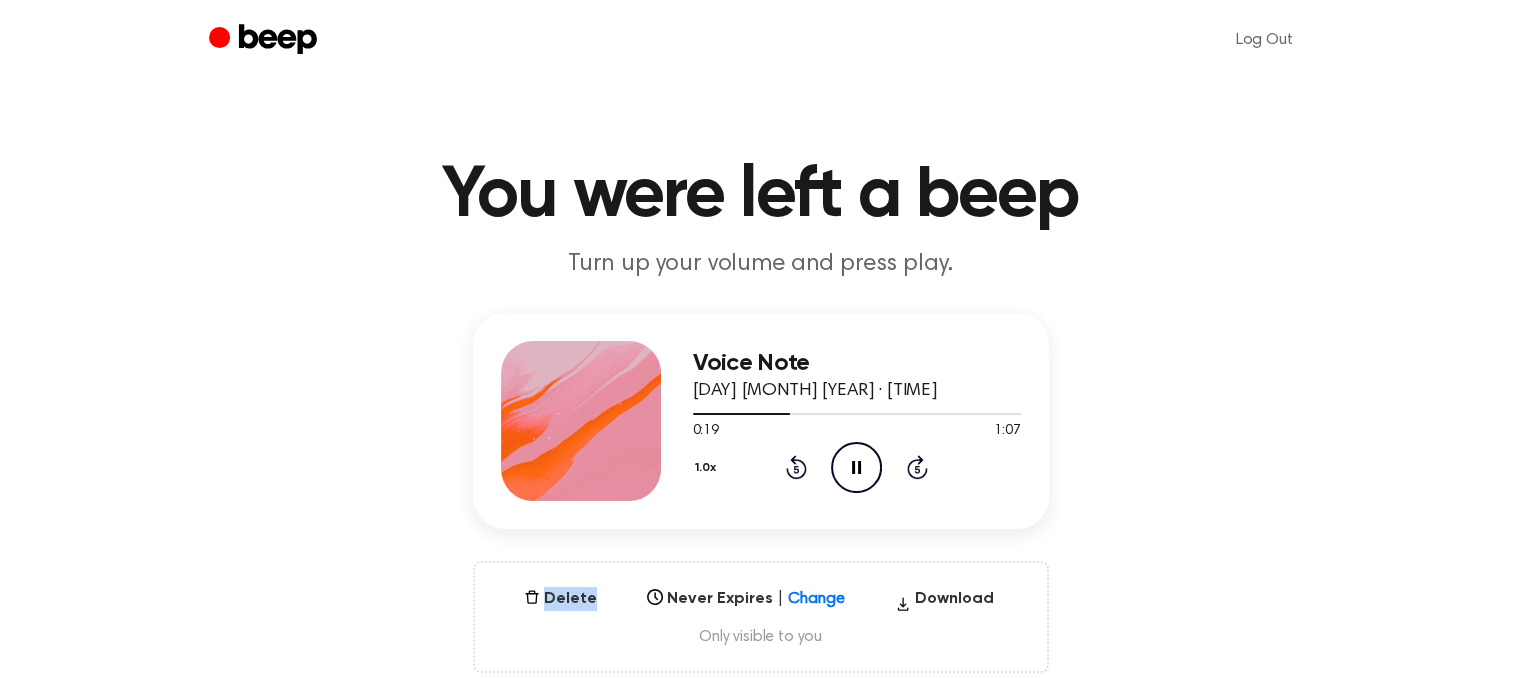 click on "Rewind 5 seconds" 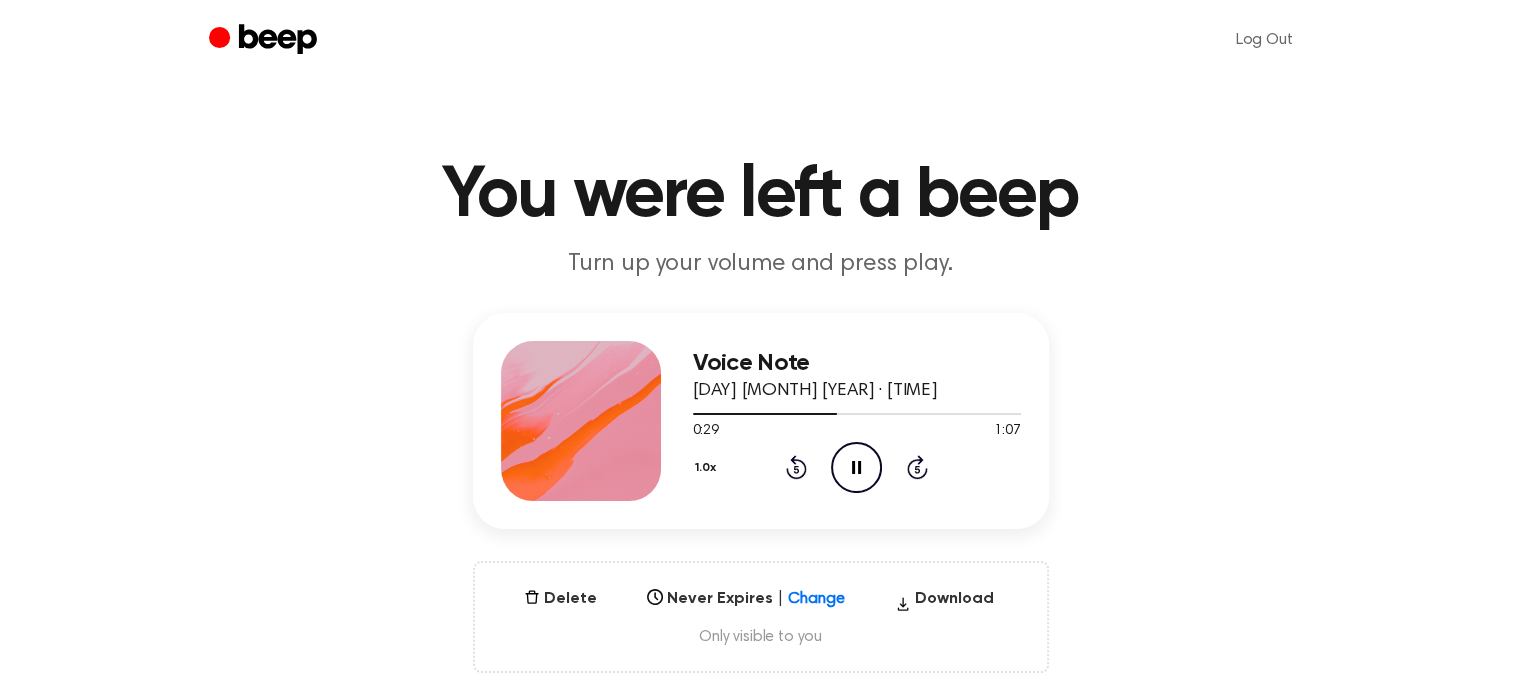 click on "Rewind 5 seconds" 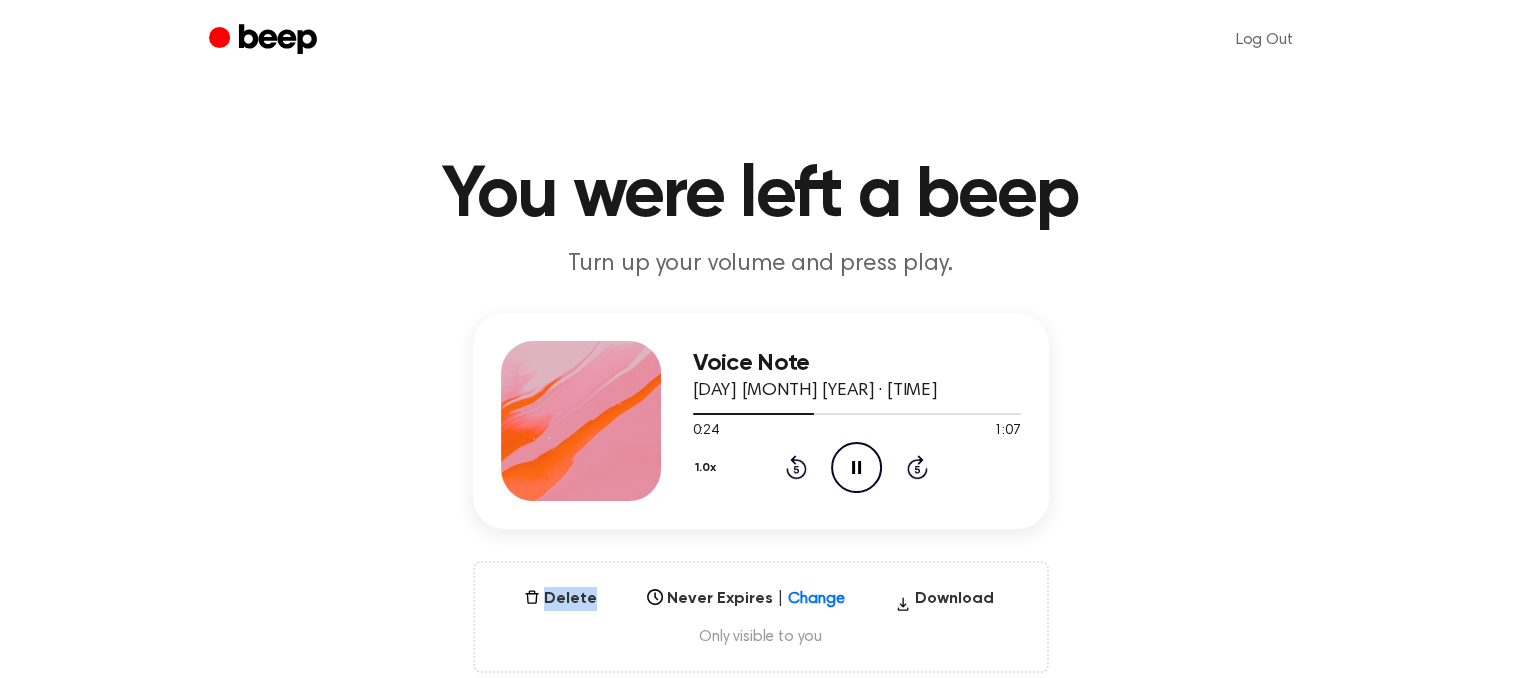 click on "Rewind 5 seconds" 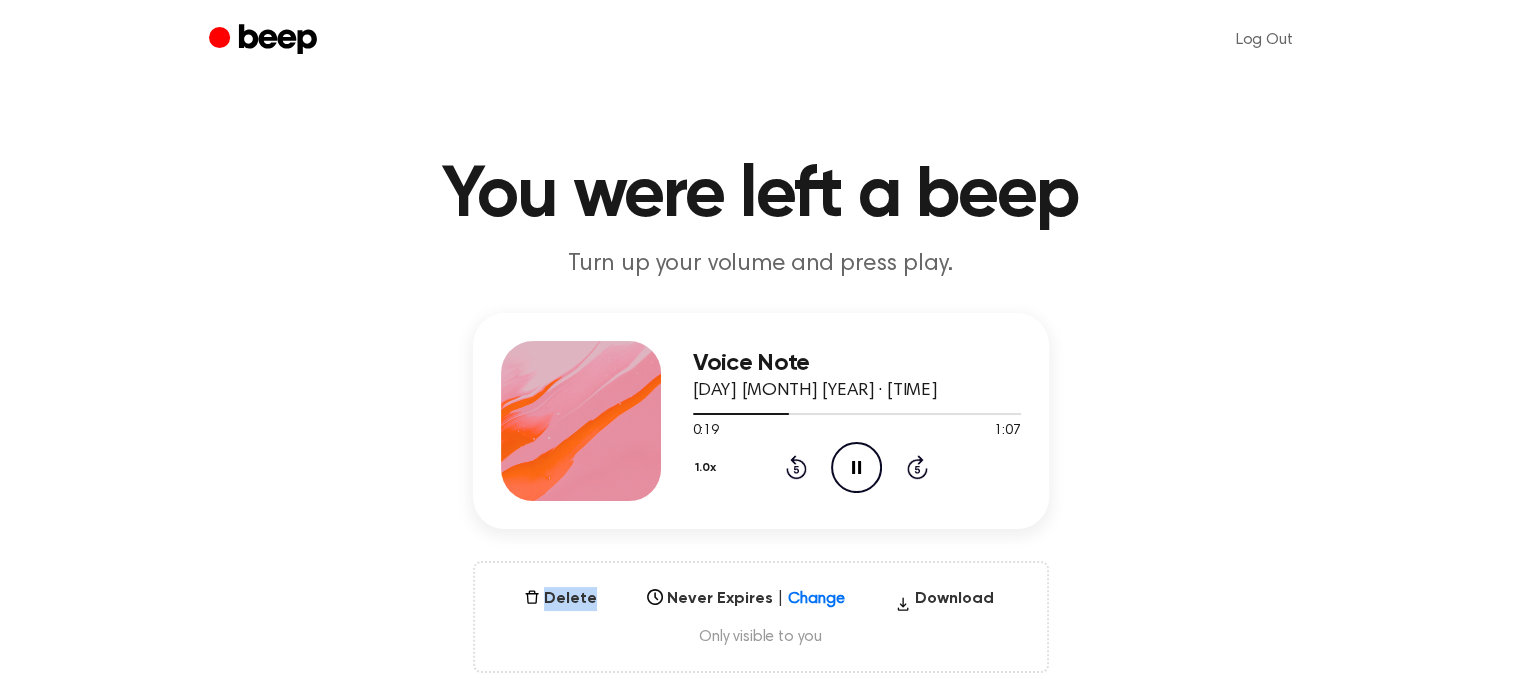 click on "Rewind 5 seconds" 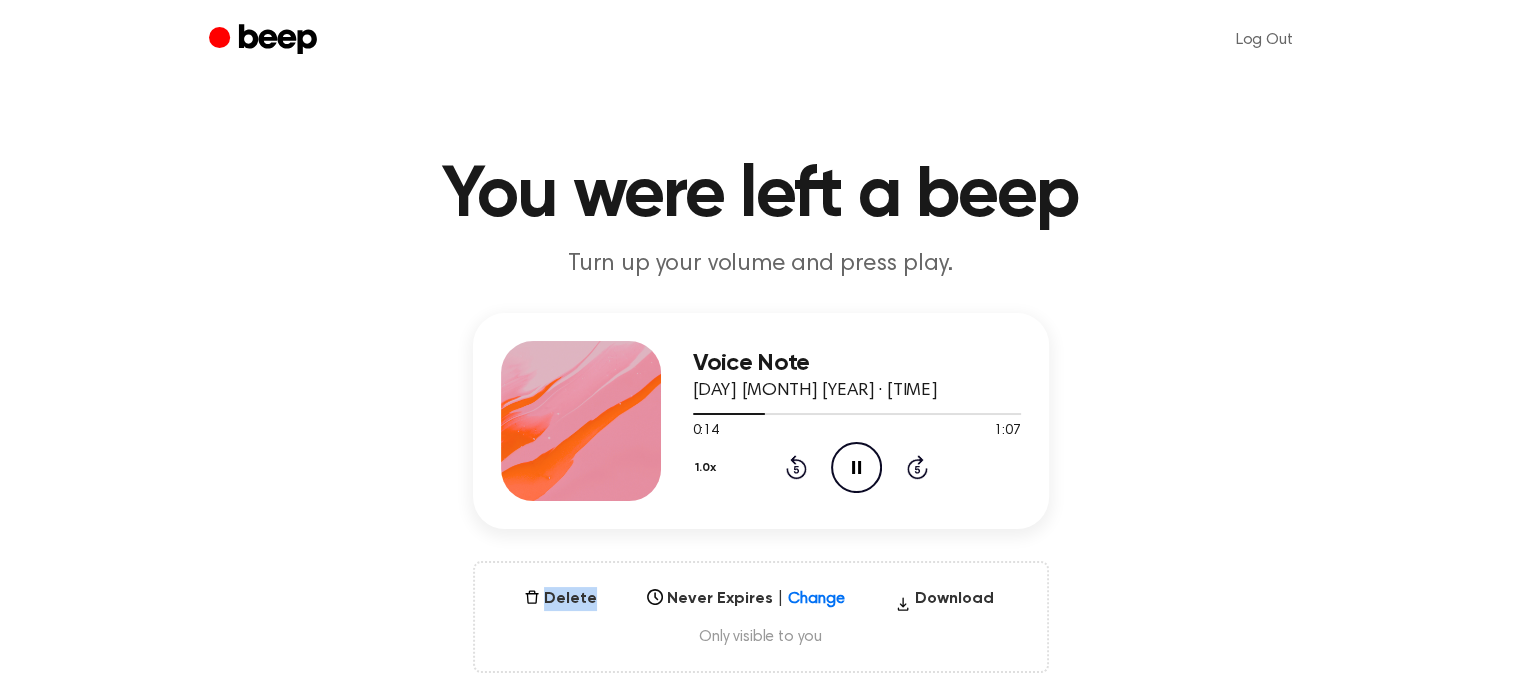 click on "Rewind 5 seconds" 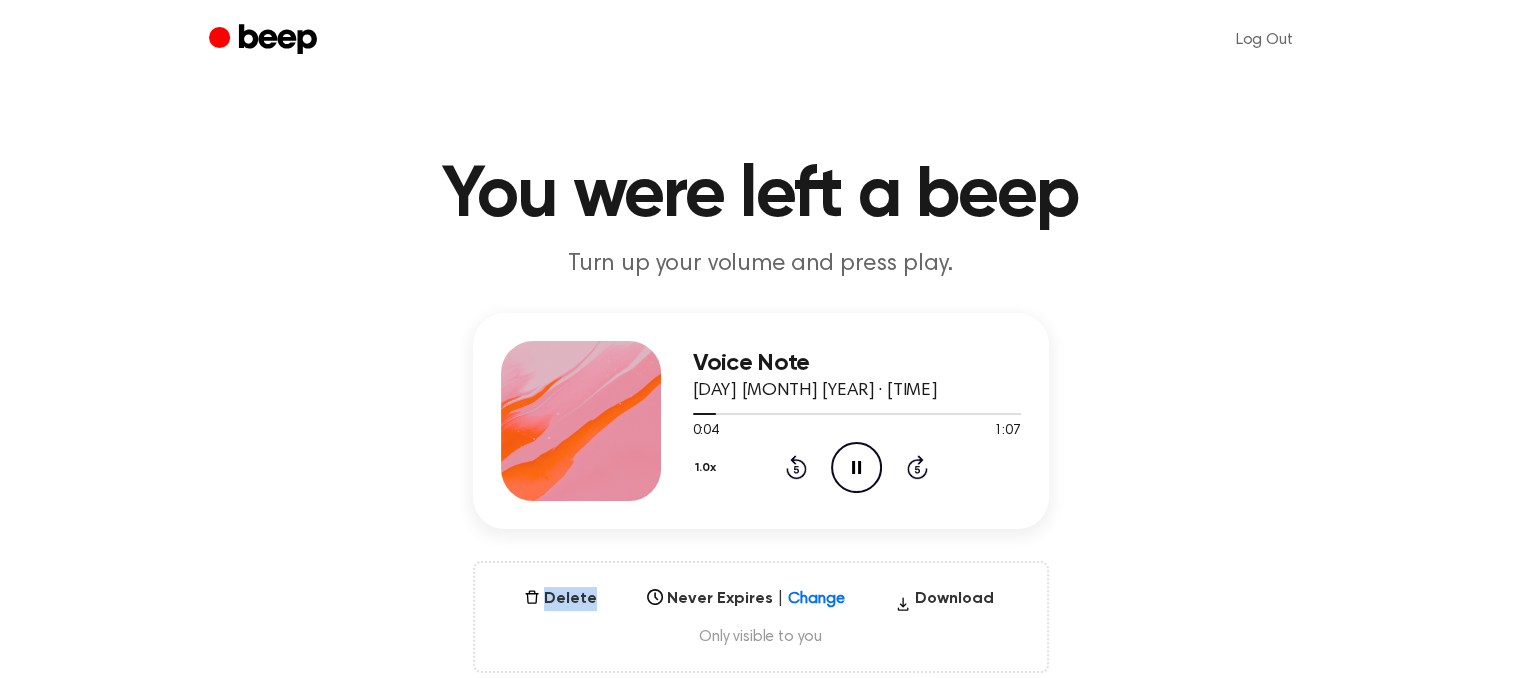 click on "Rewind 5 seconds" 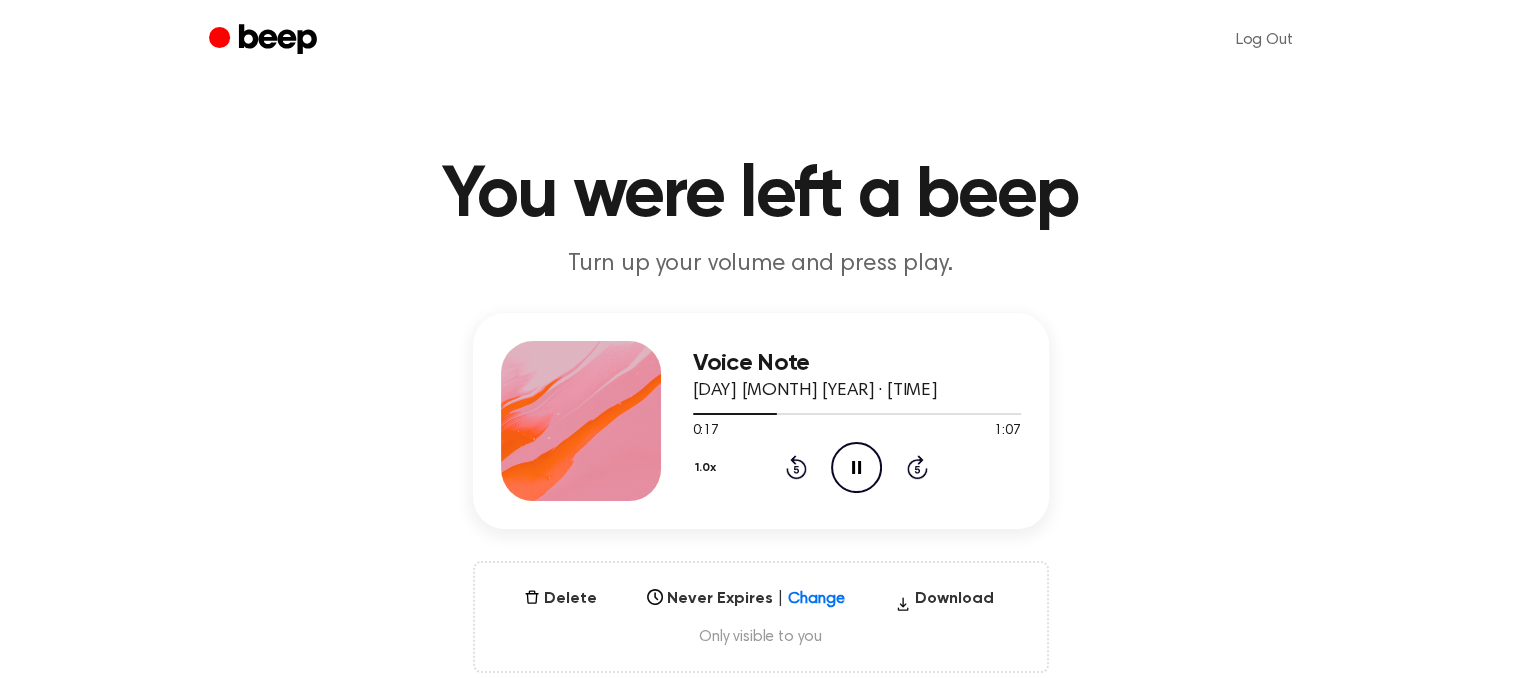 click on "Rewind 5 seconds" 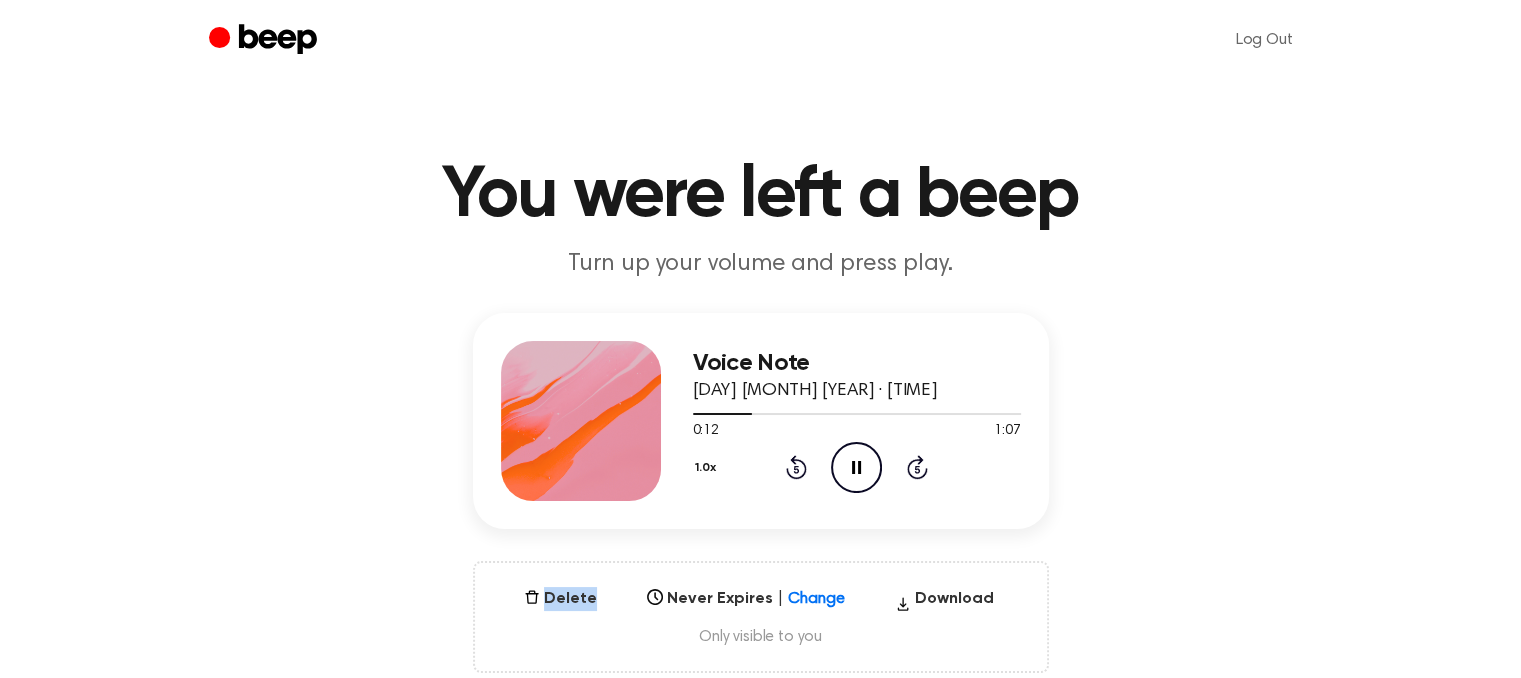click on "Rewind 5 seconds" 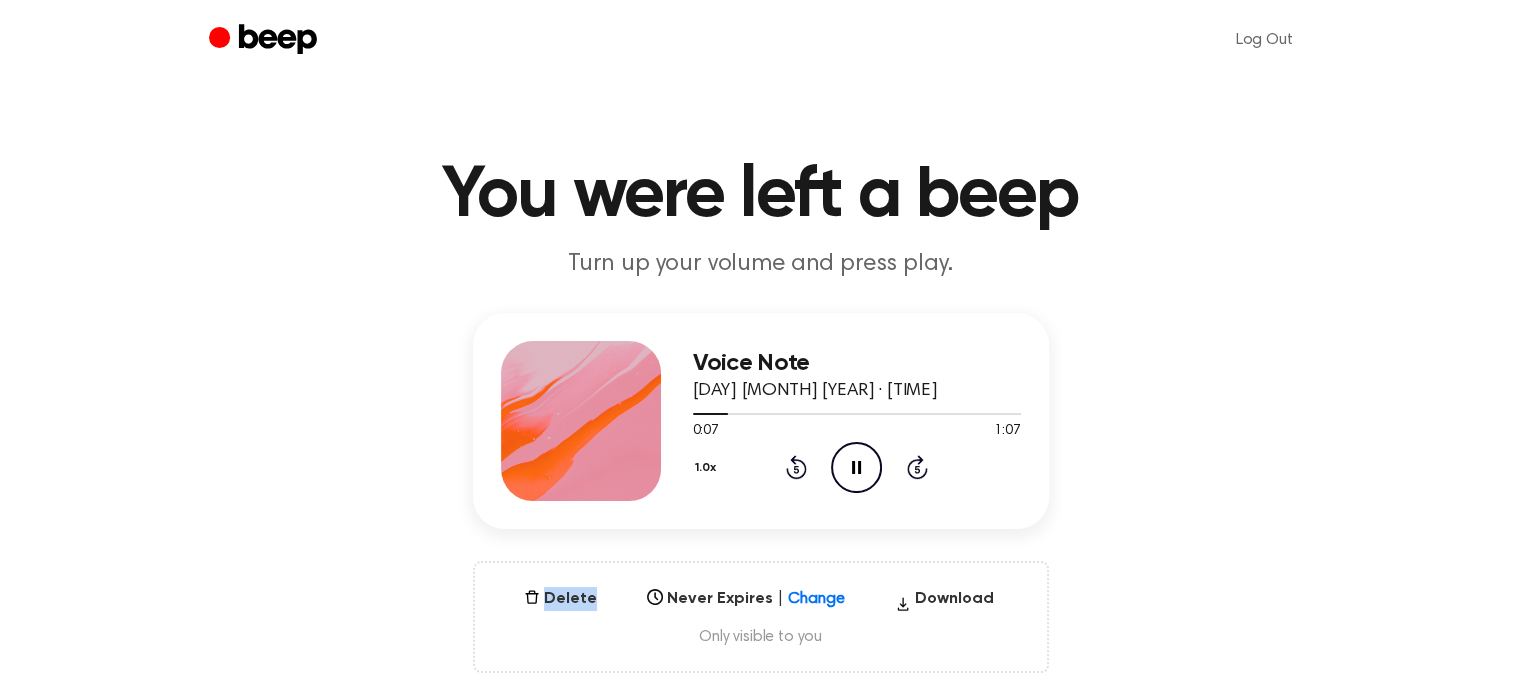 click on "Rewind 5 seconds" 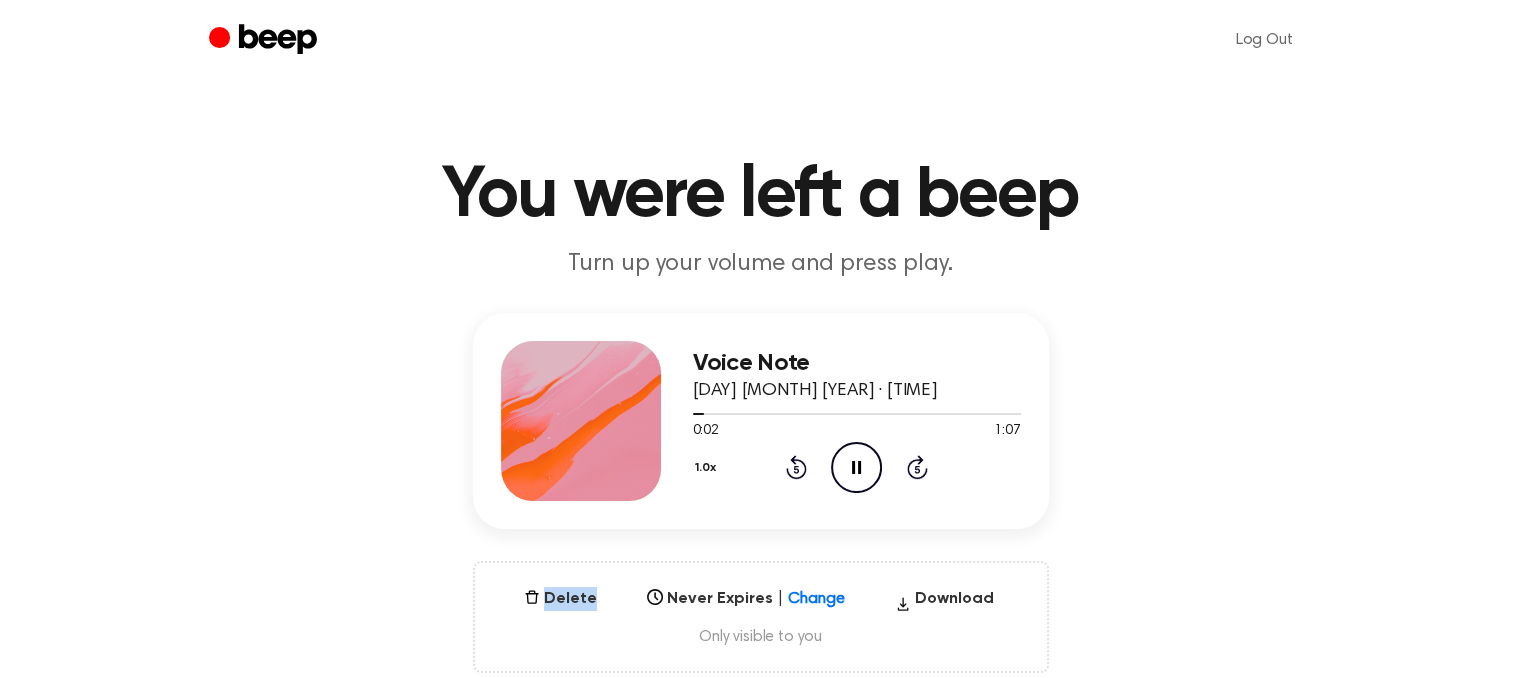 click on "Rewind 5 seconds" 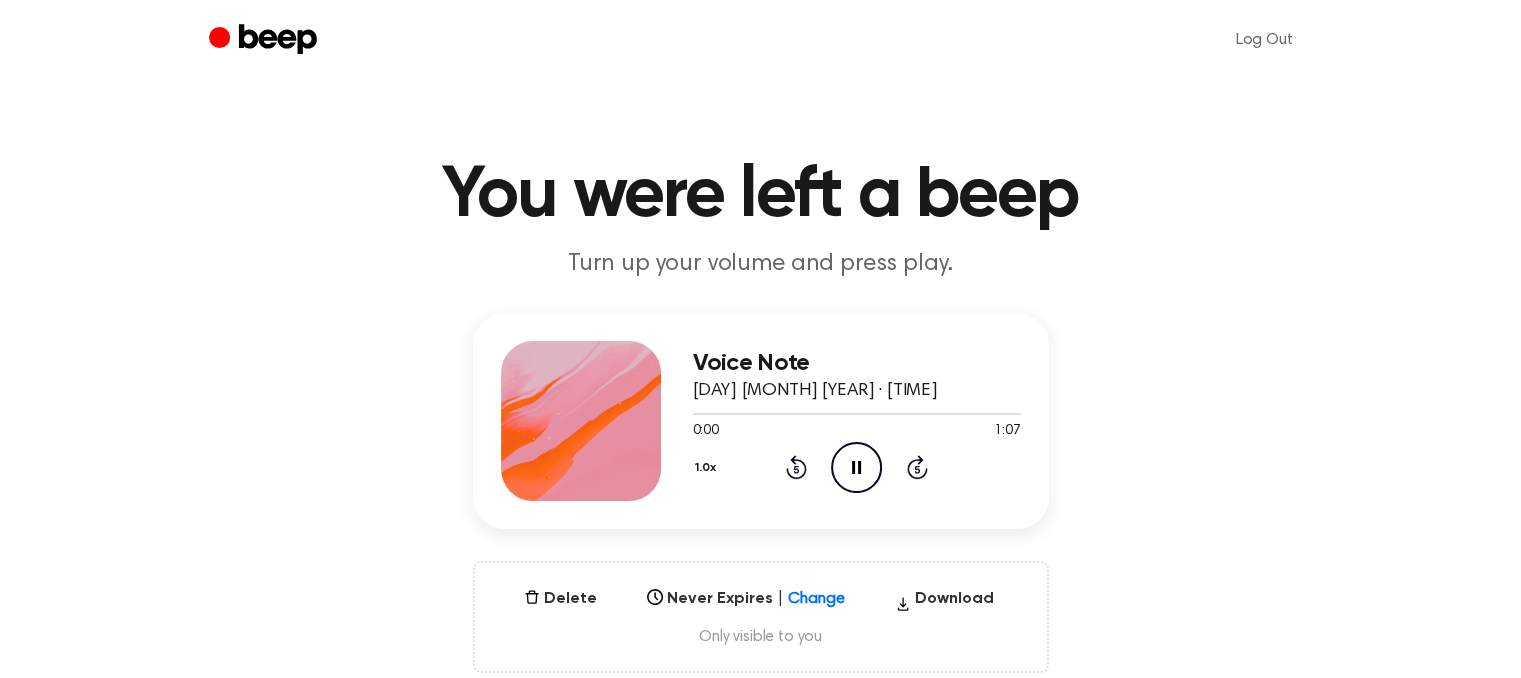 click on "1.0x Rewind 5 seconds Pause Audio Skip 5 seconds" at bounding box center (857, 467) 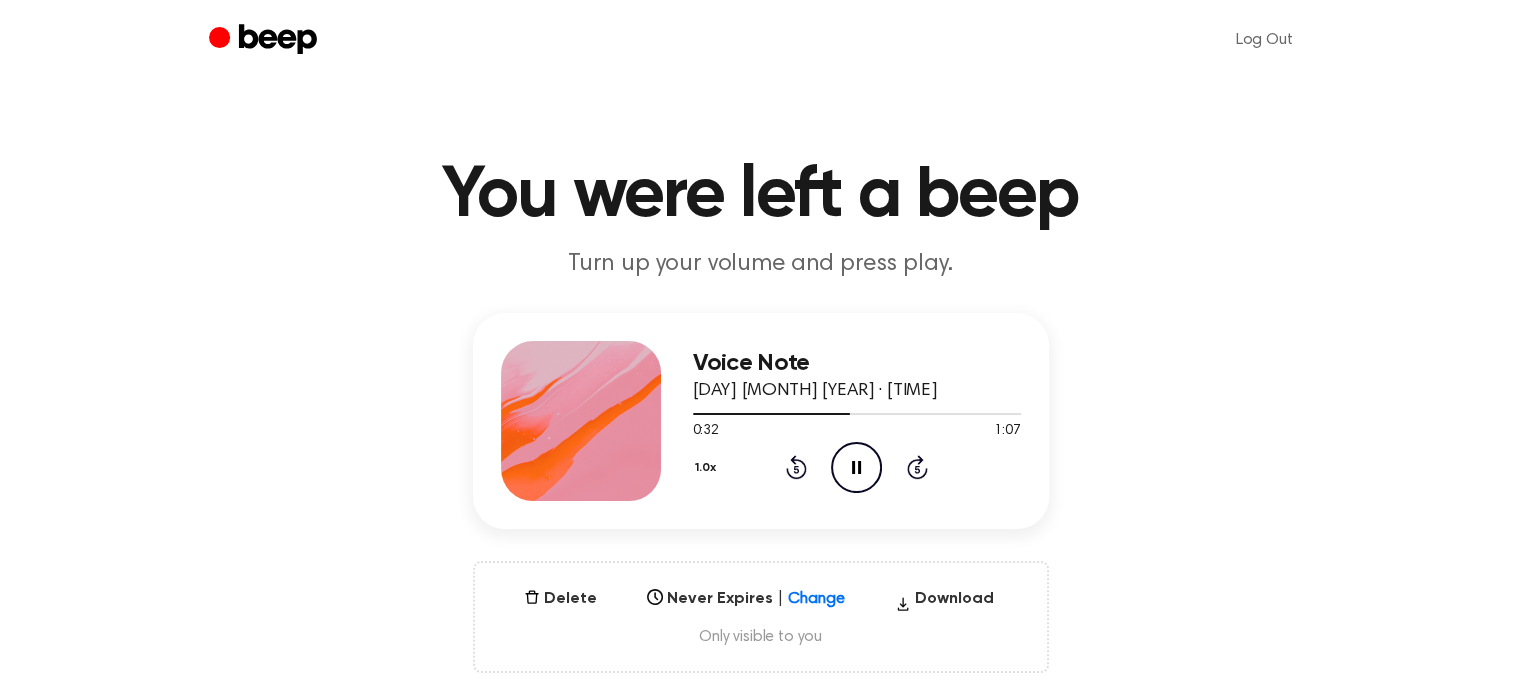 click 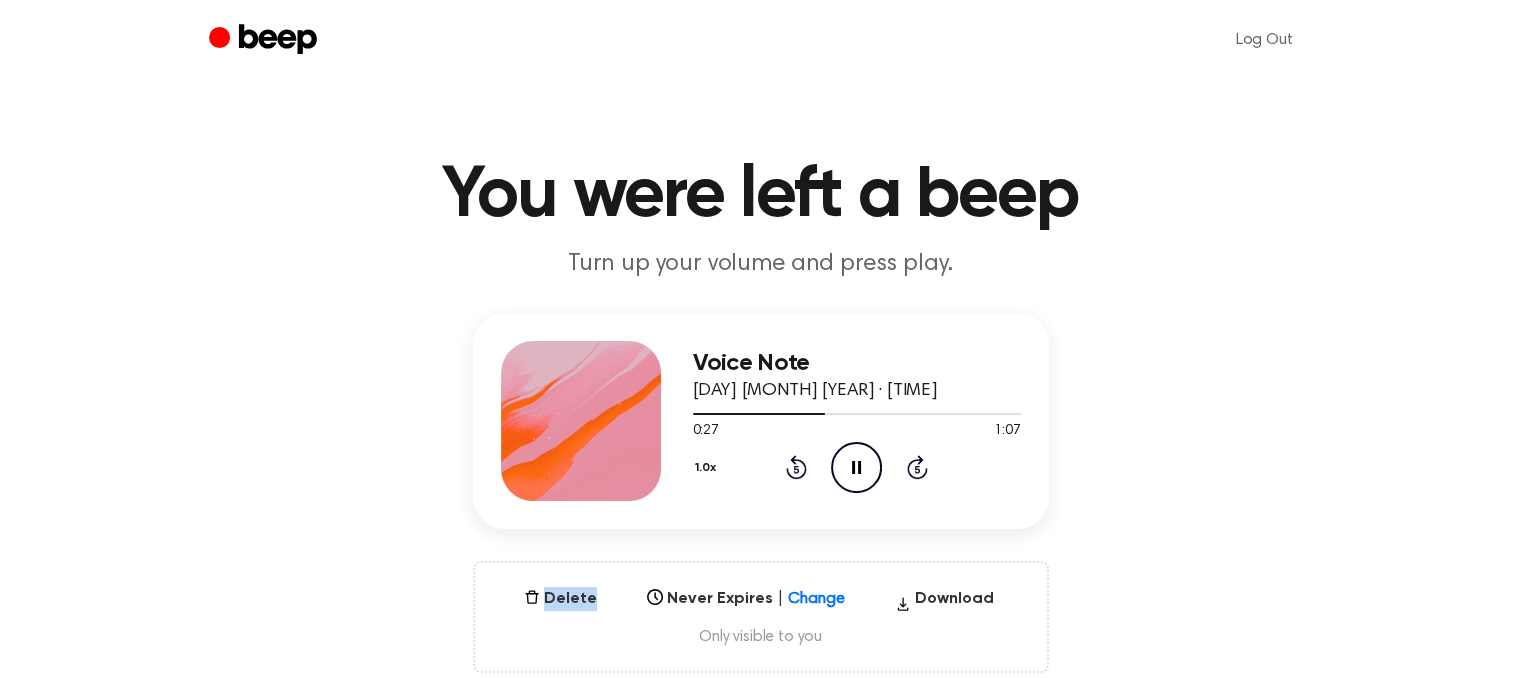 click 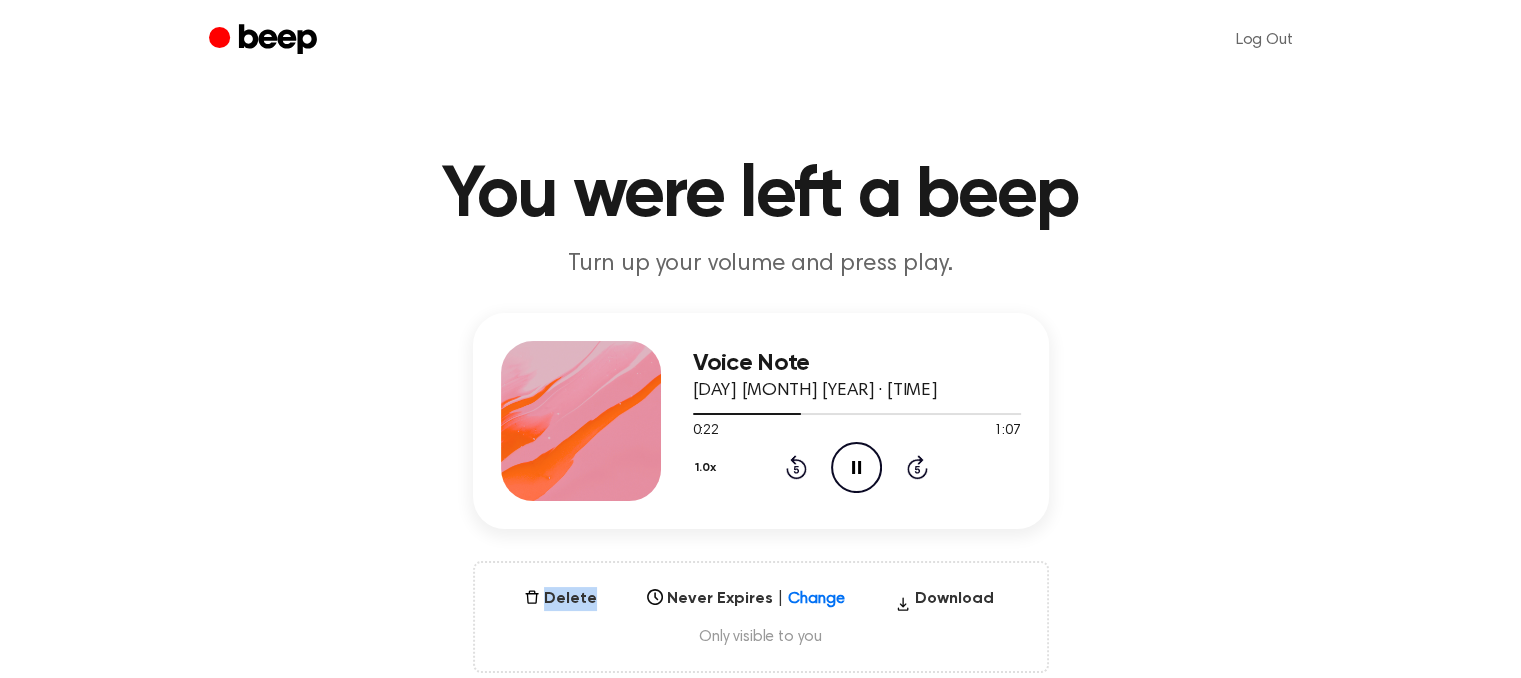 click 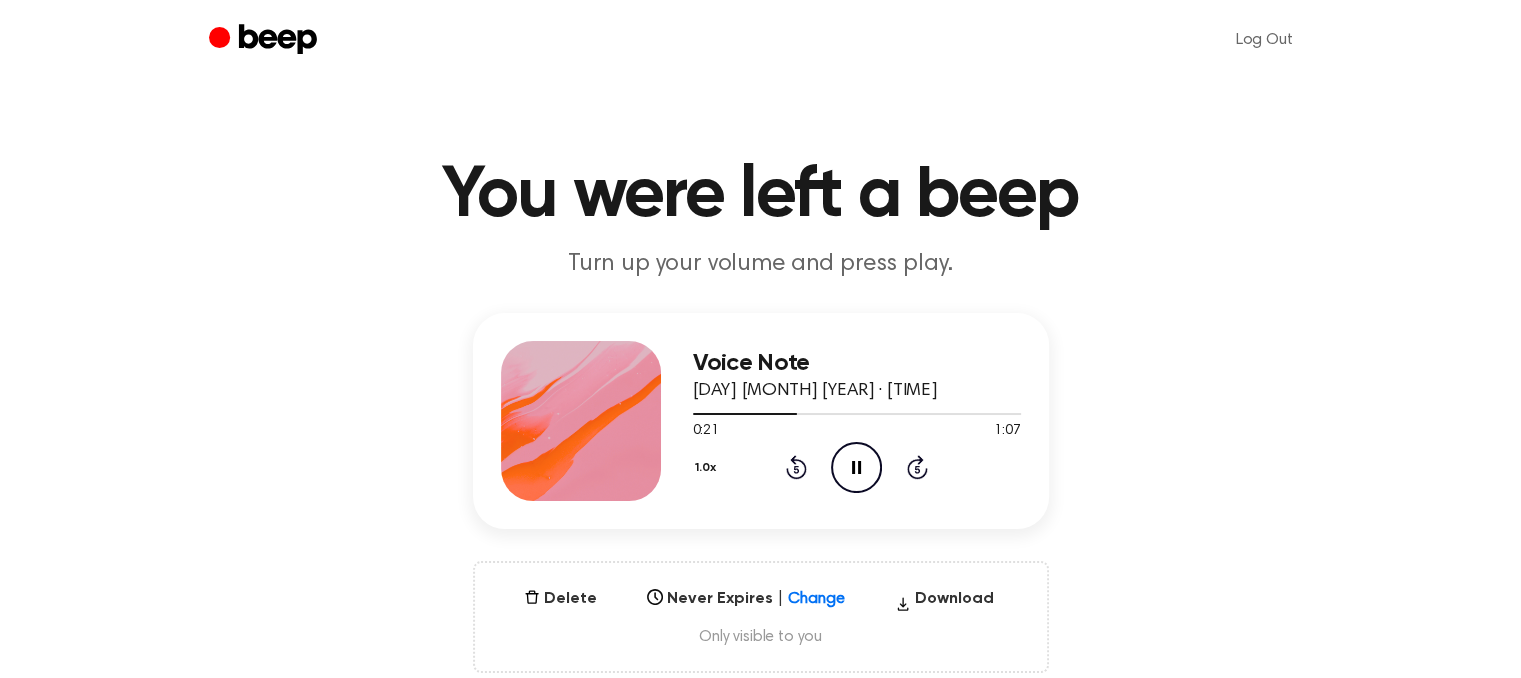 click 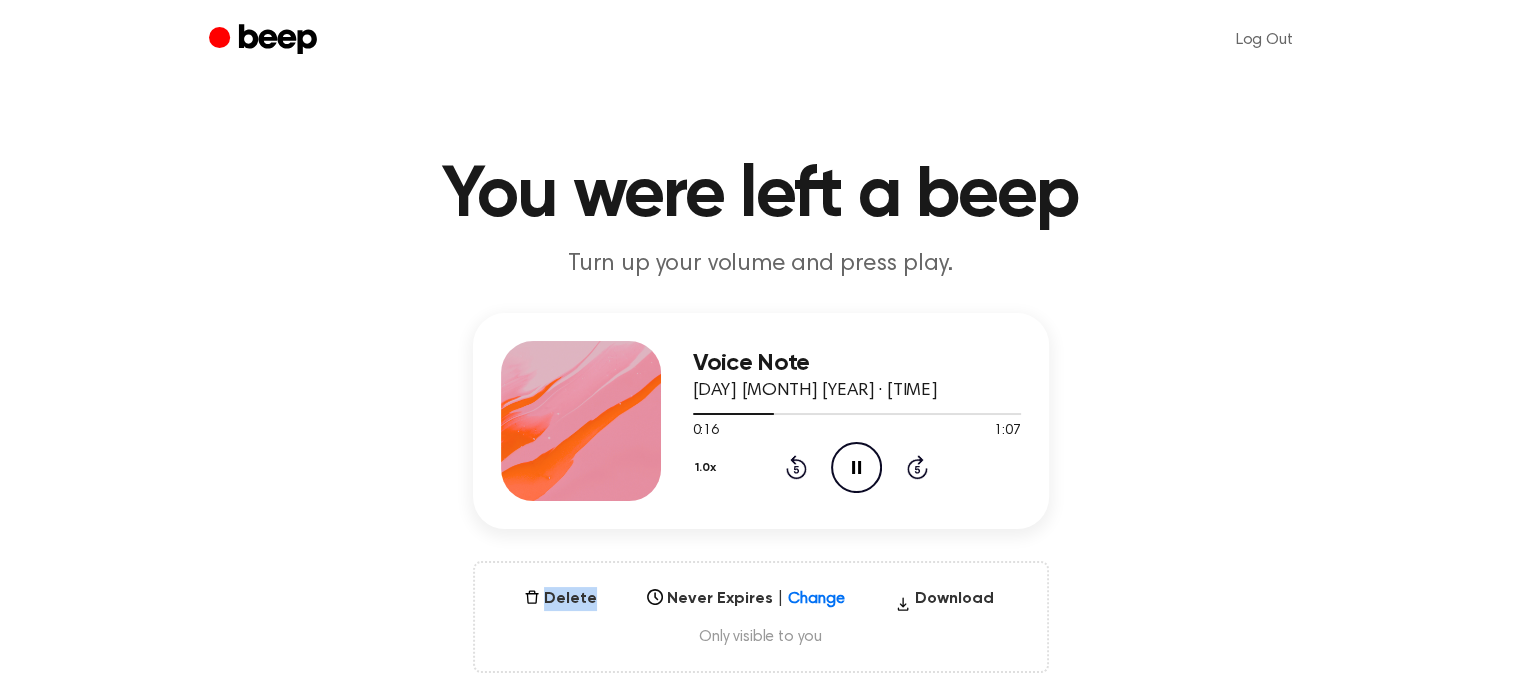 click 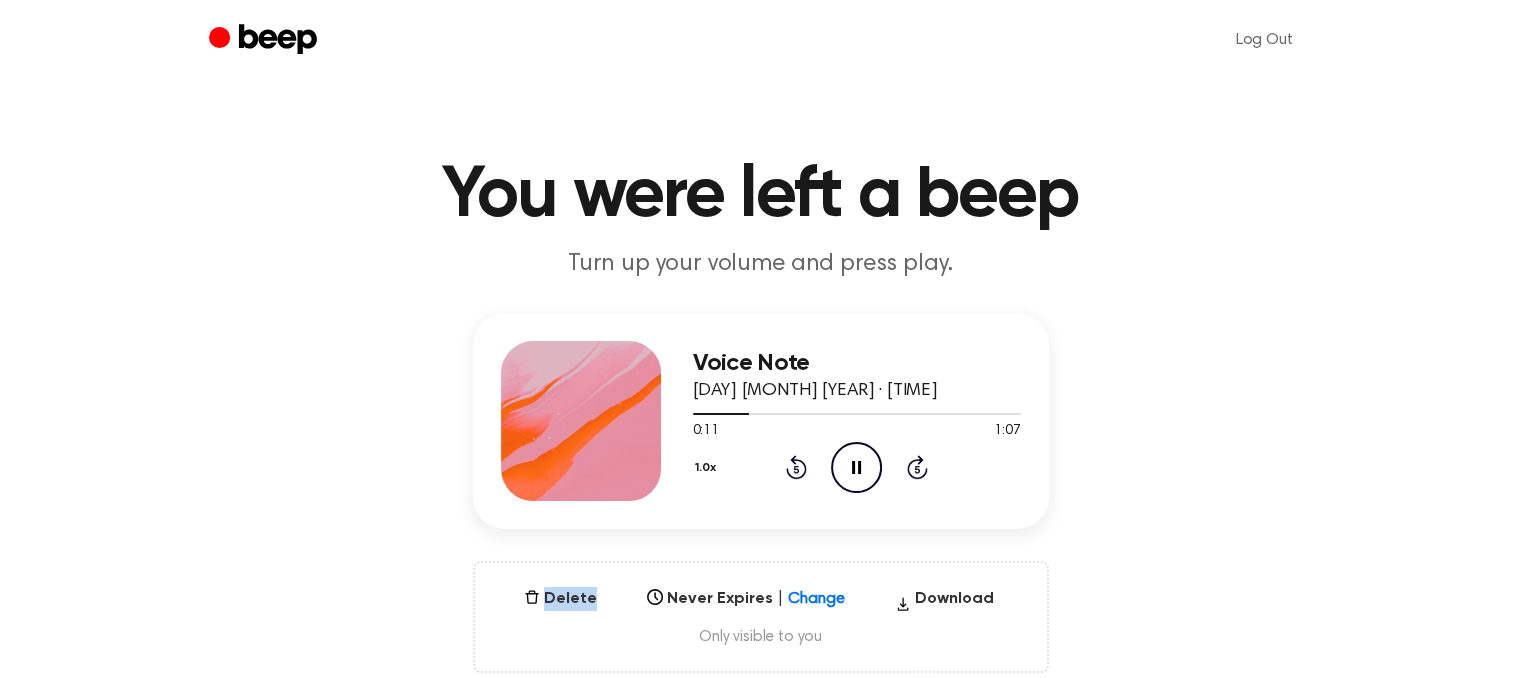 click 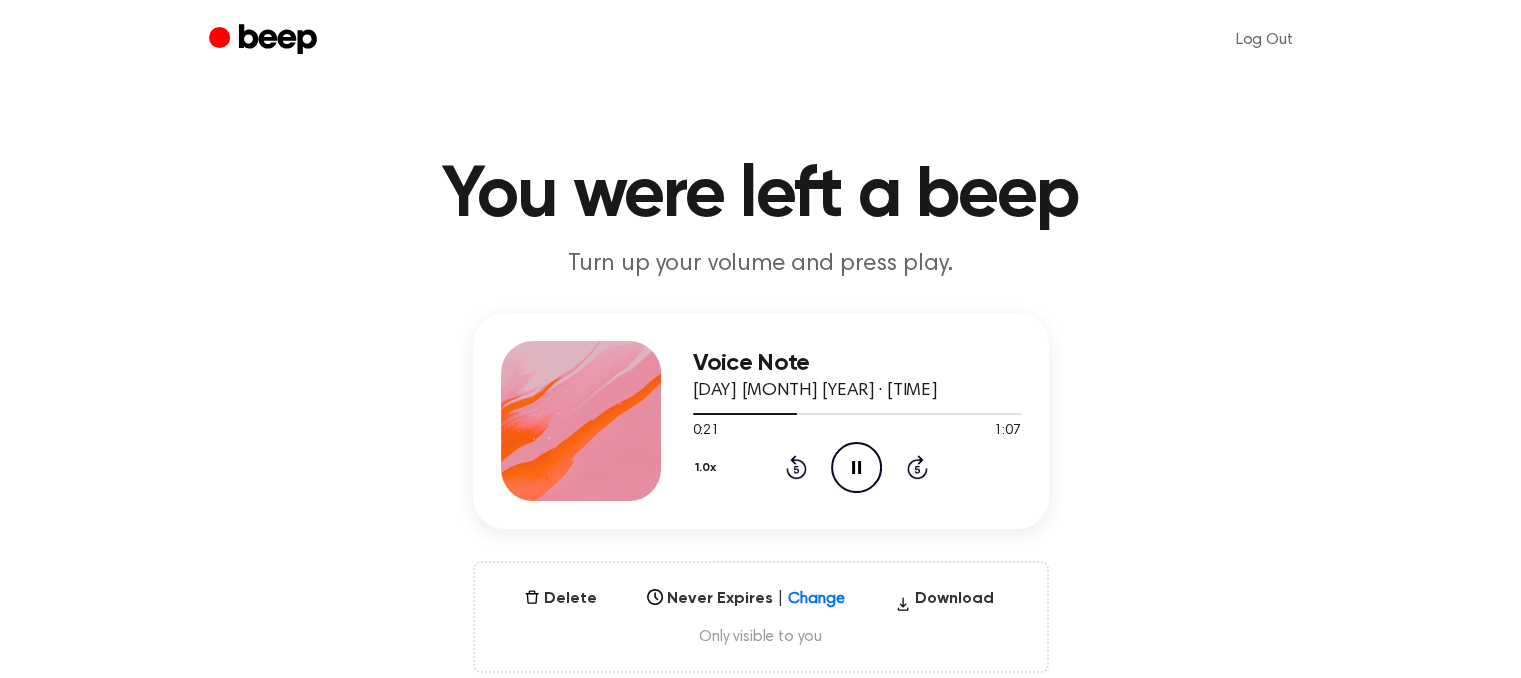 click 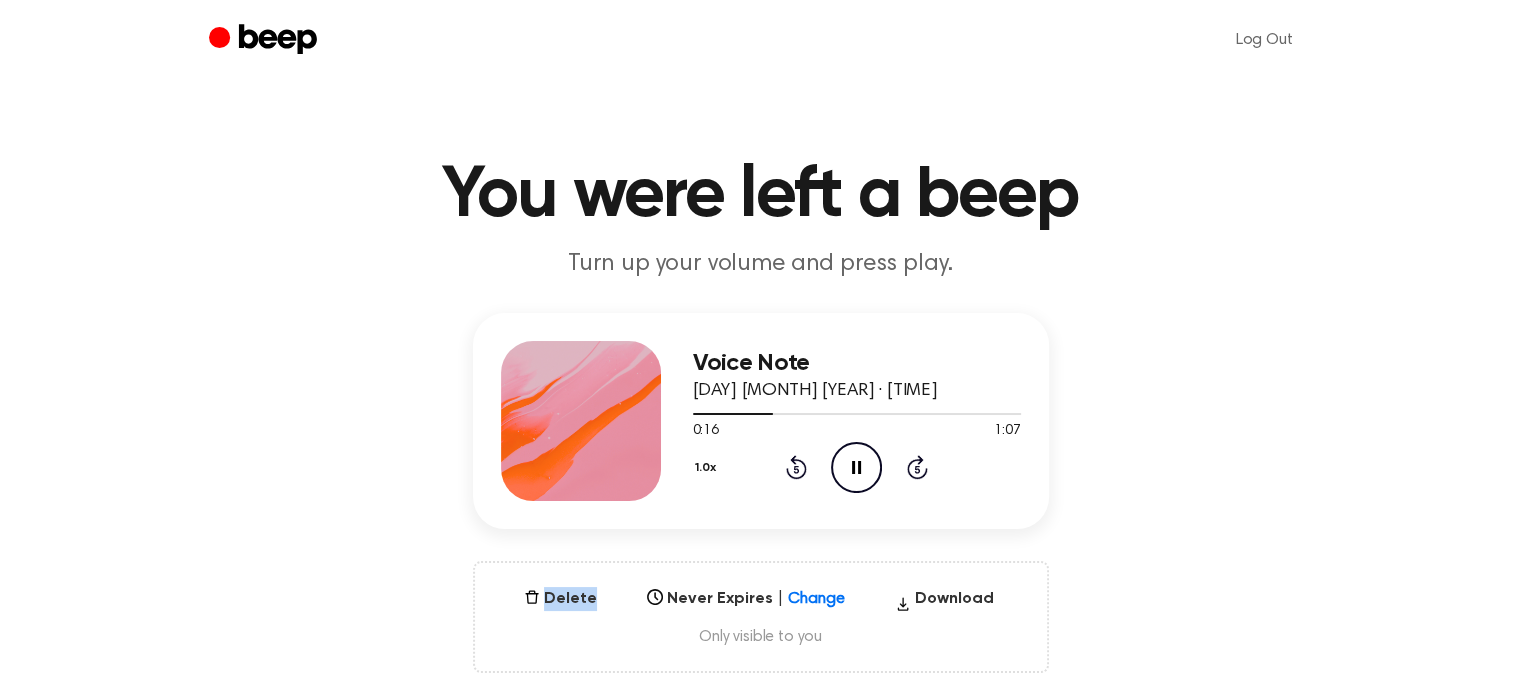 click 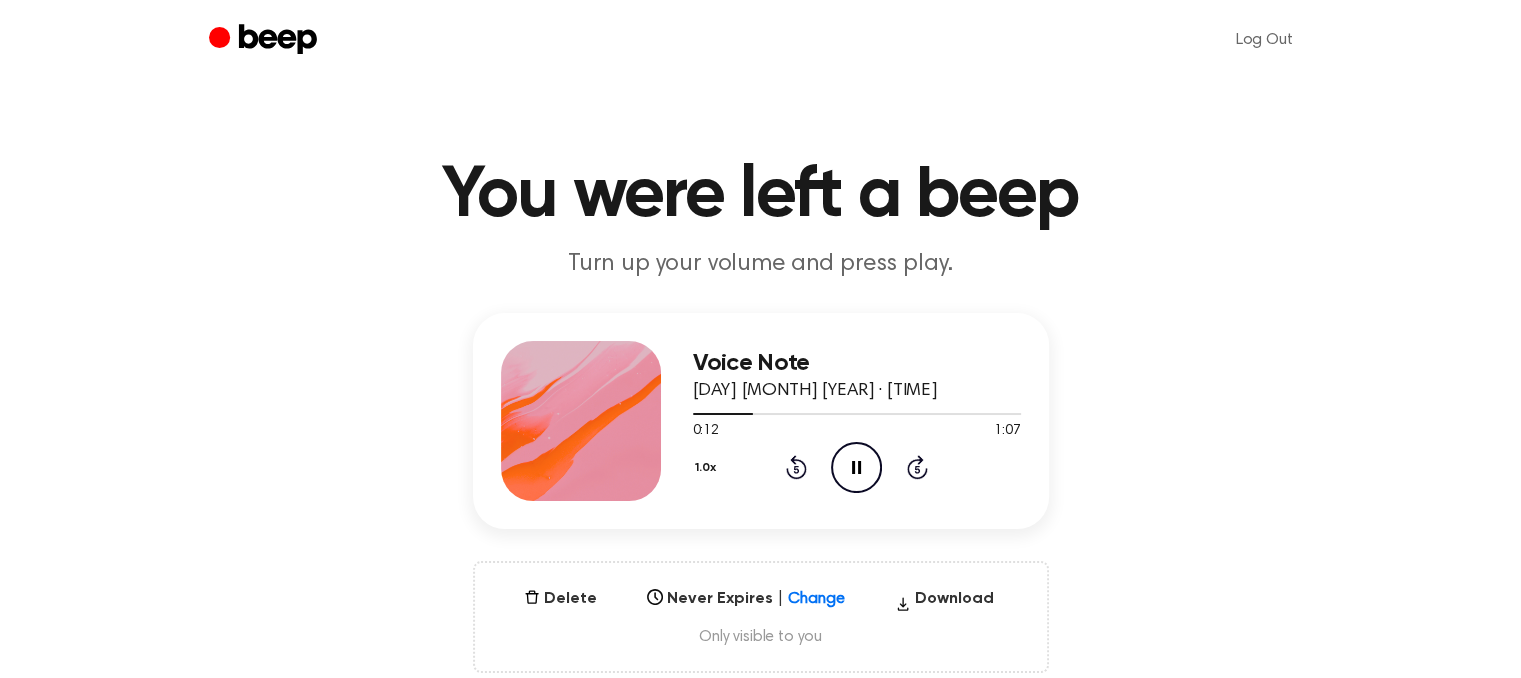 click on "Rewind 5 seconds" 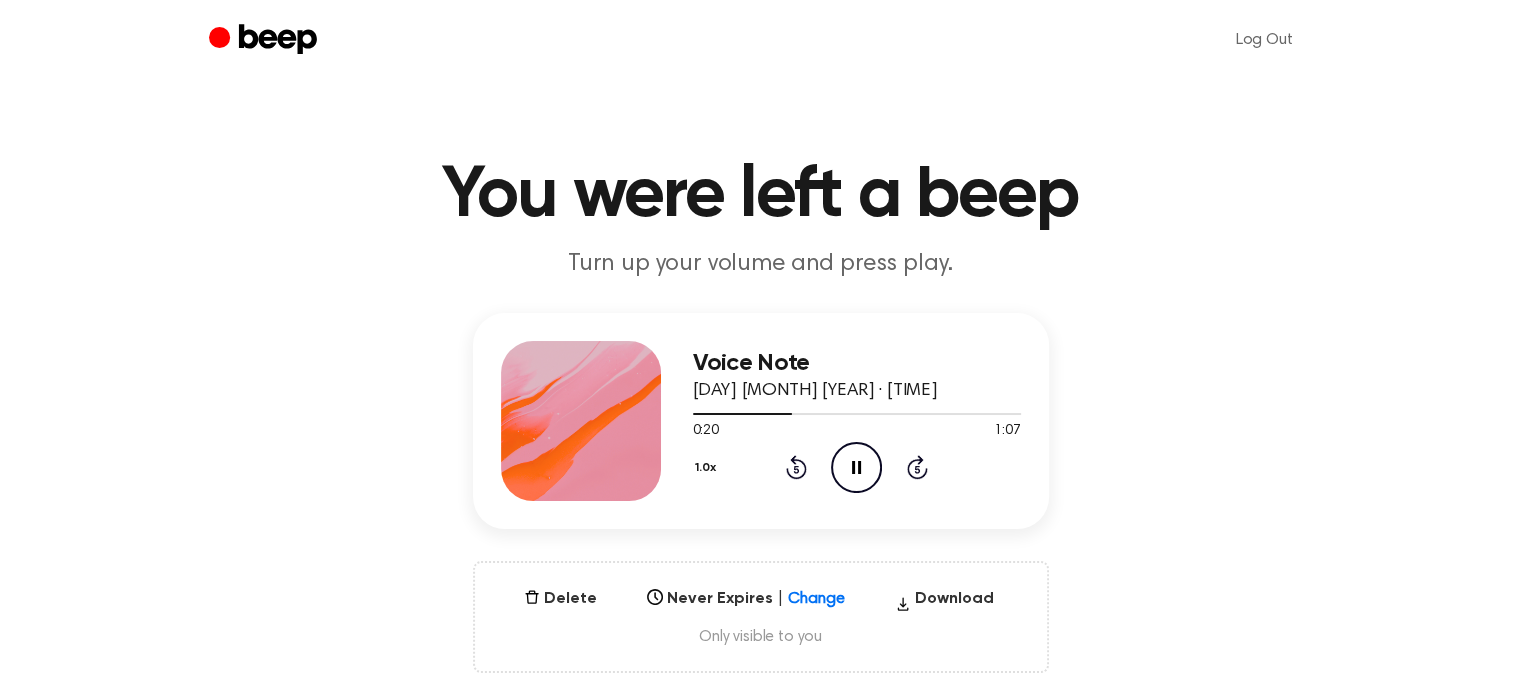 click on "Rewind 5 seconds" 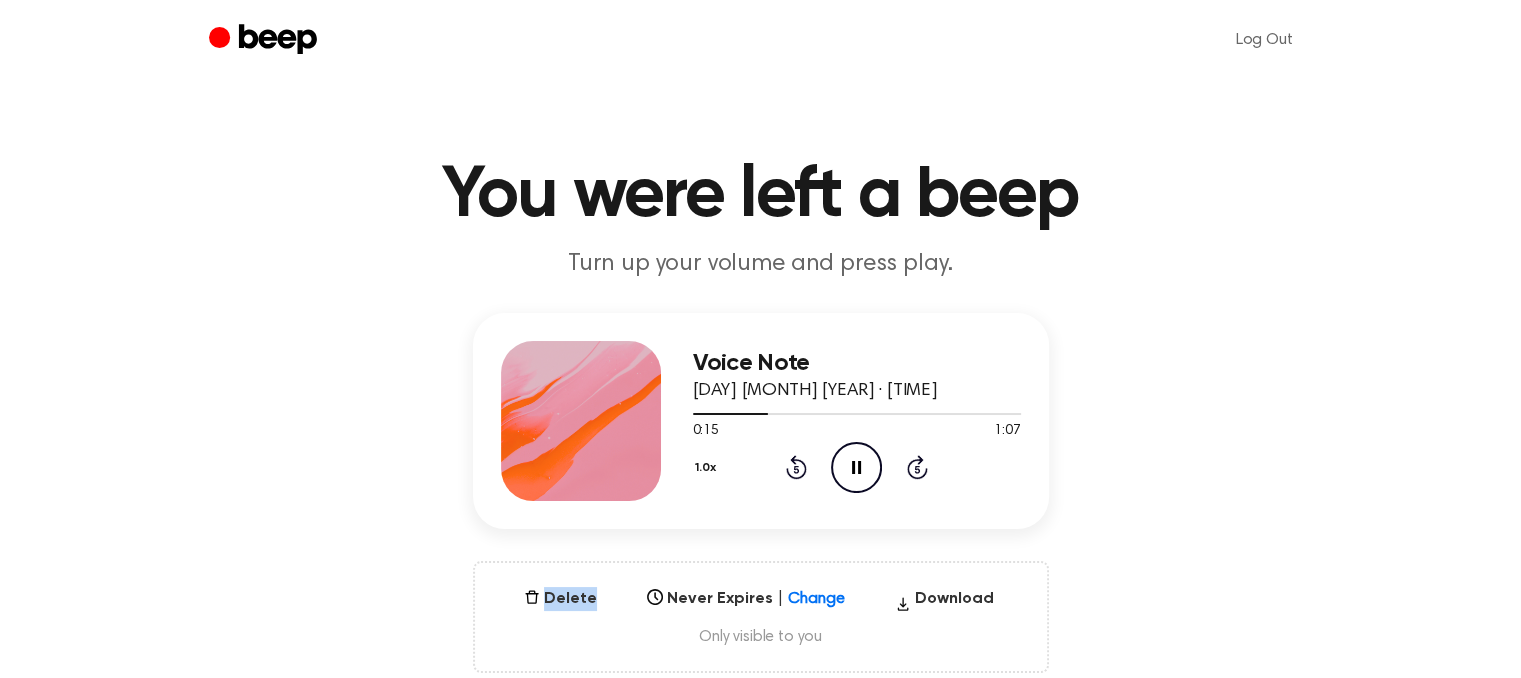 click on "Rewind 5 seconds" 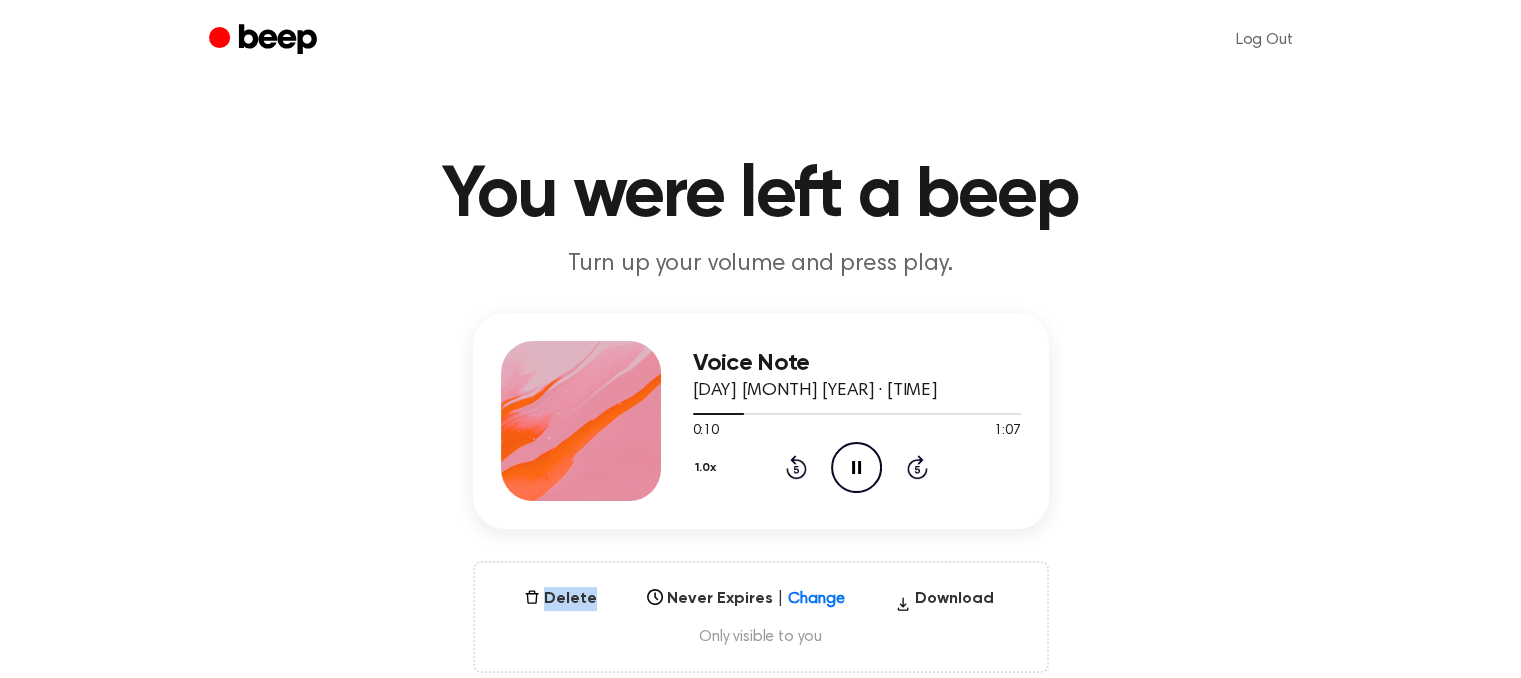 click on "Rewind 5 seconds" 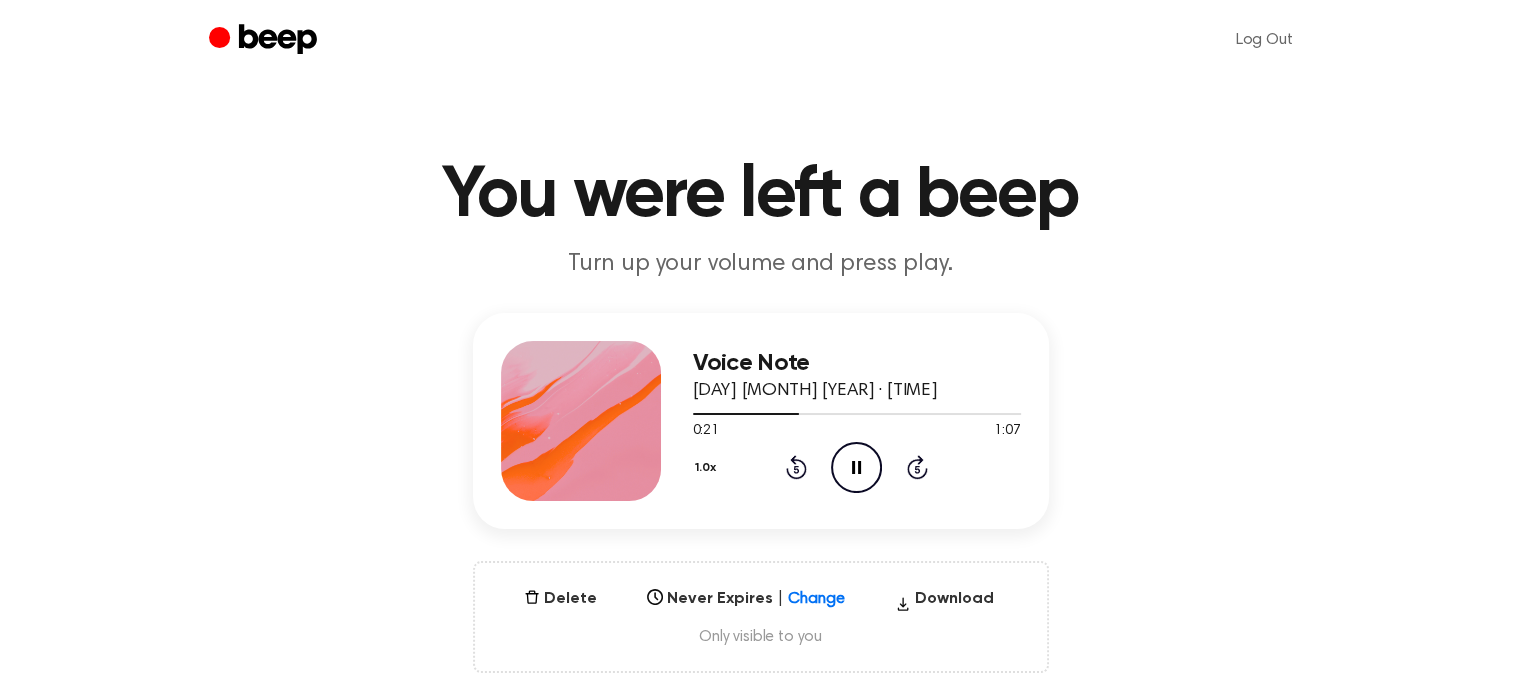 click on "Rewind 5 seconds" 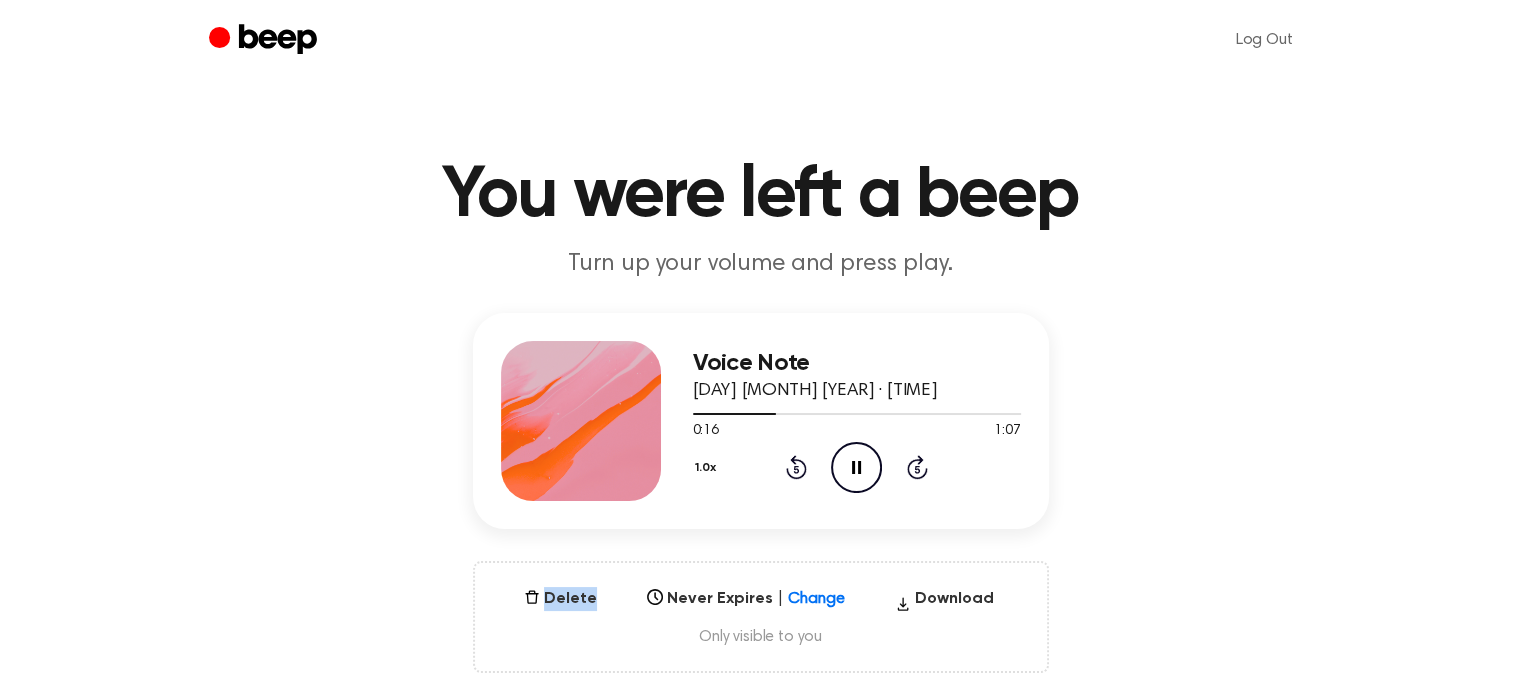 click on "Rewind 5 seconds" 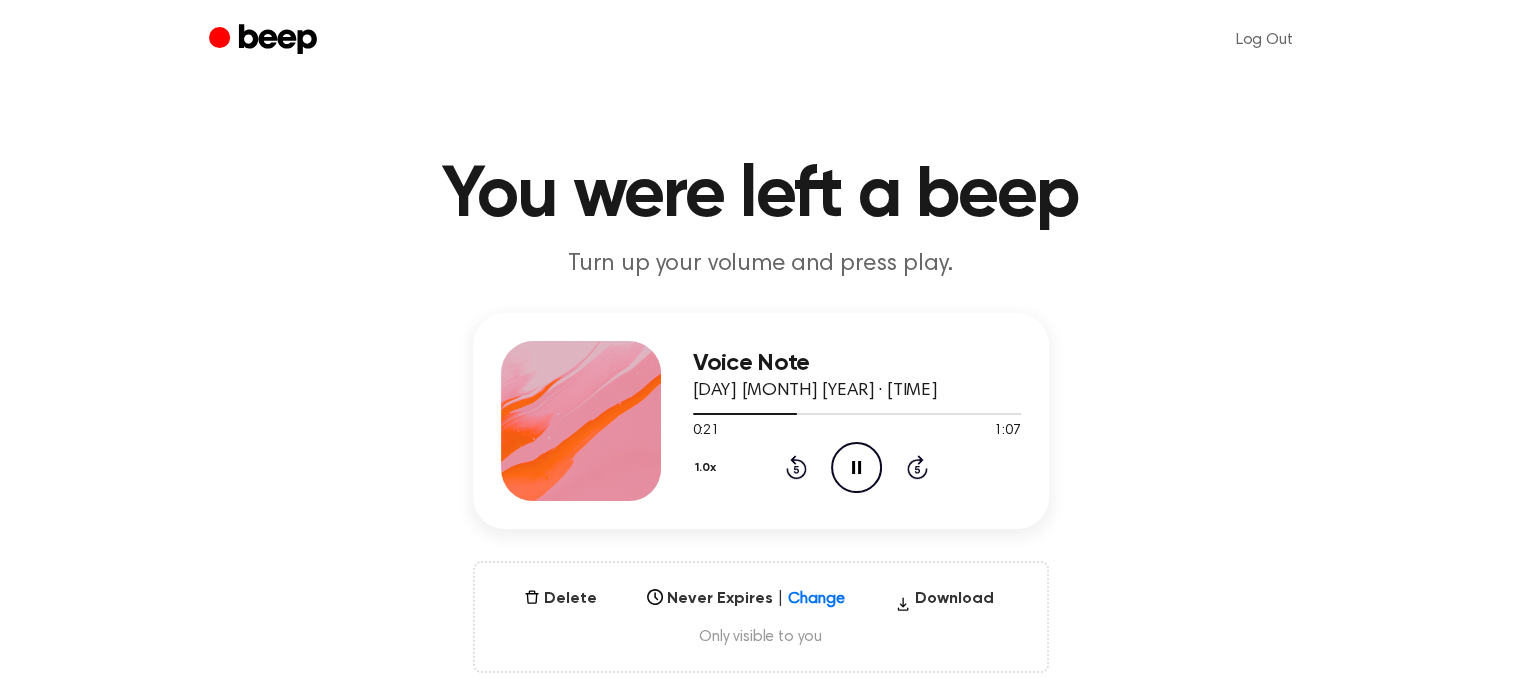 click on "Rewind 5 seconds" 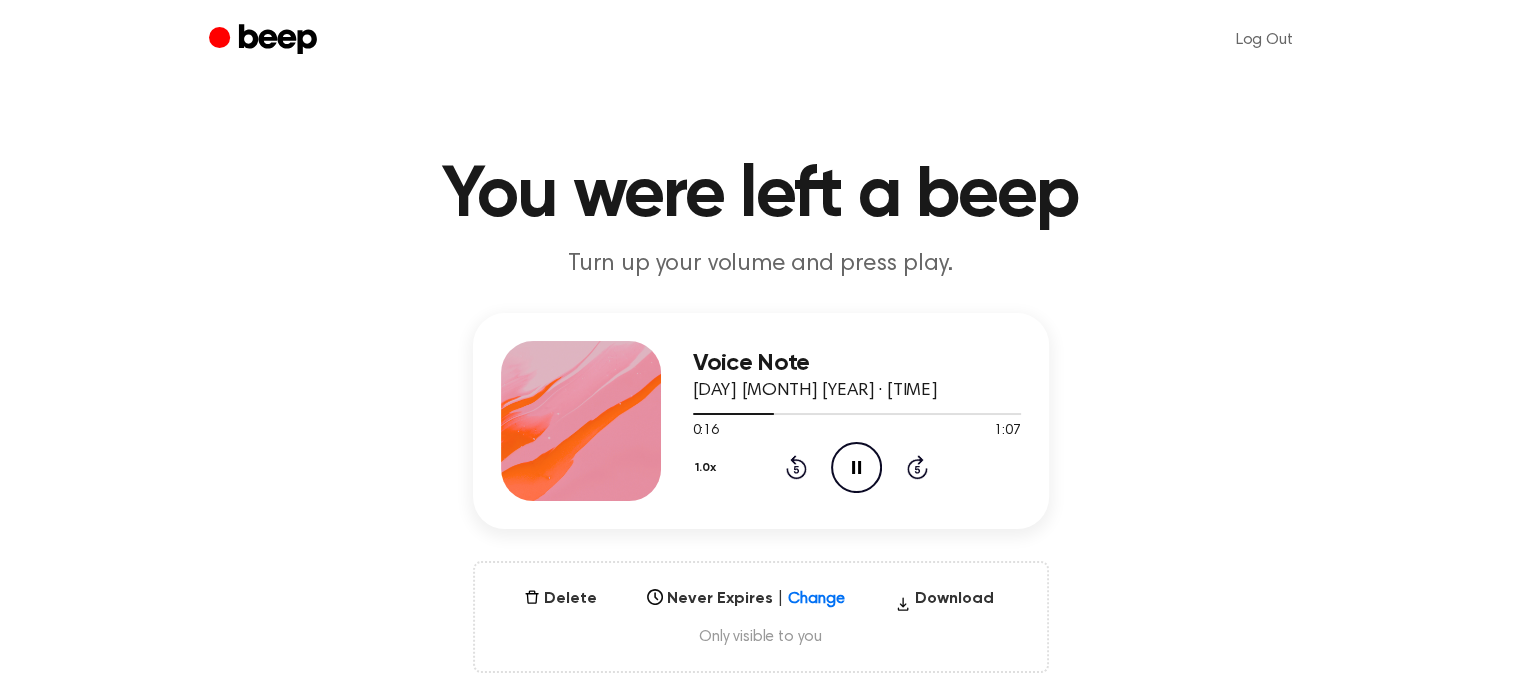 click on "Rewind 5 seconds" 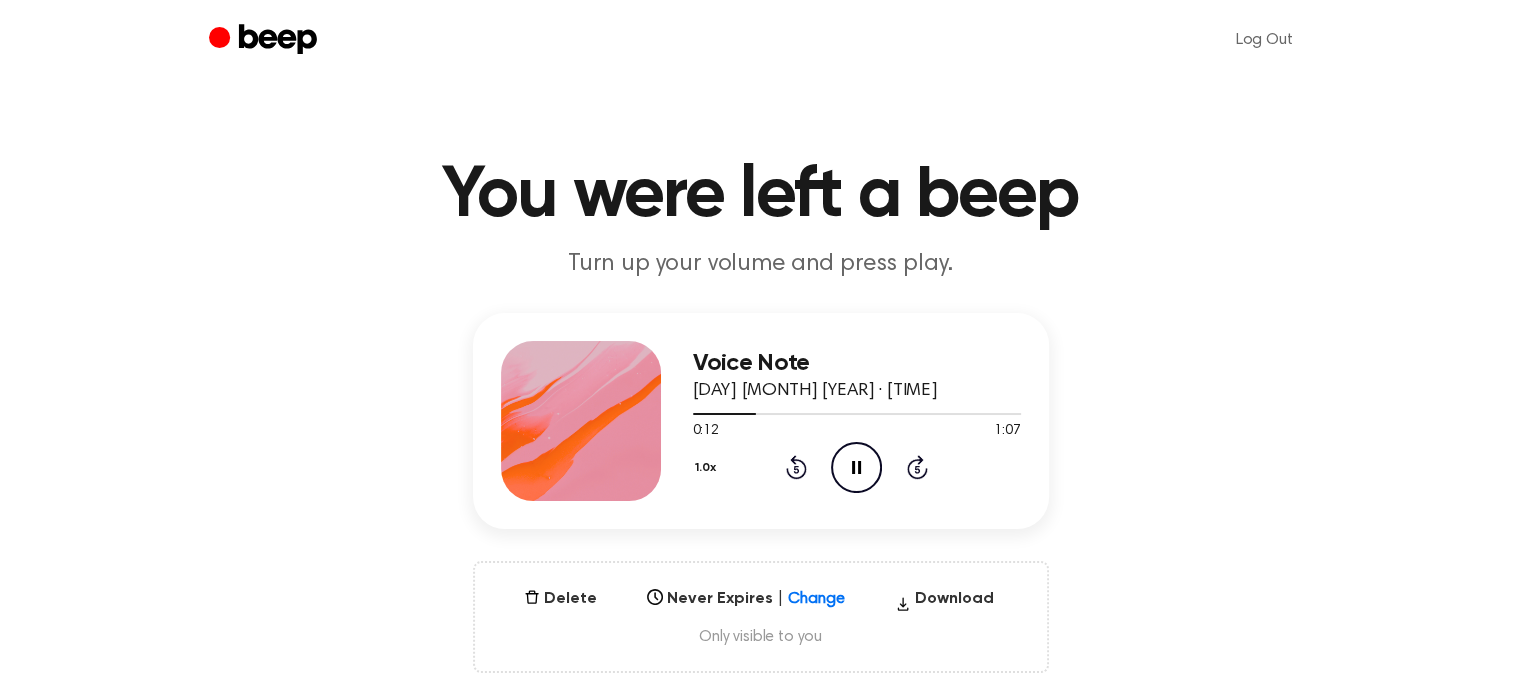 click on "Rewind 5 seconds" 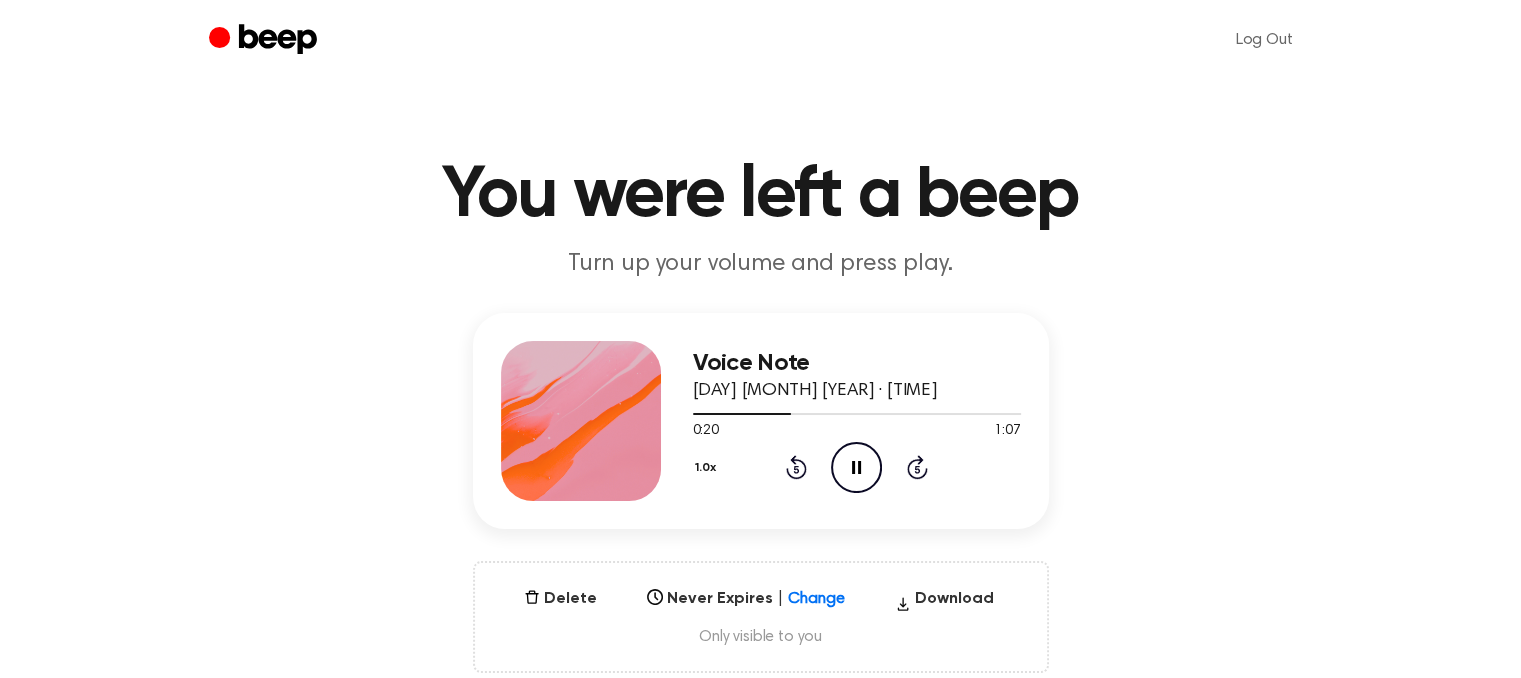 click on "Rewind 5 seconds" 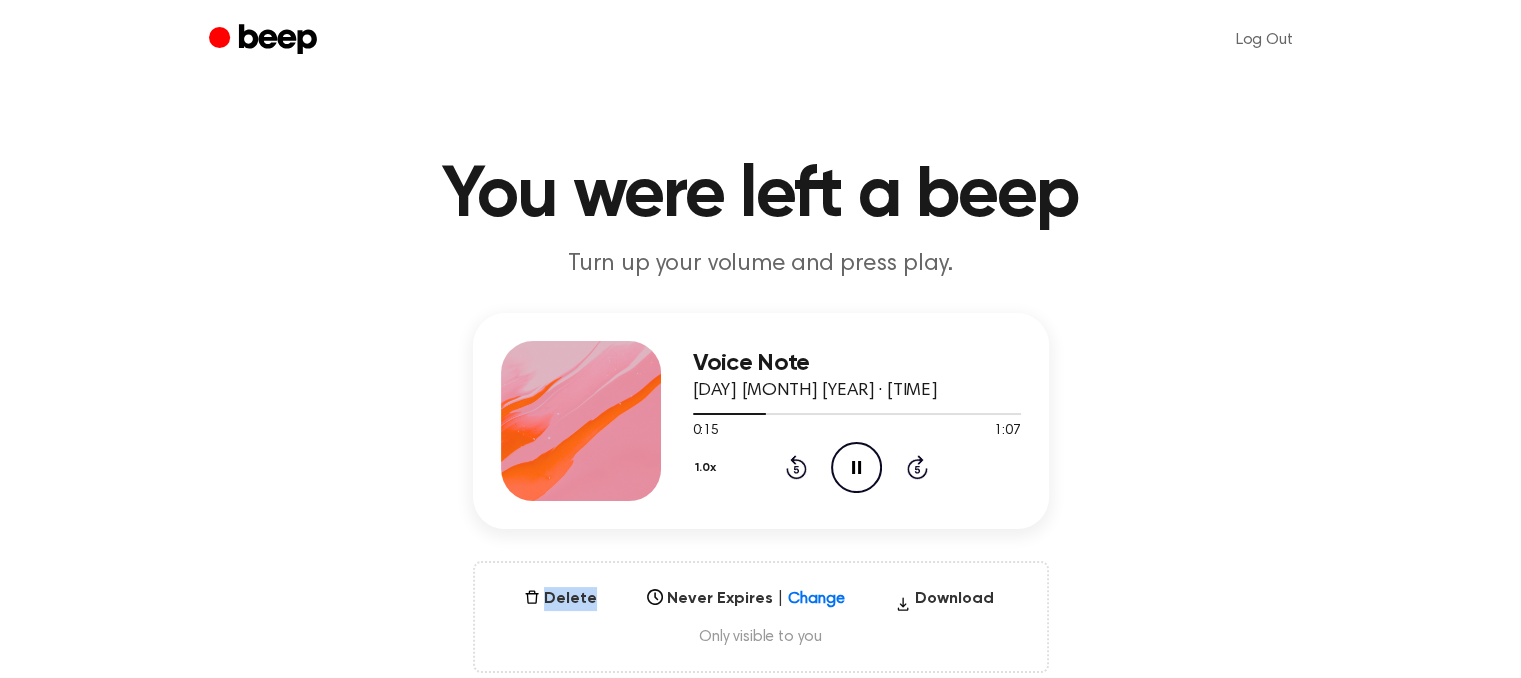 click on "Rewind 5 seconds" 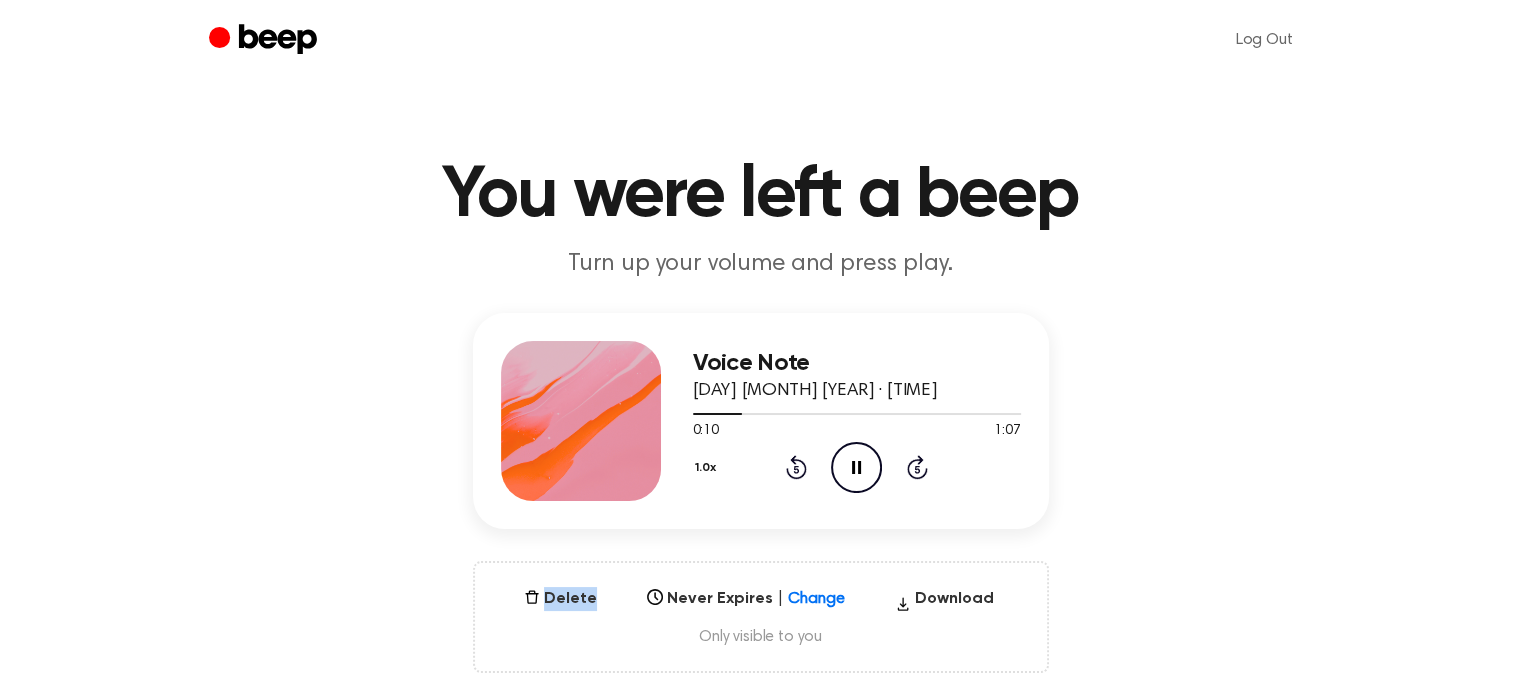 click on "Rewind 5 seconds" 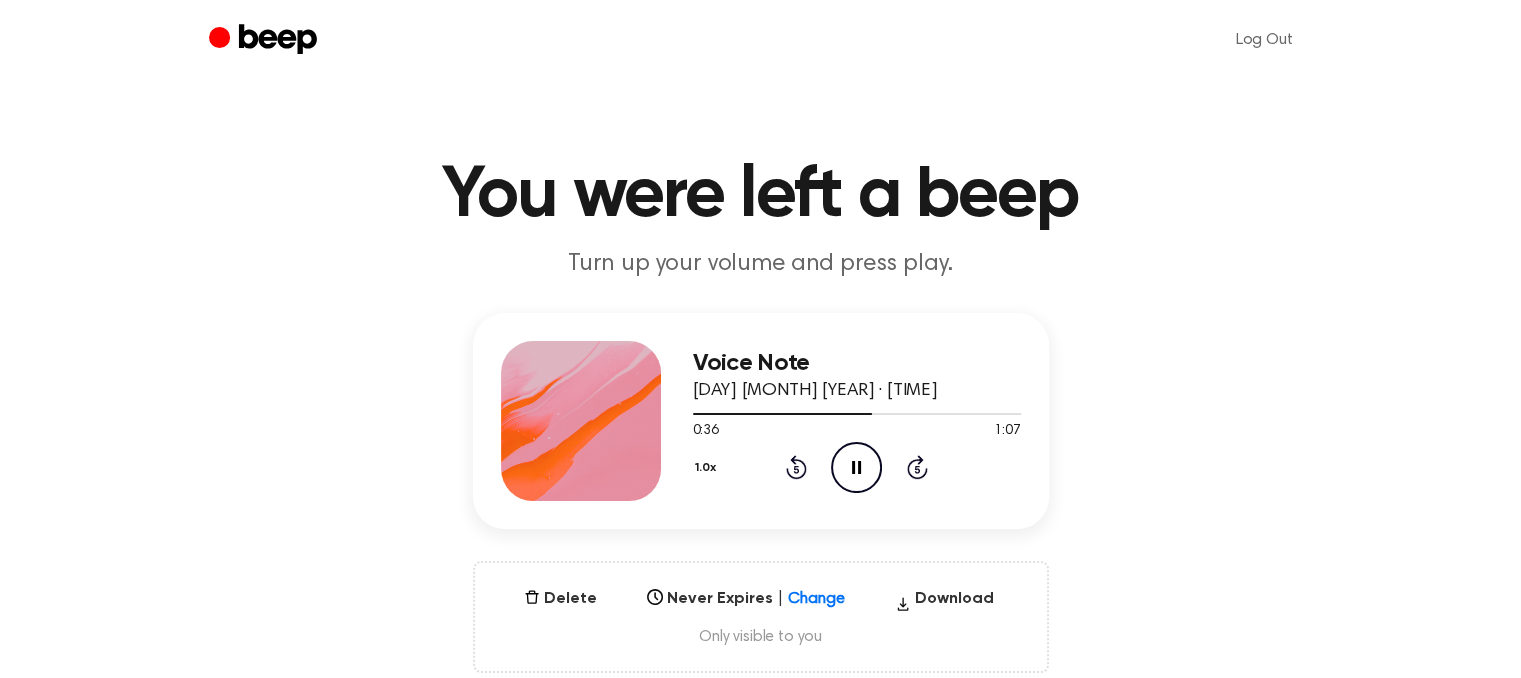 click on "Rewind 5 seconds" 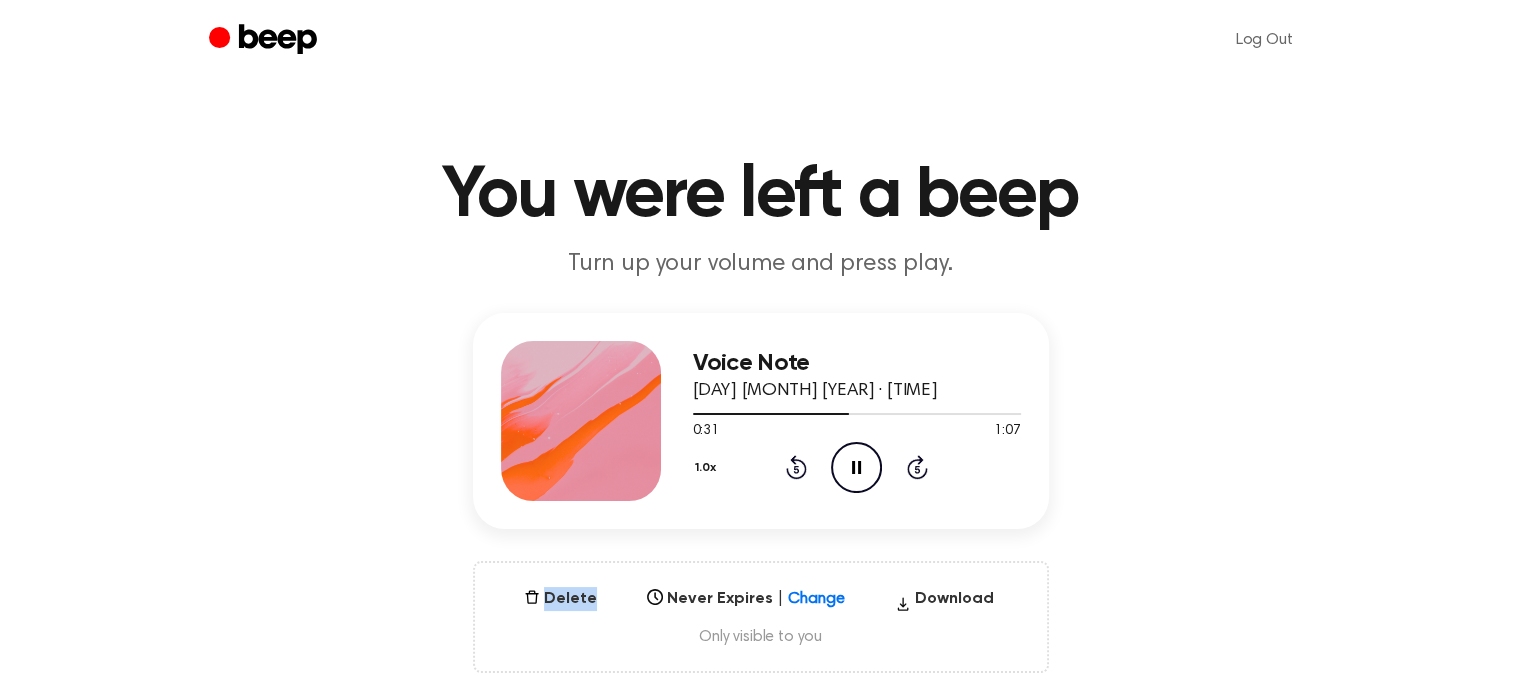 click on "Rewind 5 seconds" 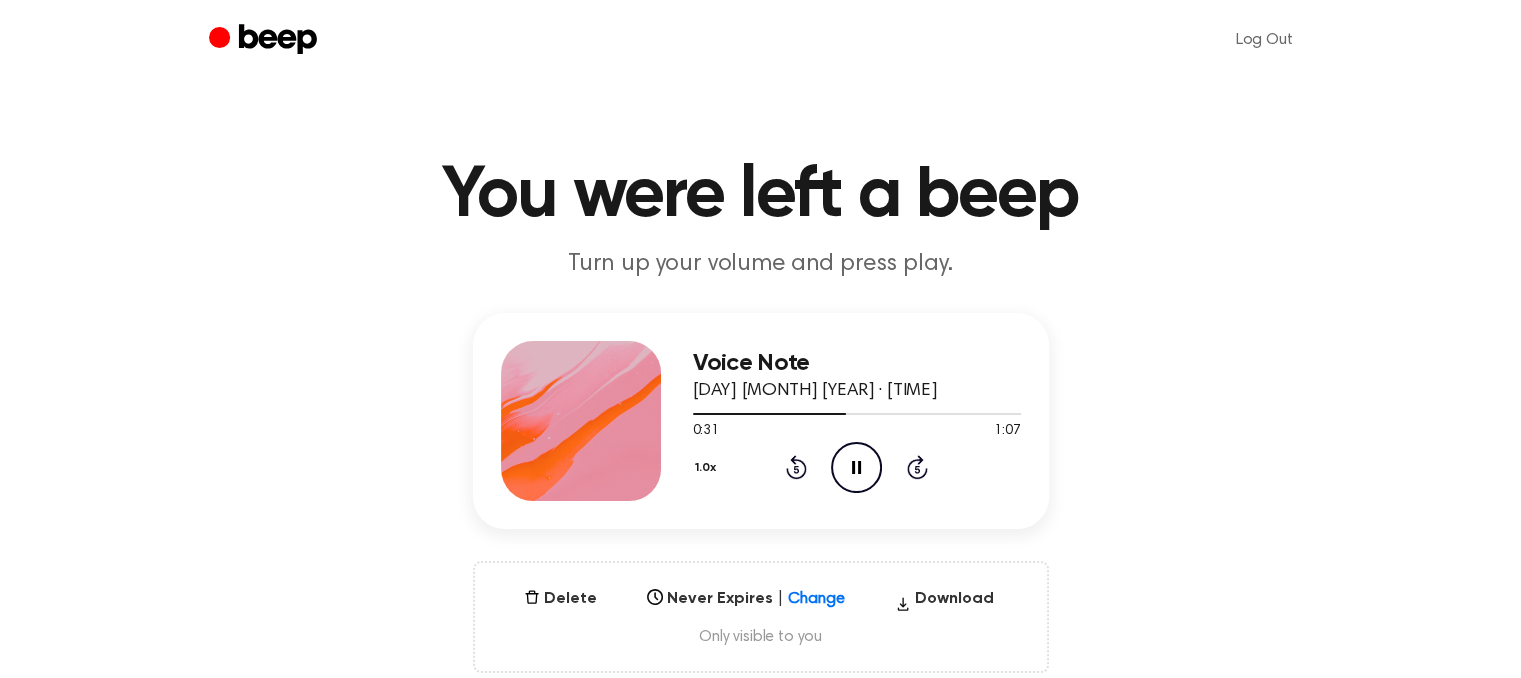 click on "Rewind 5 seconds" 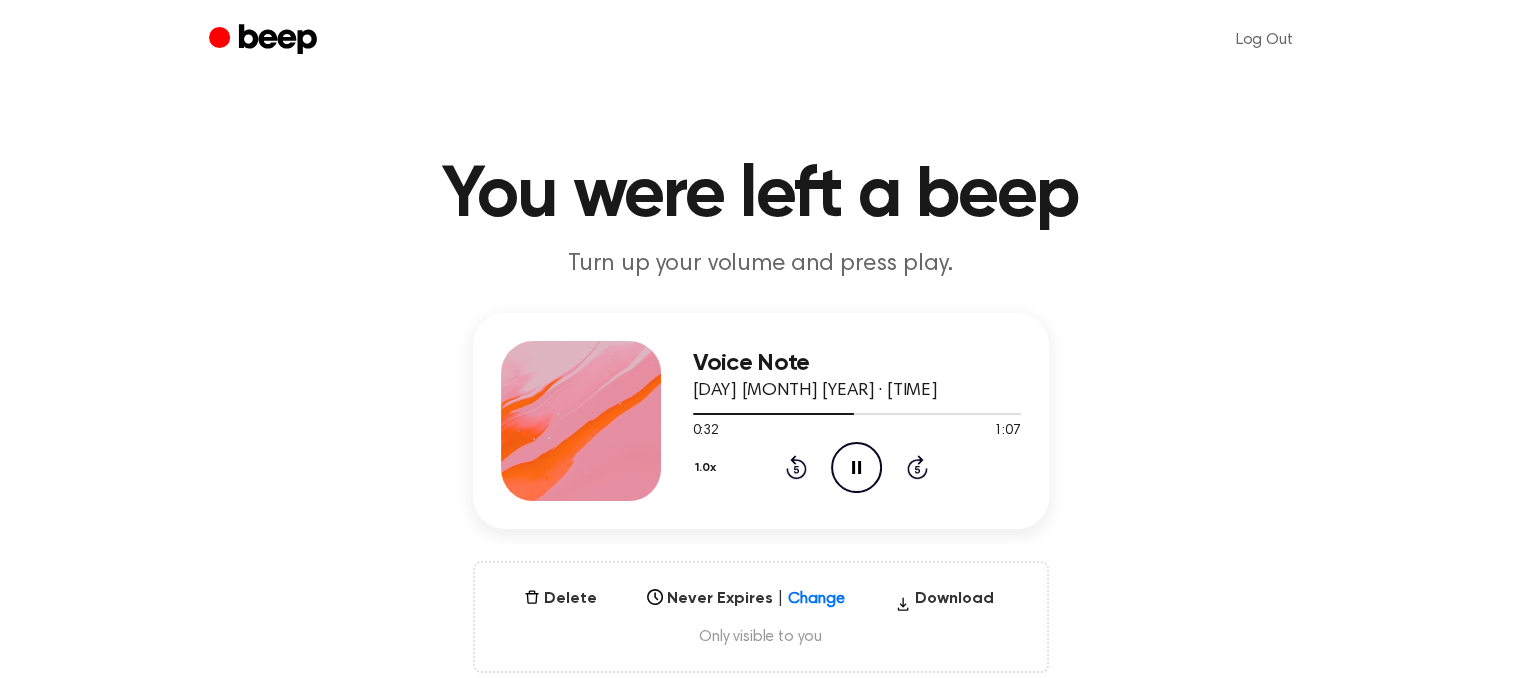 click on "Rewind 5 seconds" 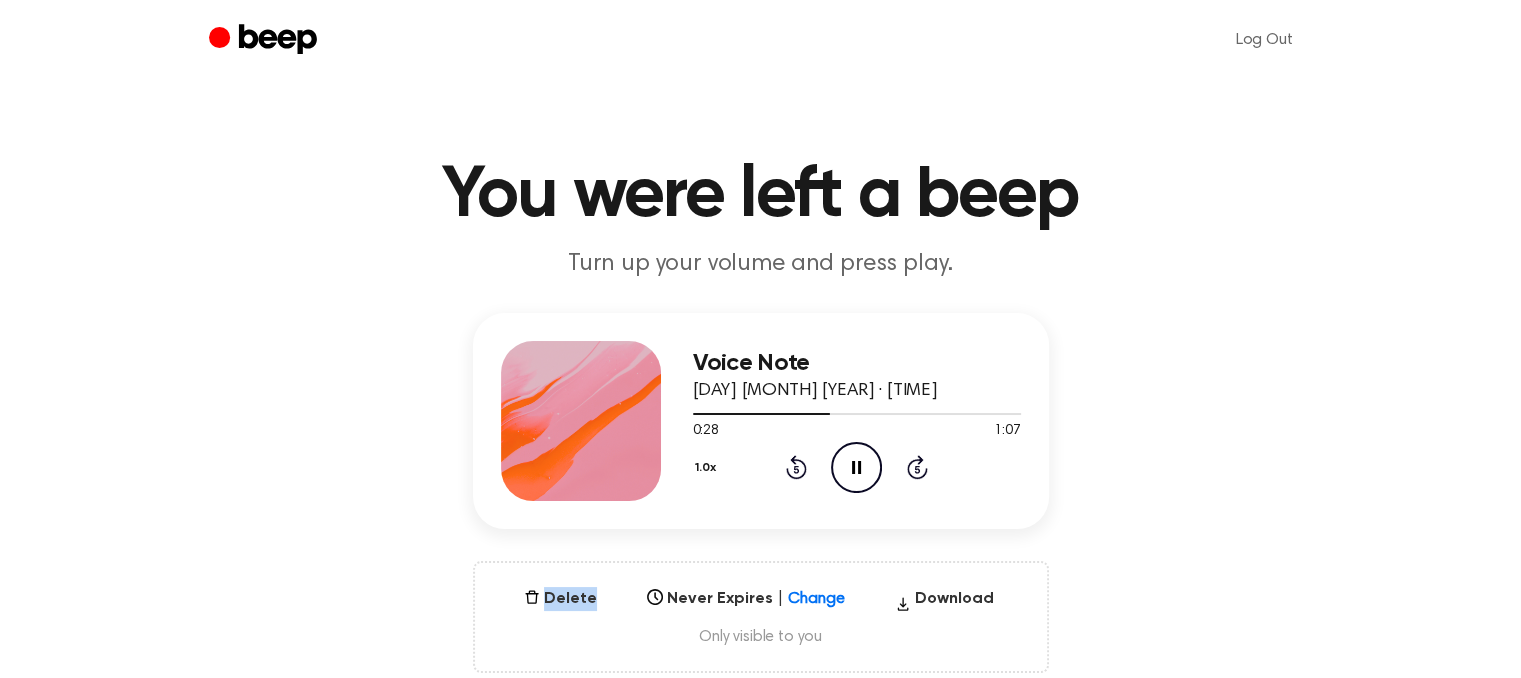 click on "Rewind 5 seconds" 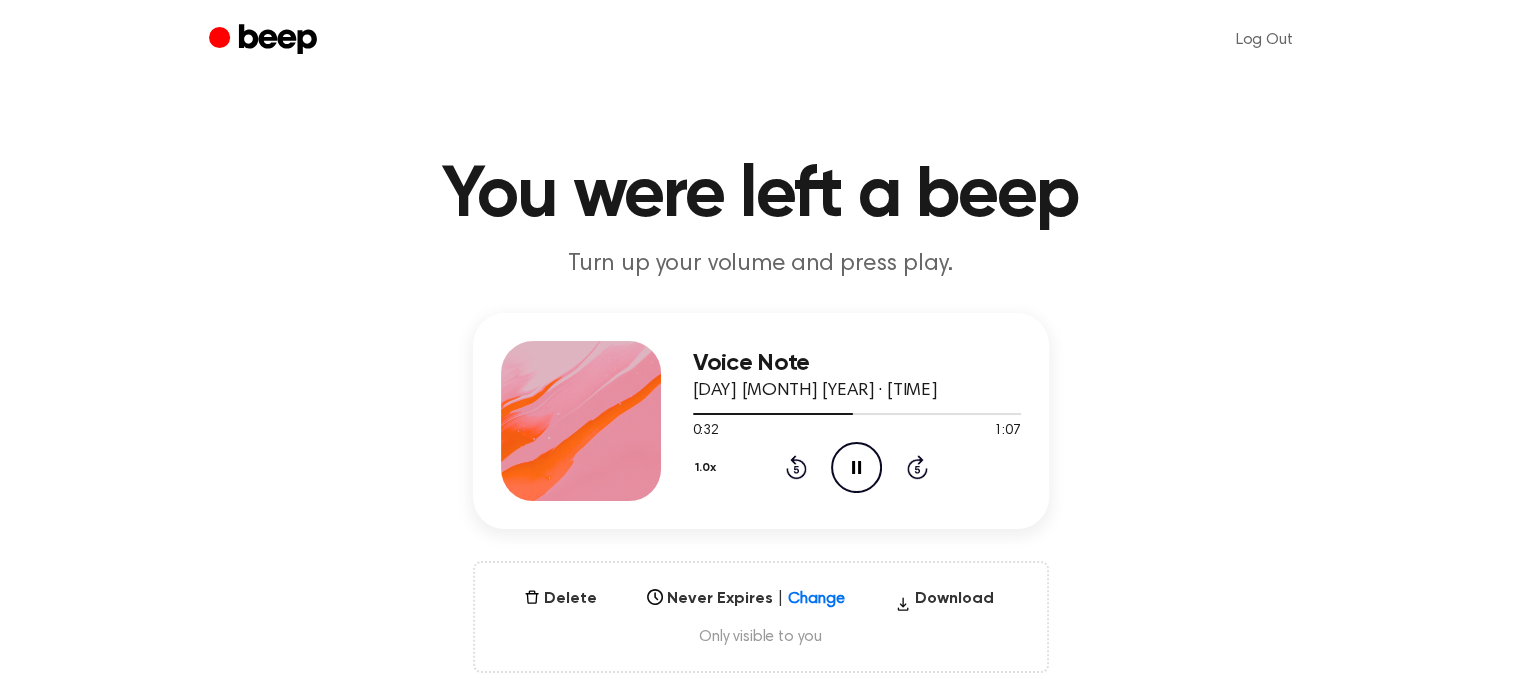 click on "Rewind 5 seconds" 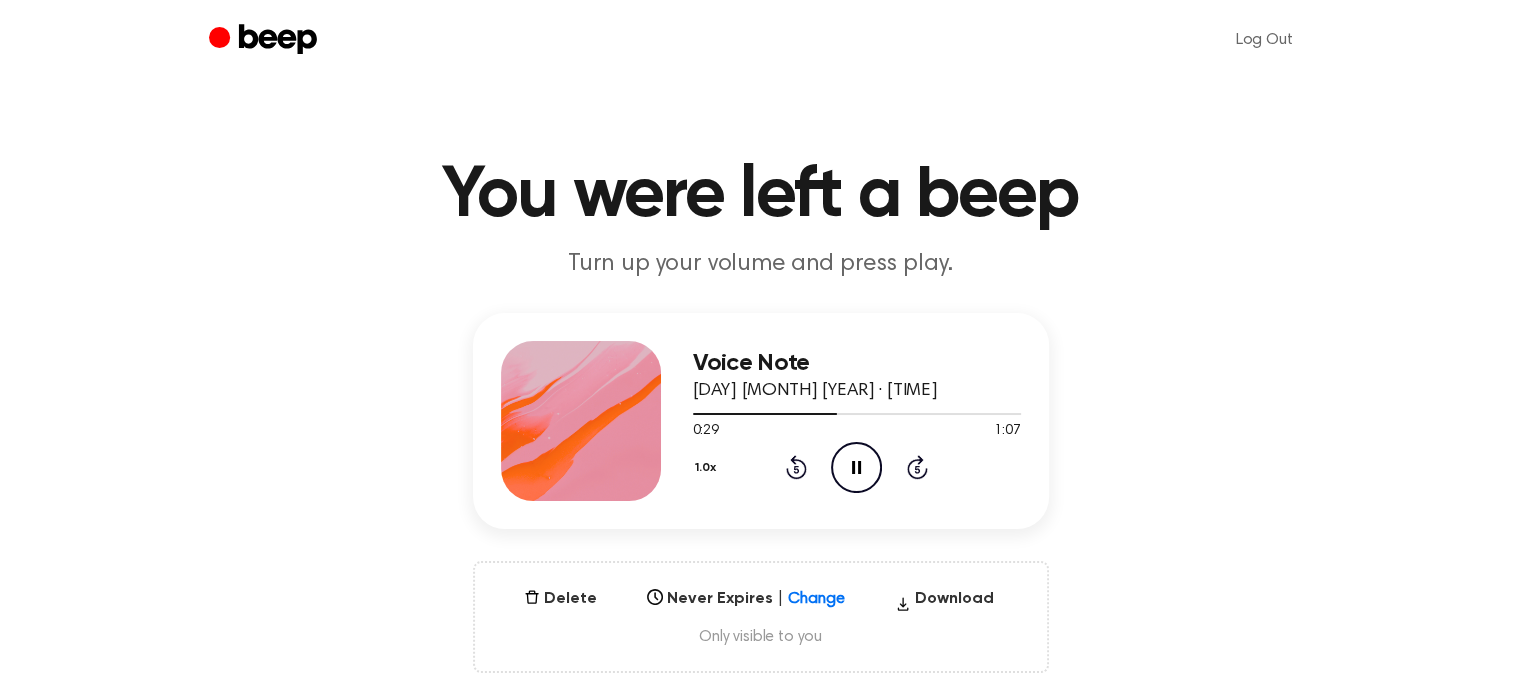 click on "Rewind 5 seconds" 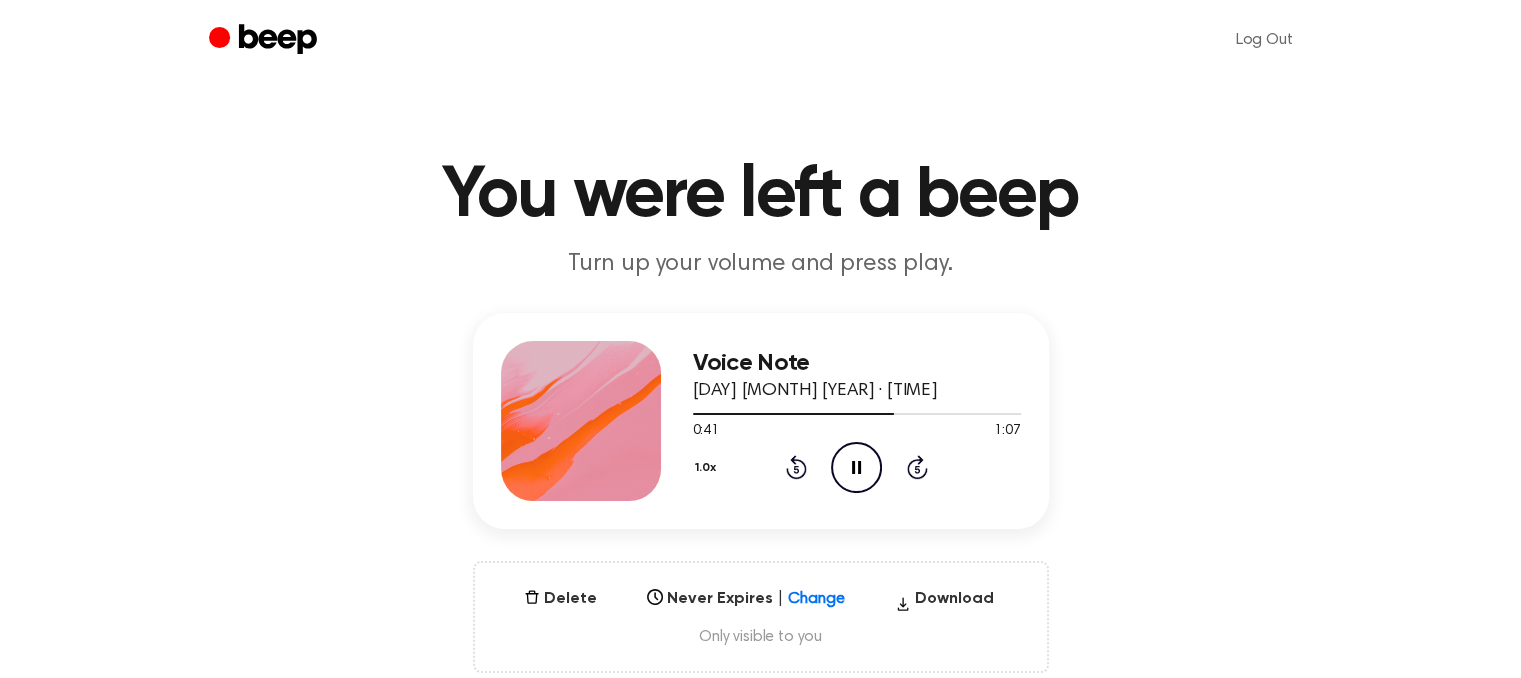 click on "Rewind 5 seconds" 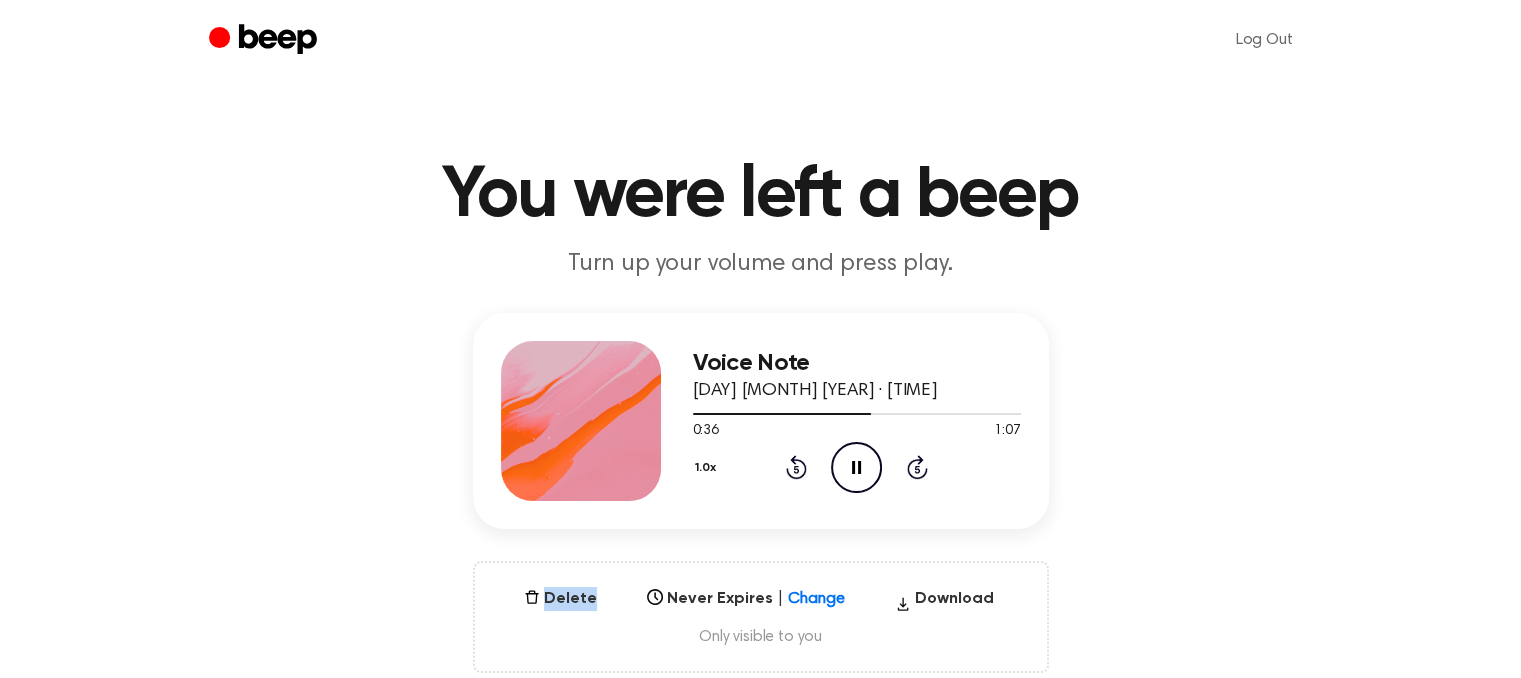 click on "Rewind 5 seconds" 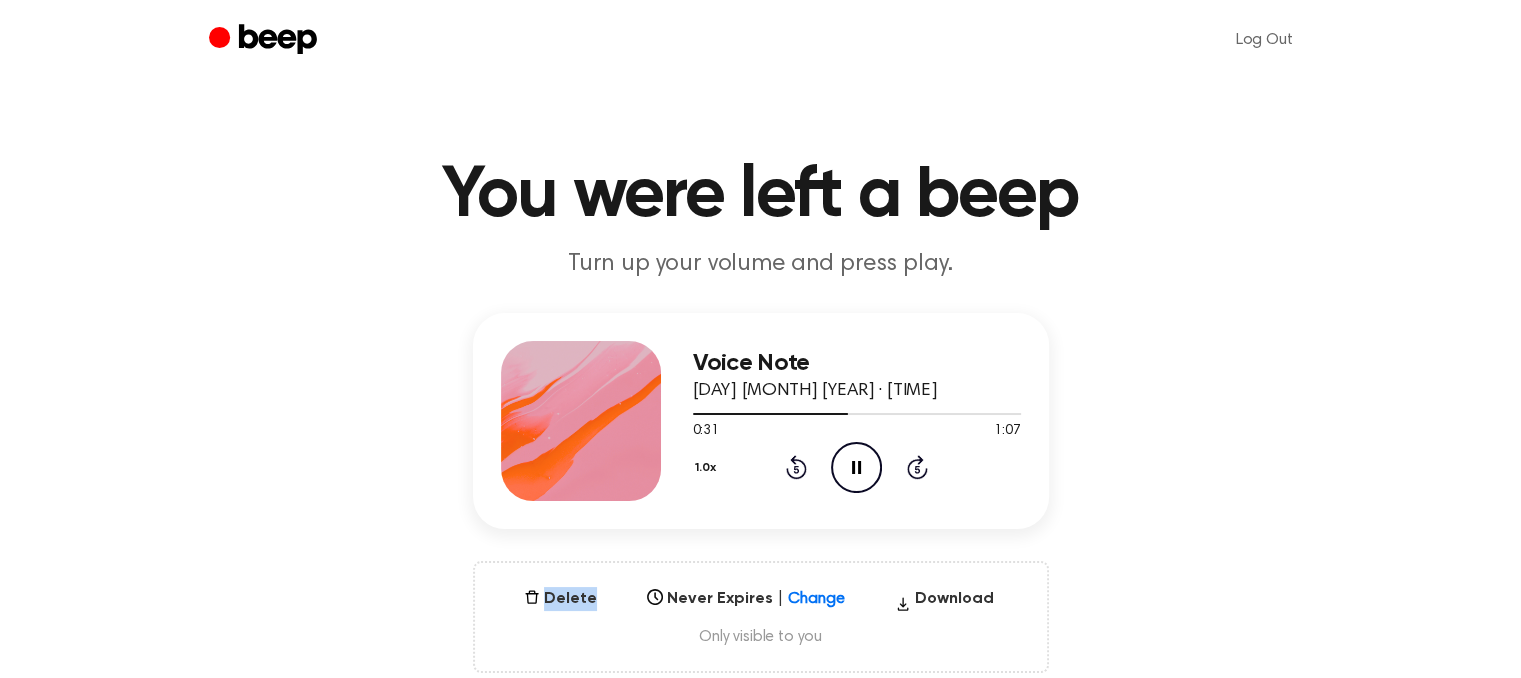 click on "Rewind 5 seconds" 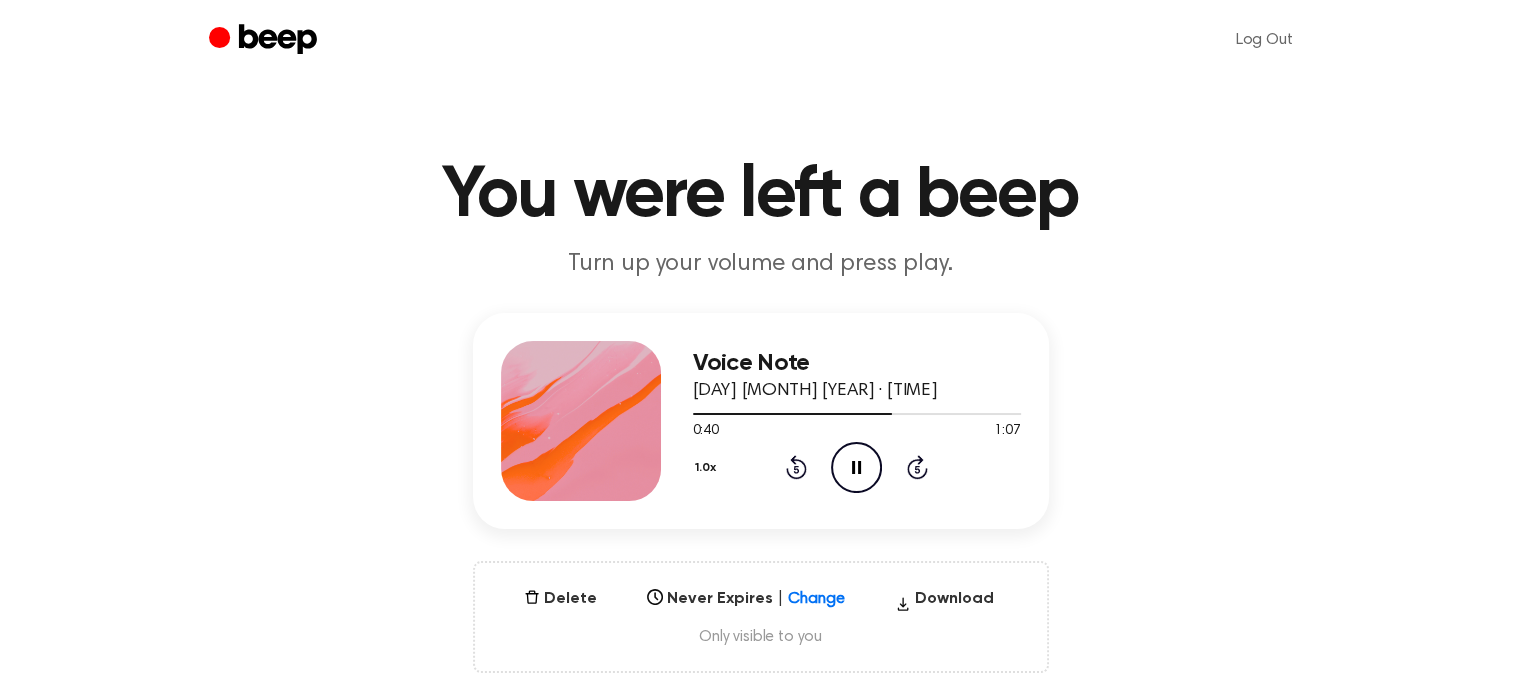 click on "Rewind 5 seconds" 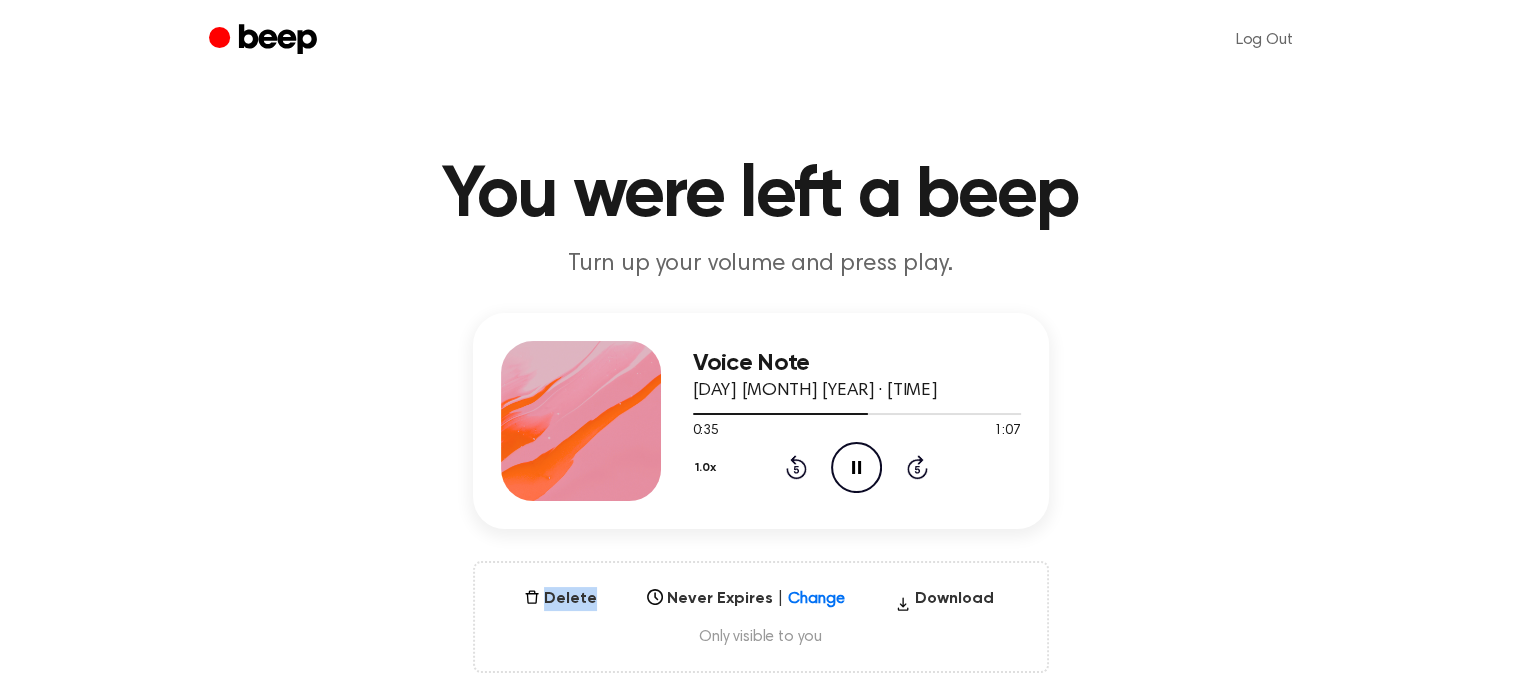 click on "Rewind 5 seconds" 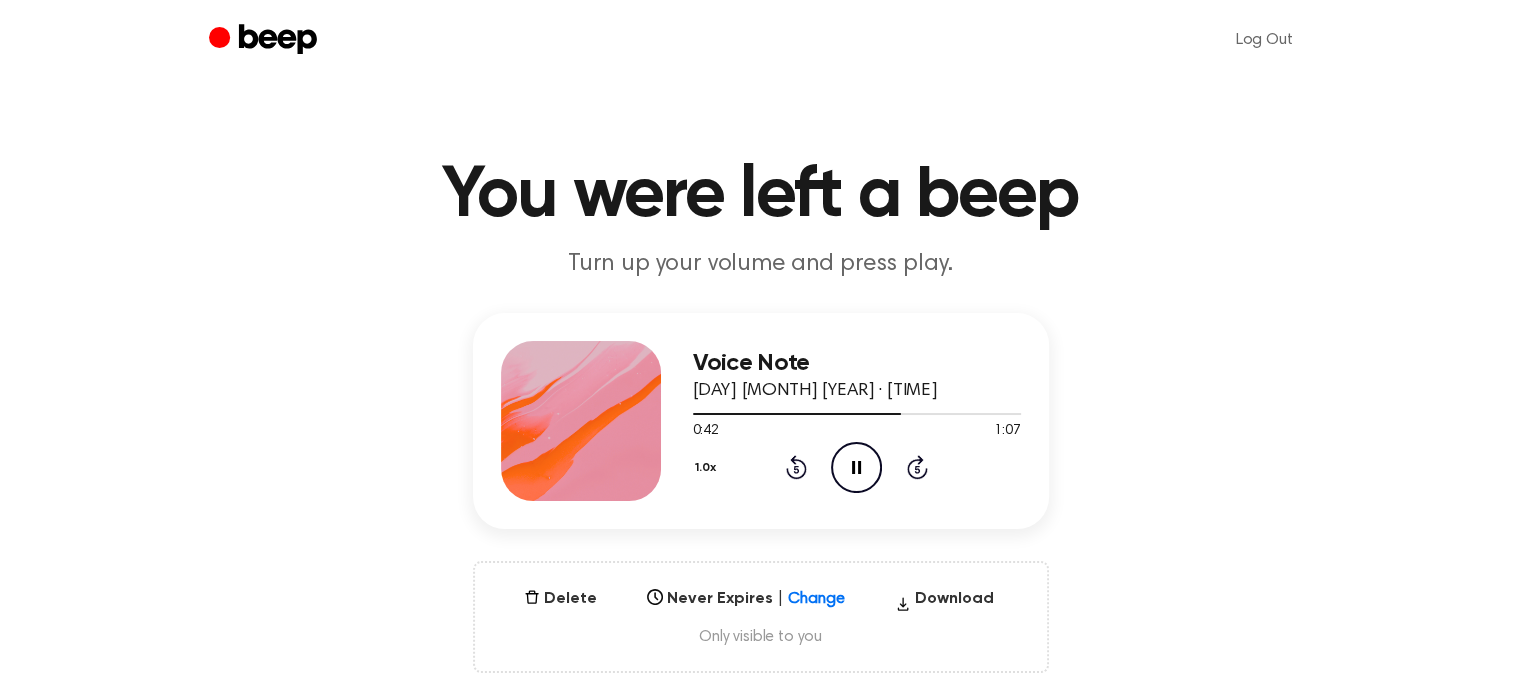 click on "Rewind 5 seconds" 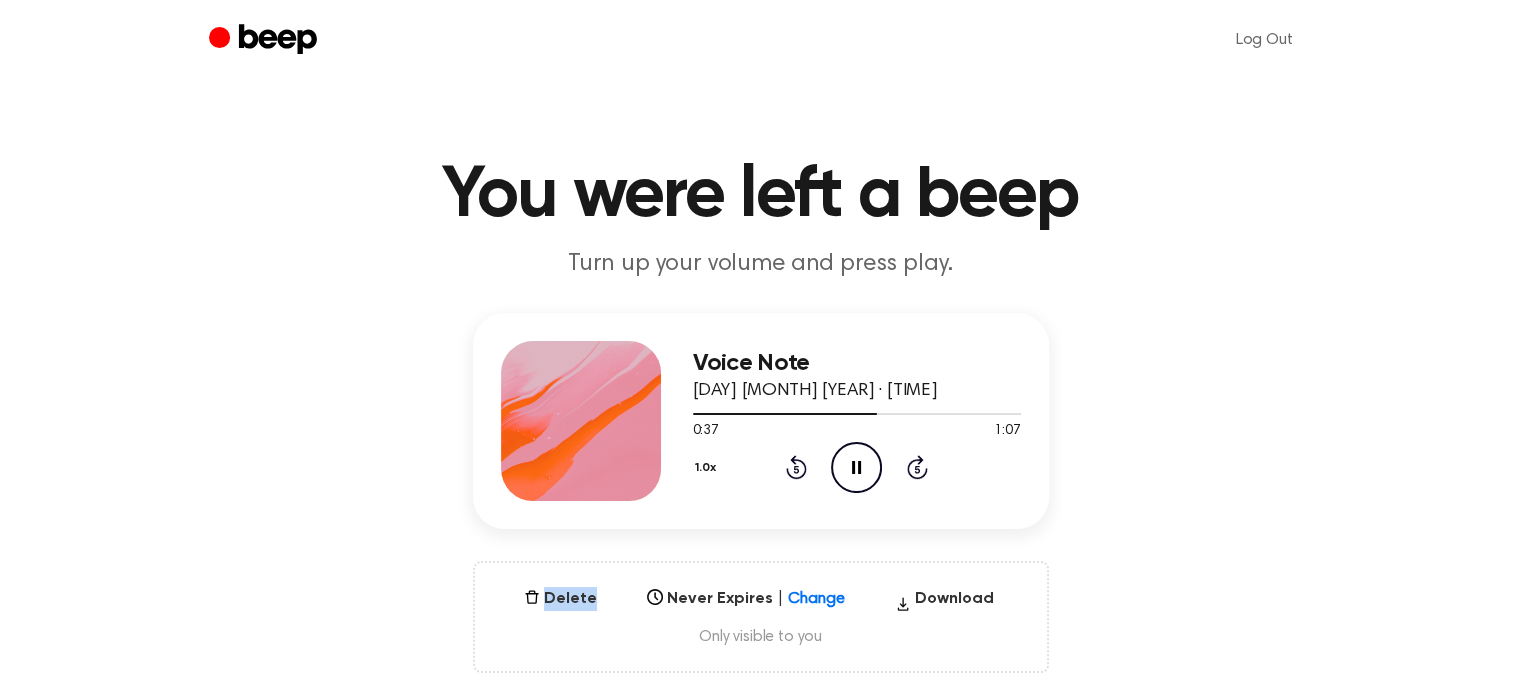 click on "Rewind 5 seconds" 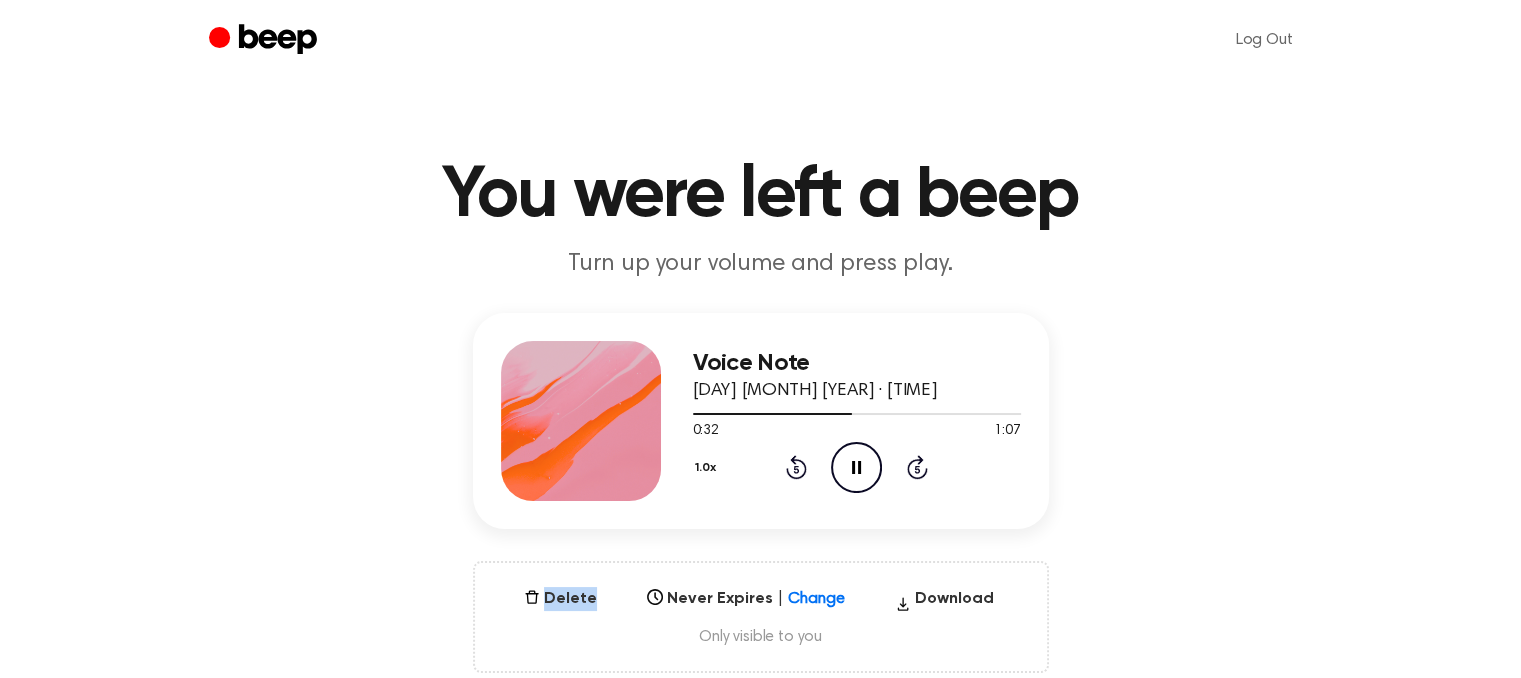 click on "Rewind 5 seconds" 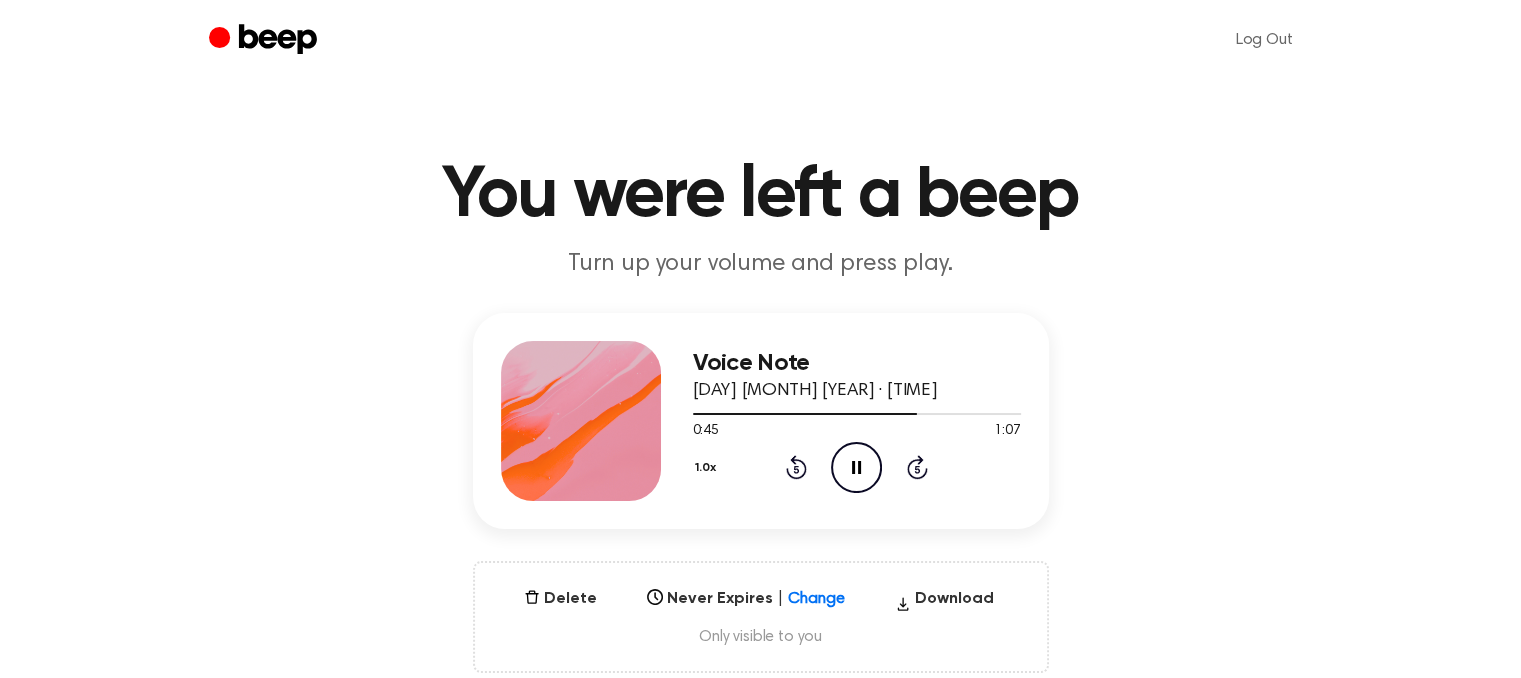click on "Rewind 5 seconds" 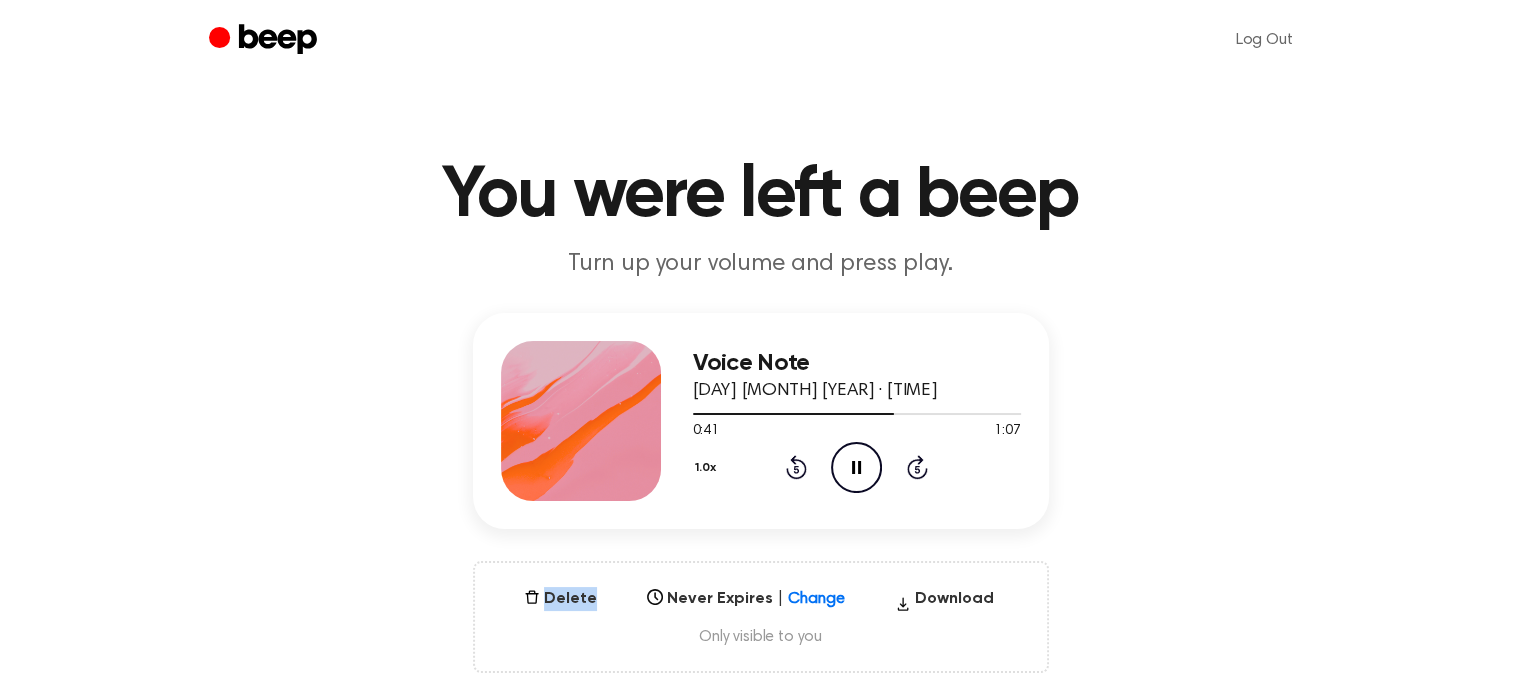 click on "Rewind 5 seconds" 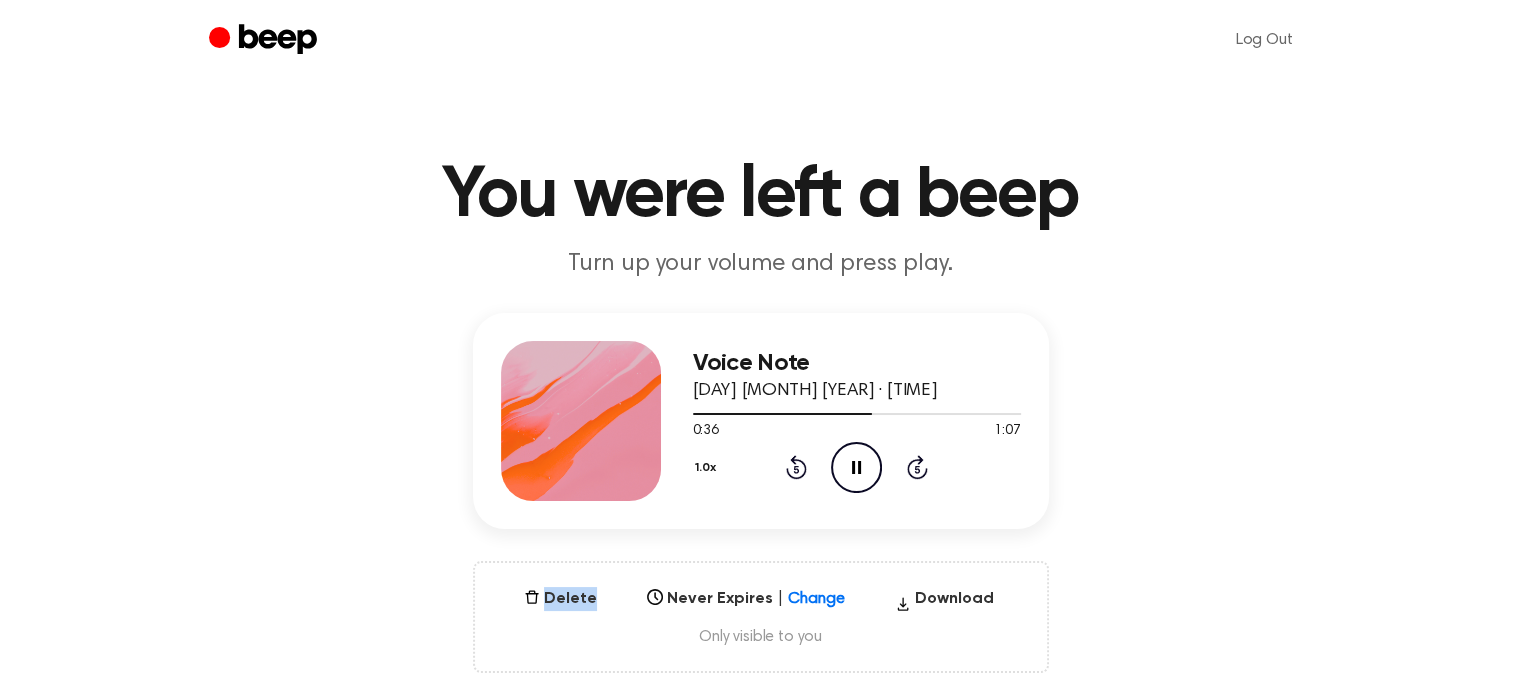 click on "Rewind 5 seconds" 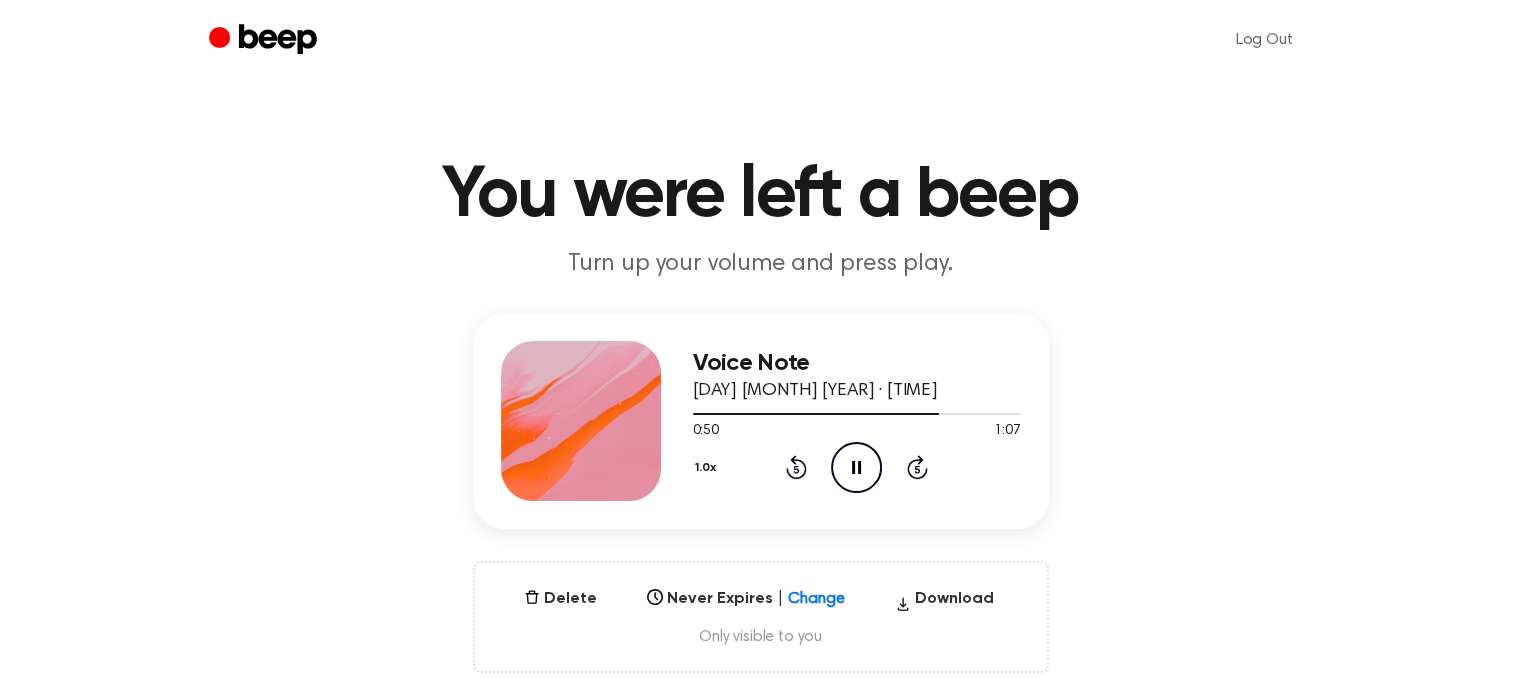 click on "Rewind 5 seconds" 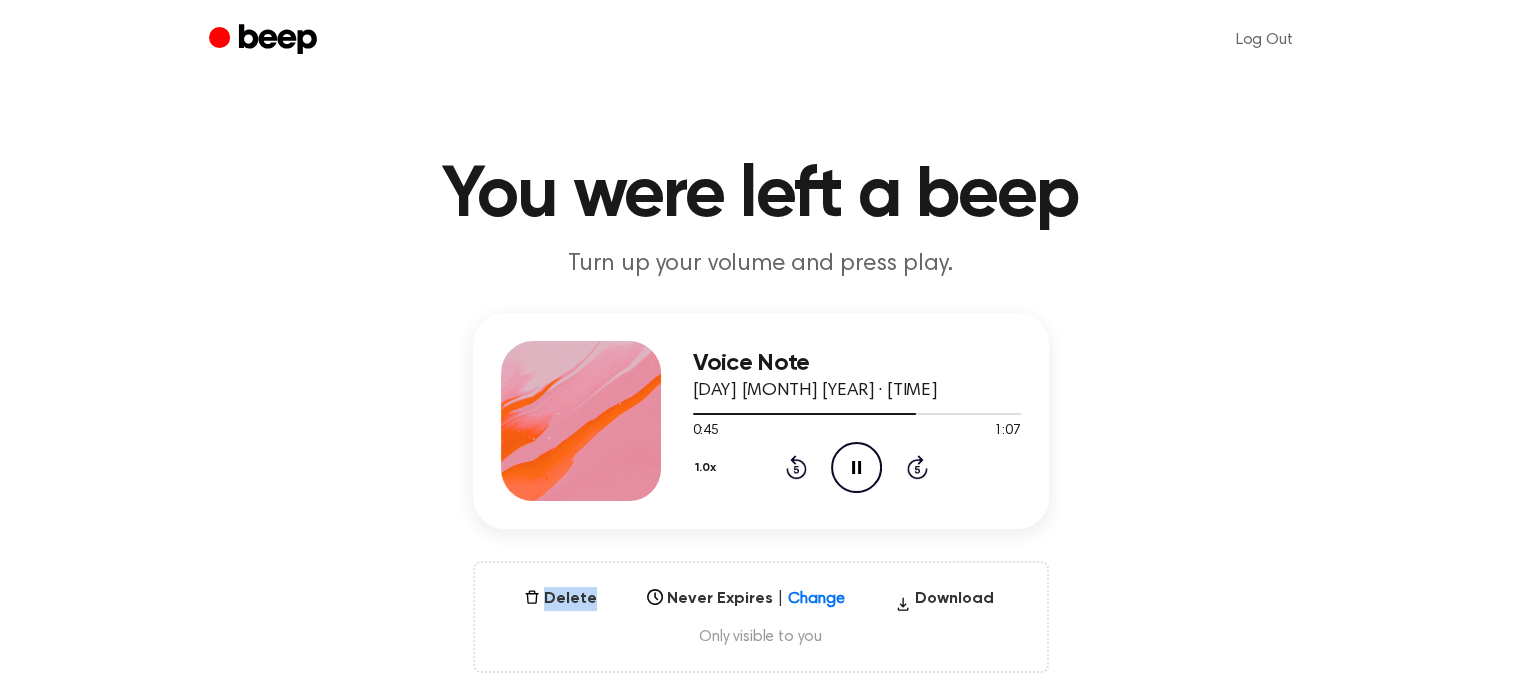 click on "Rewind 5 seconds" 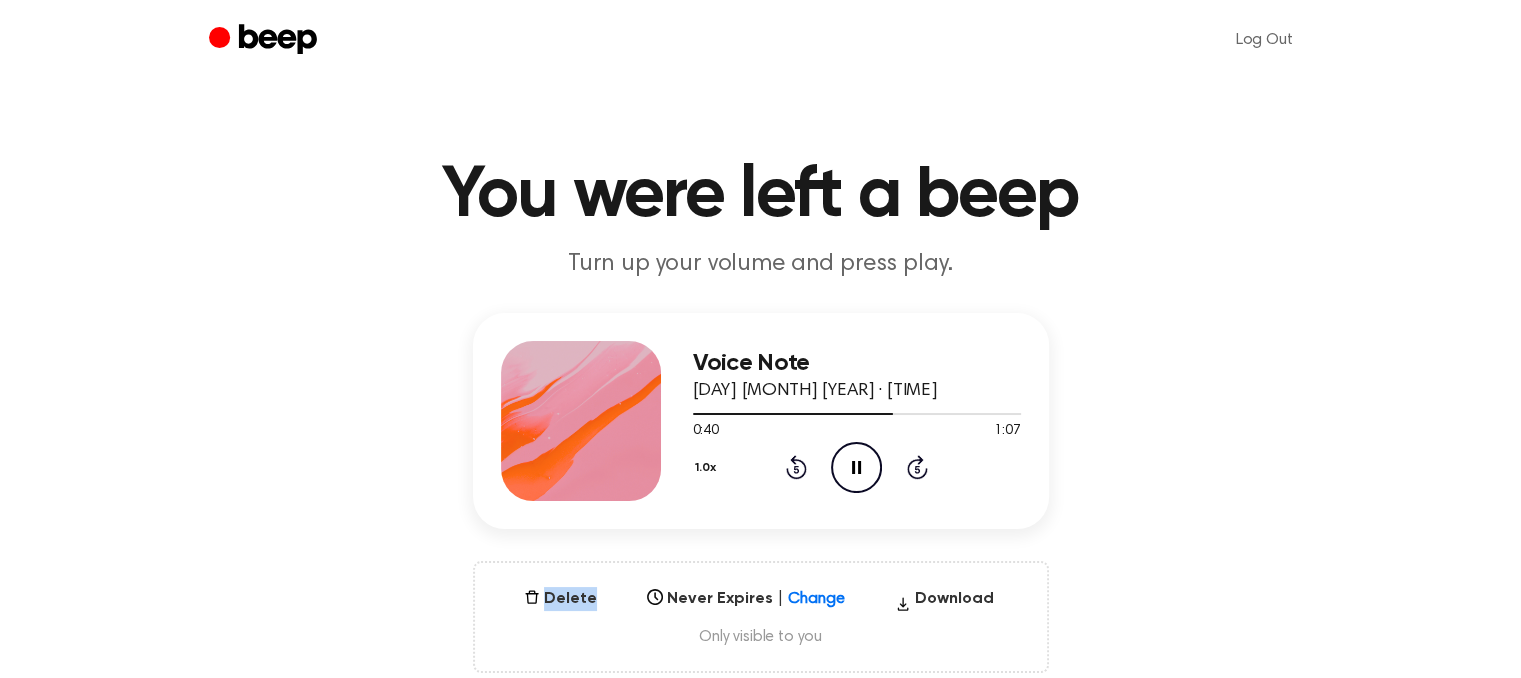 click on "Rewind 5 seconds" 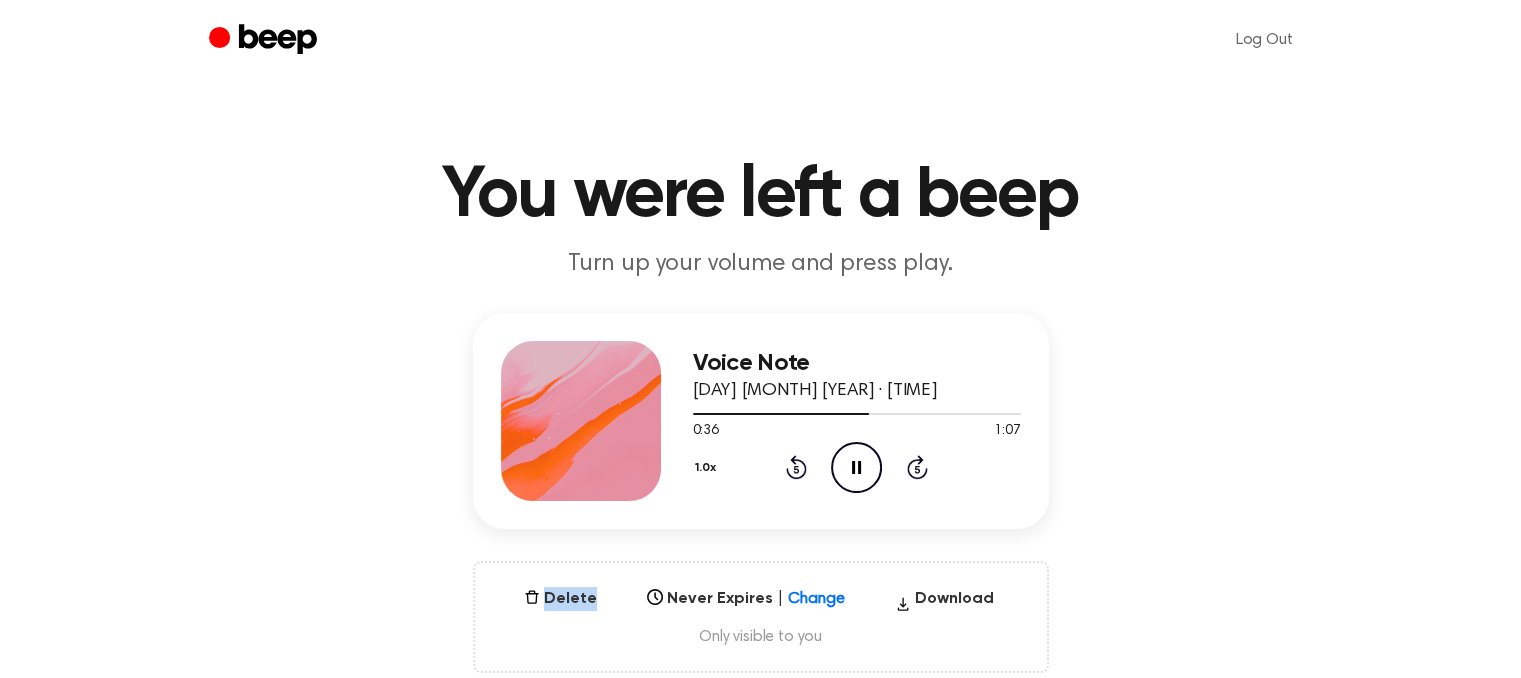 click on "Rewind 5 seconds" 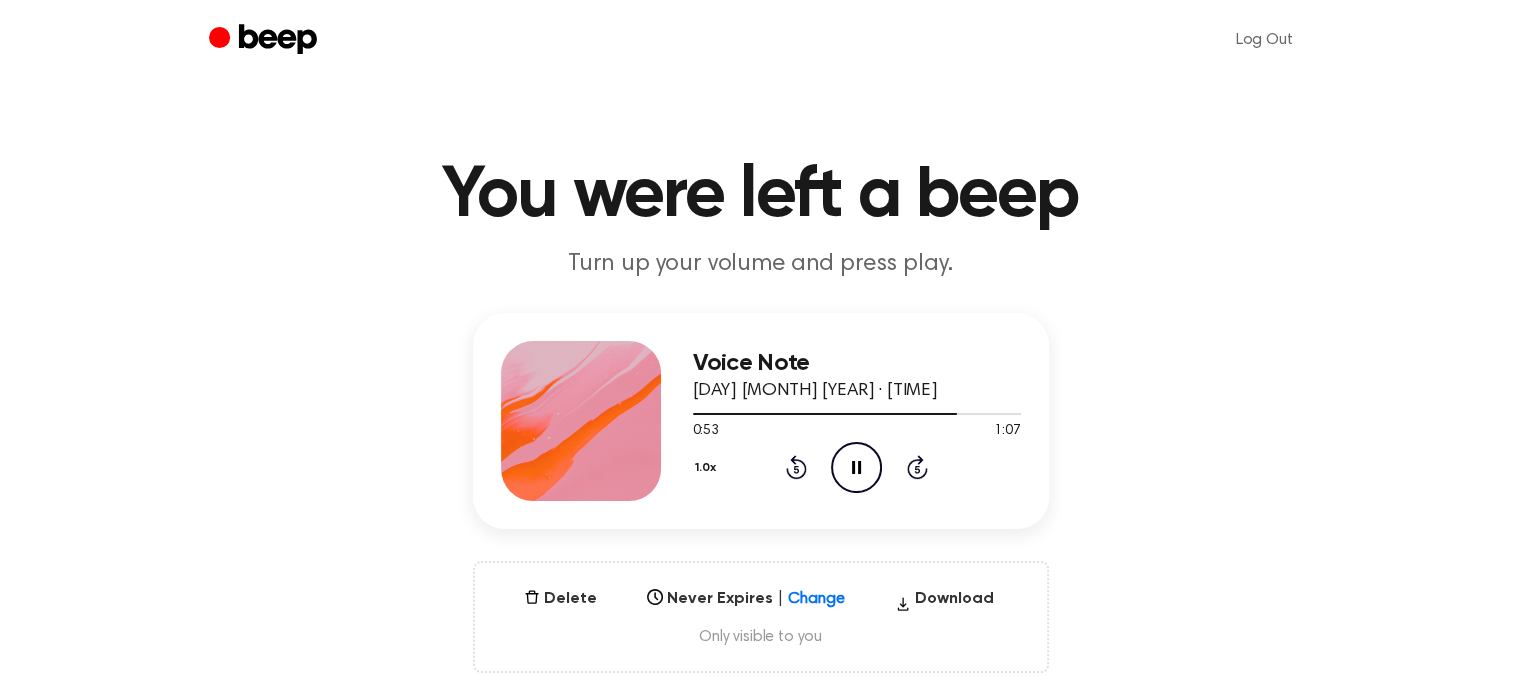 click on "Rewind 5 seconds" 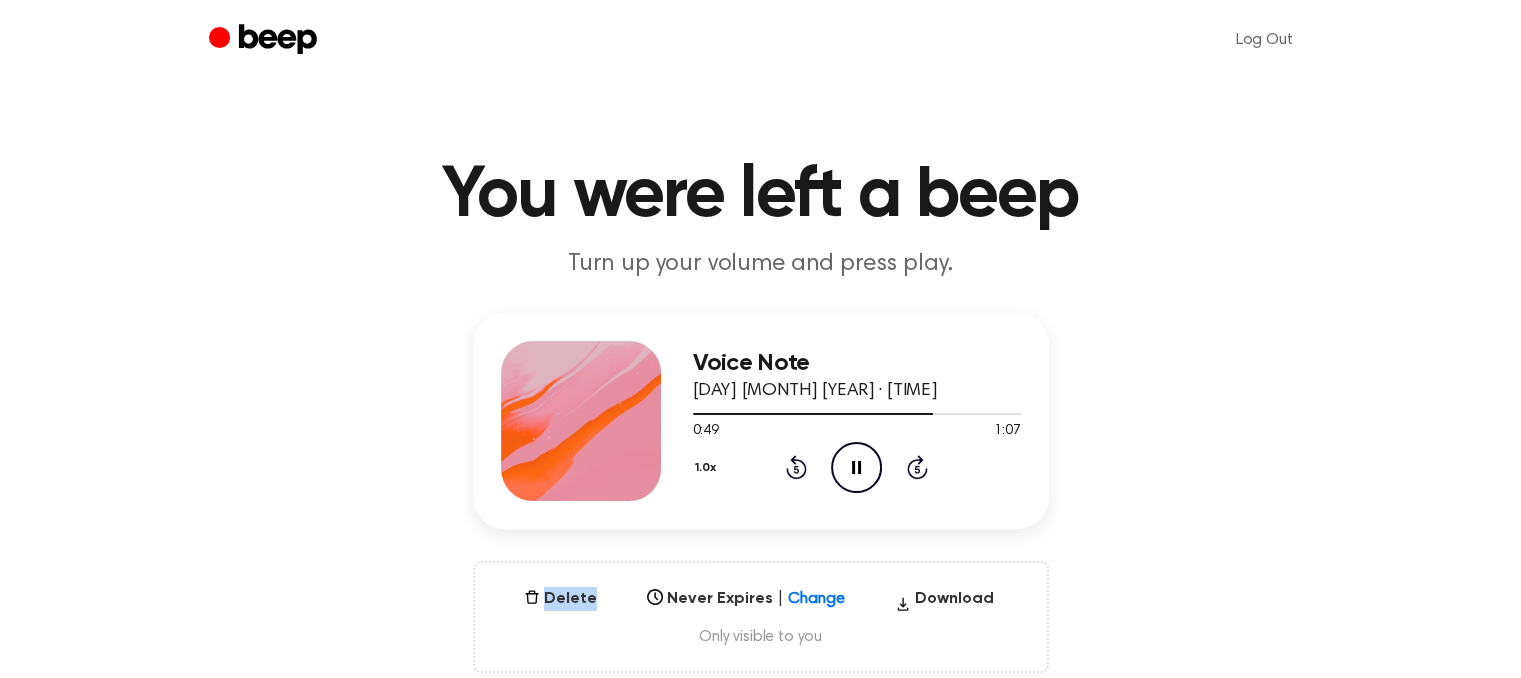 click on "Rewind 5 seconds" 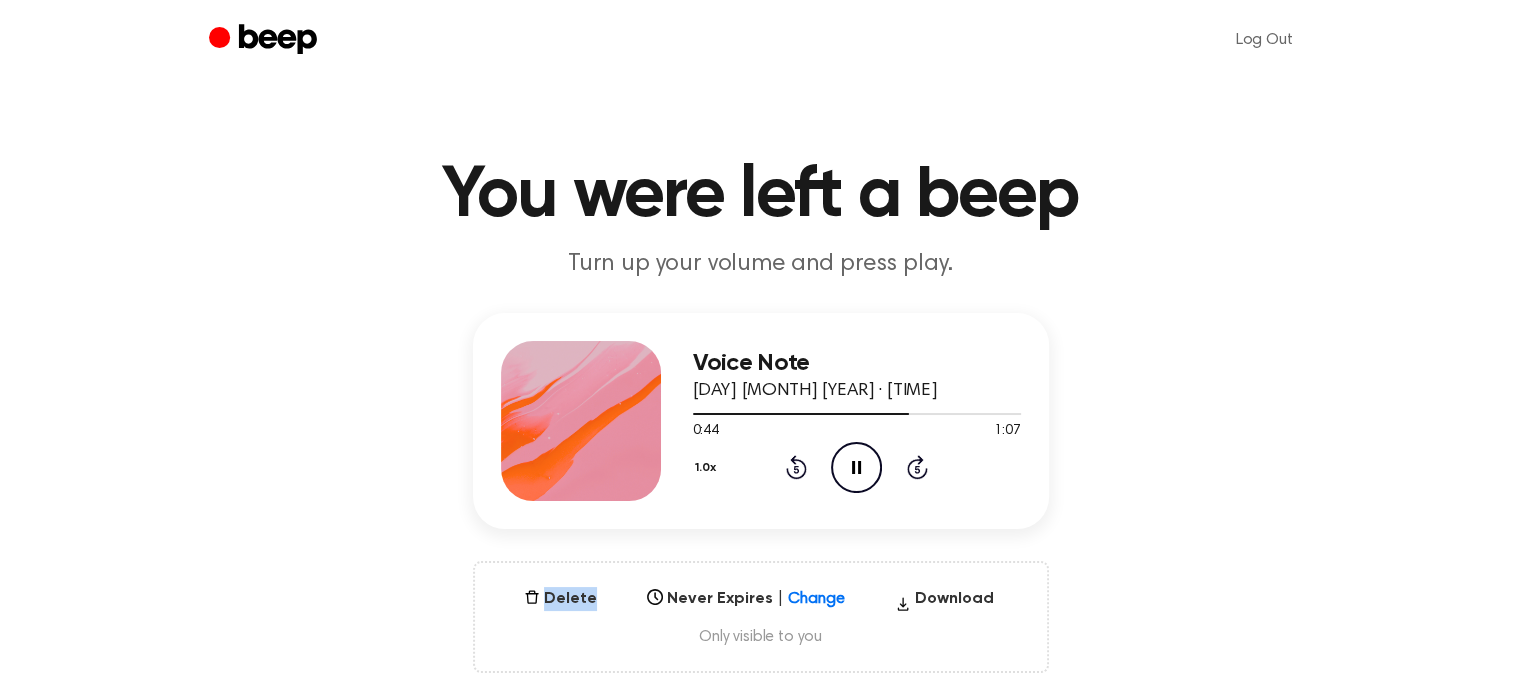 click on "Rewind 5 seconds" 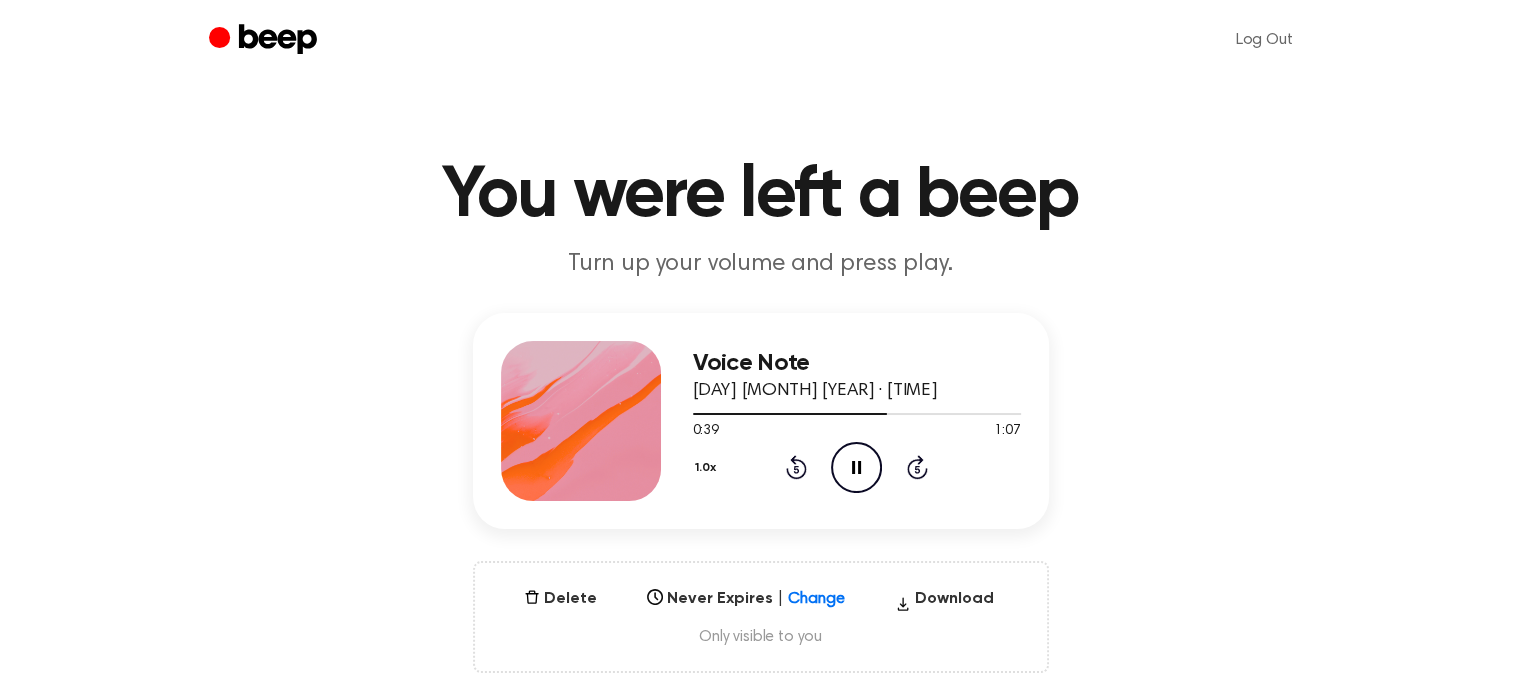 click on "Rewind 5 seconds" 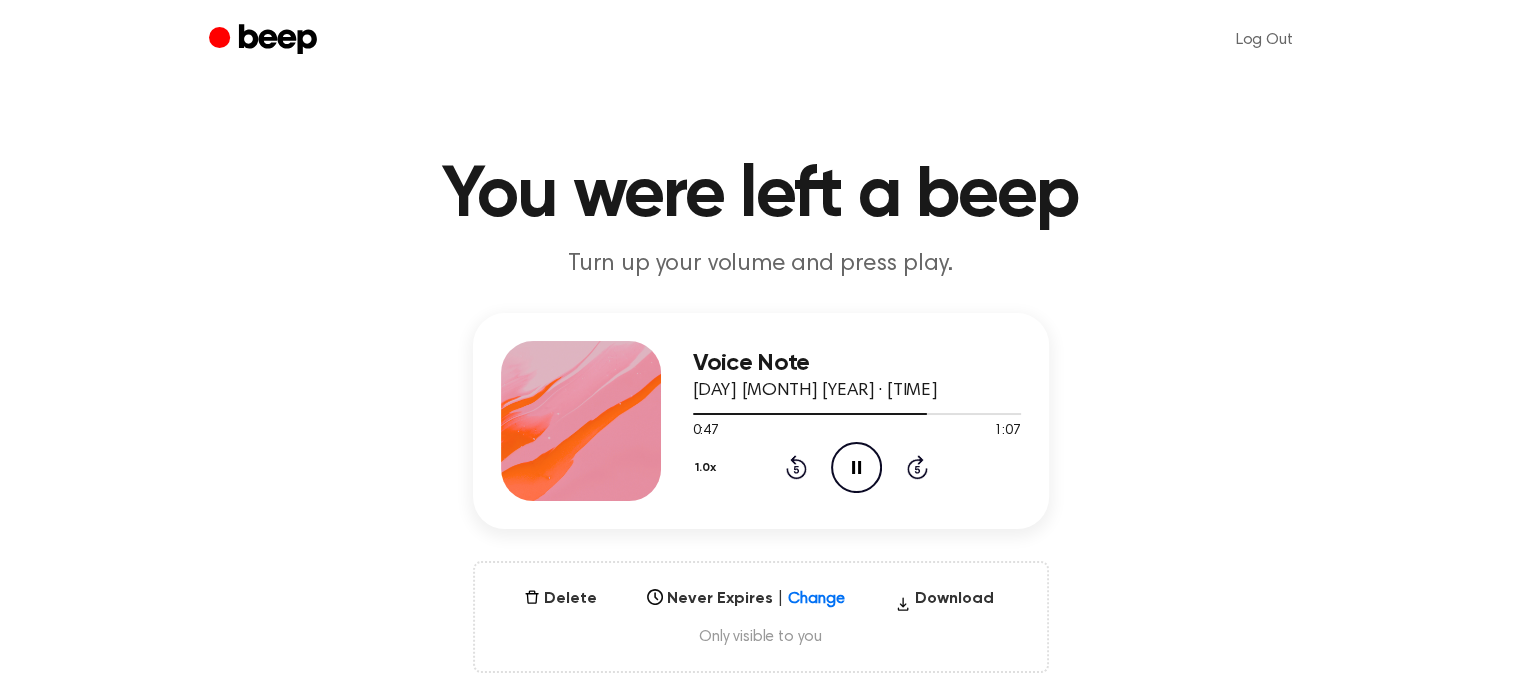 click on "Rewind 5 seconds" 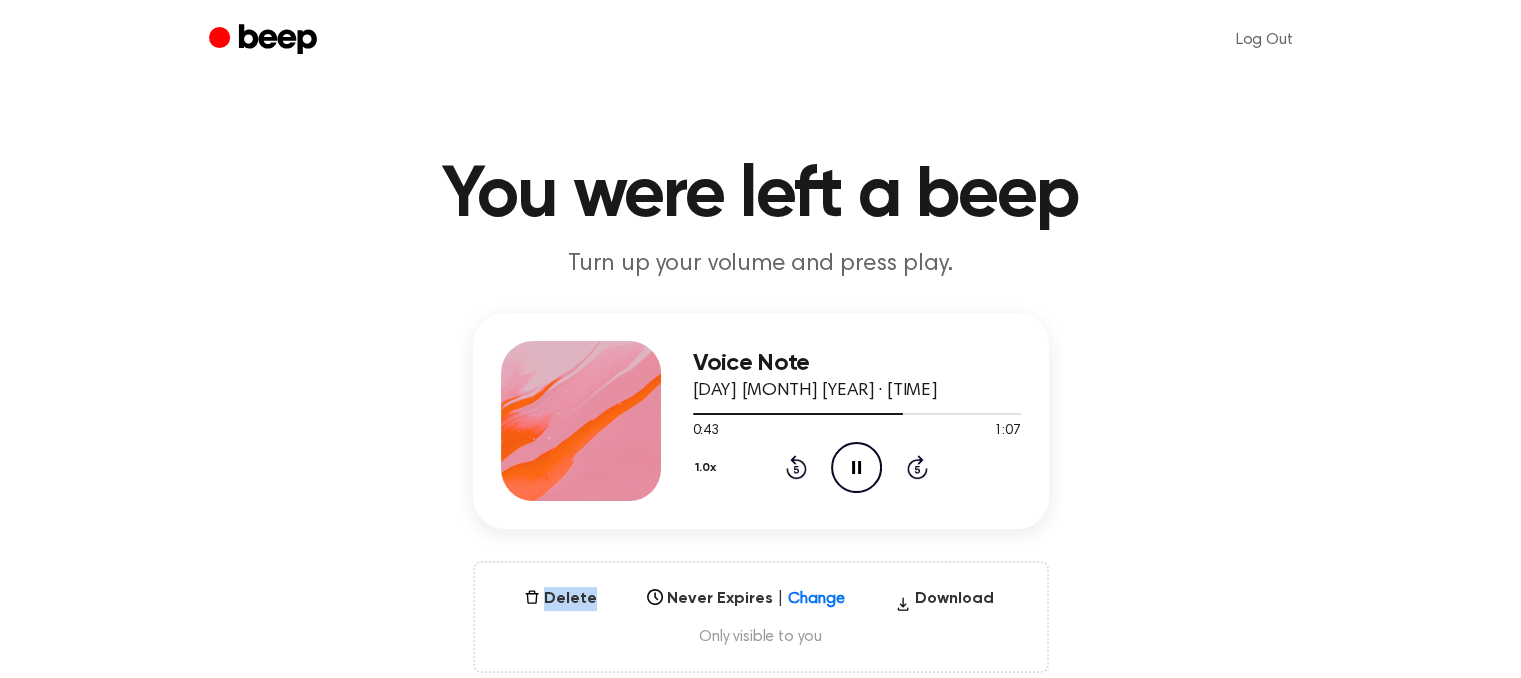 click on "Rewind 5 seconds" 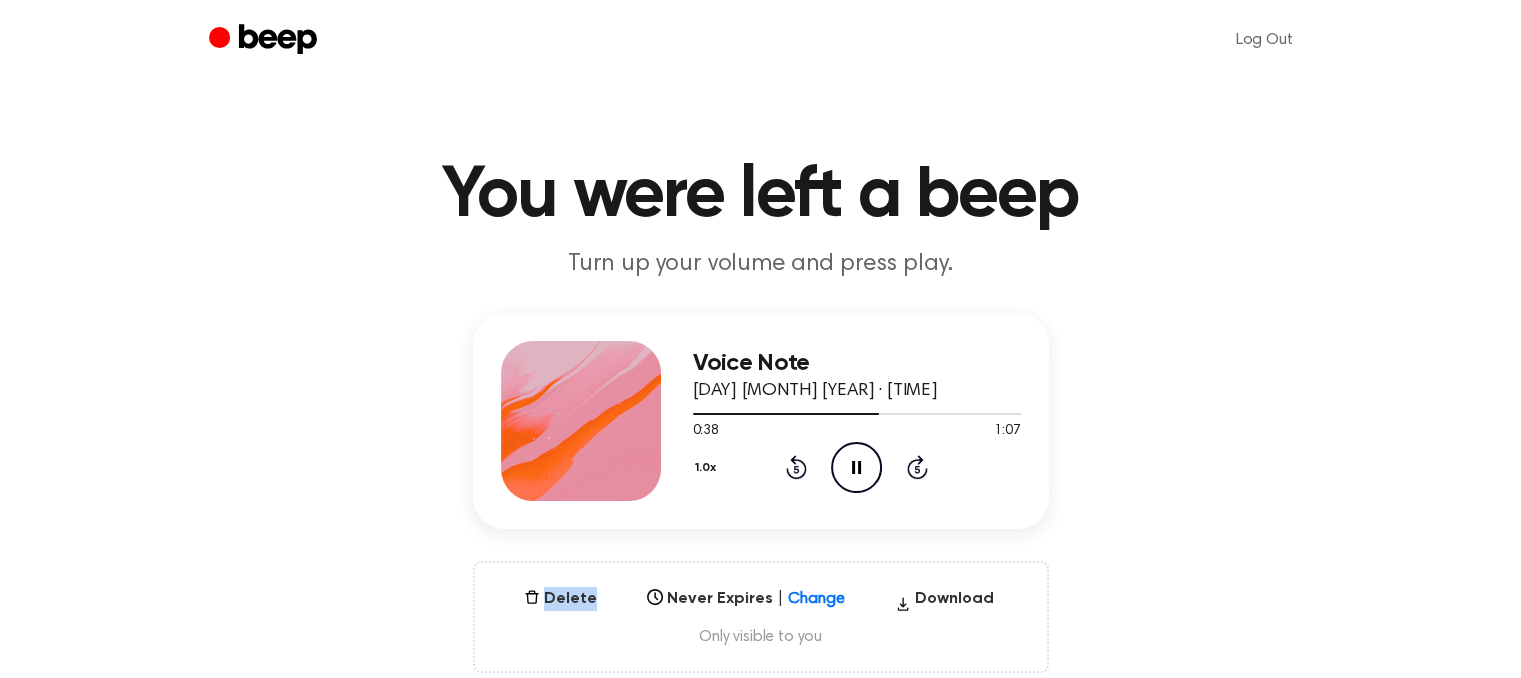 click on "Rewind 5 seconds" 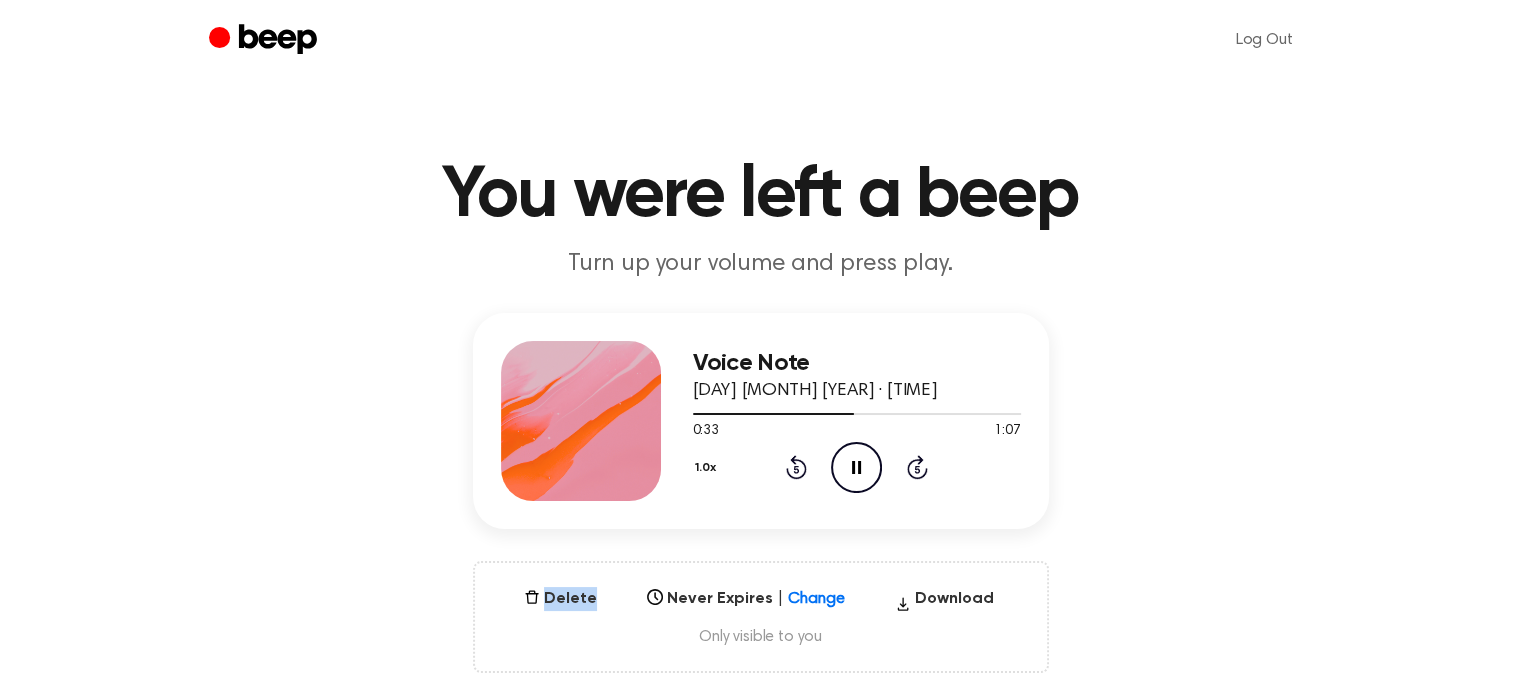 click on "Rewind 5 seconds" 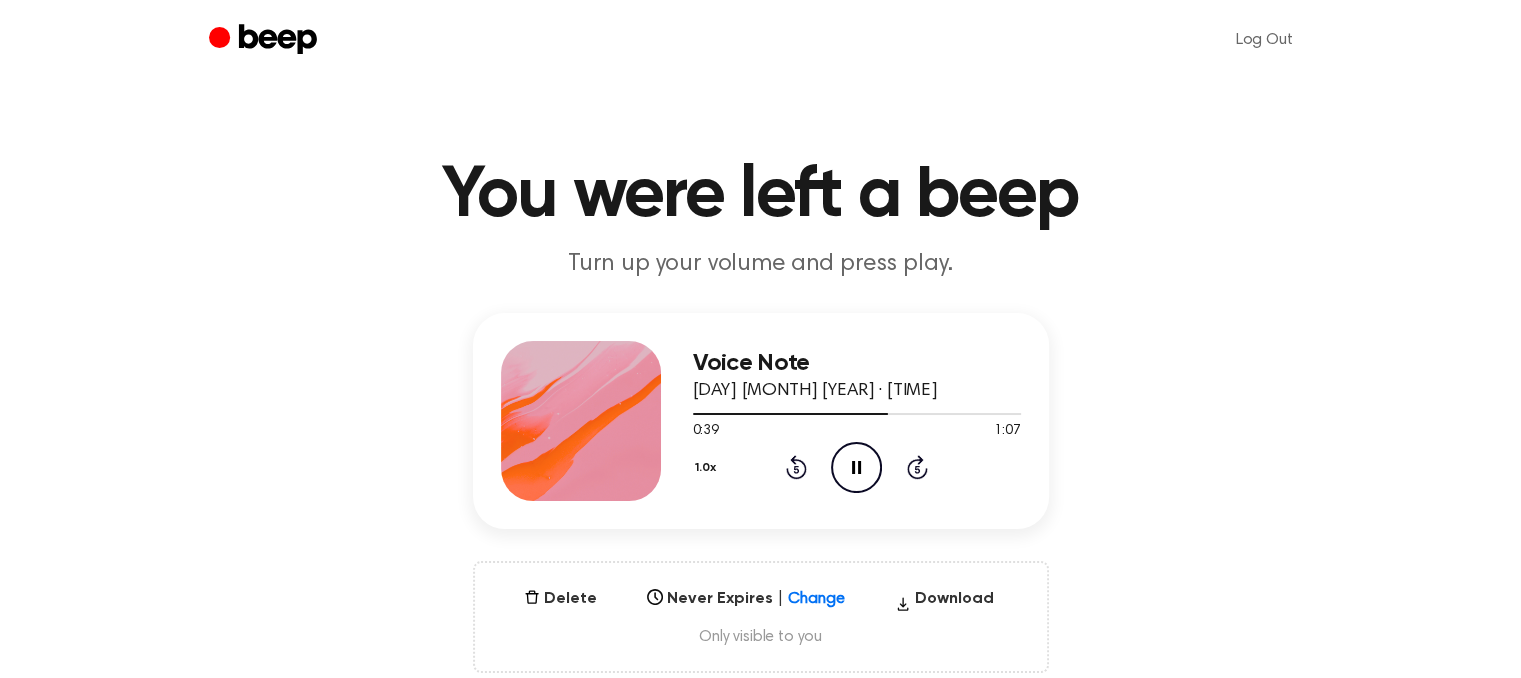 click on "Rewind 5 seconds" 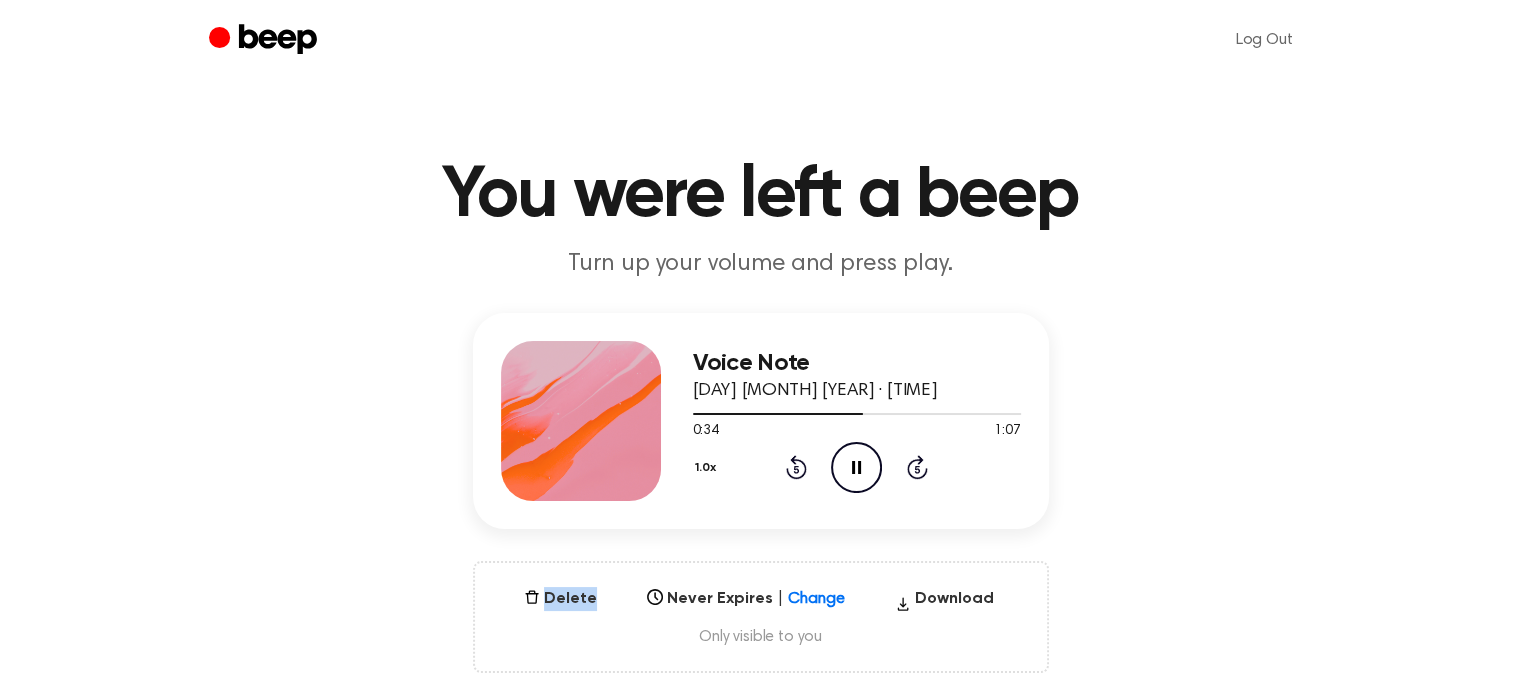 click on "Rewind 5 seconds" 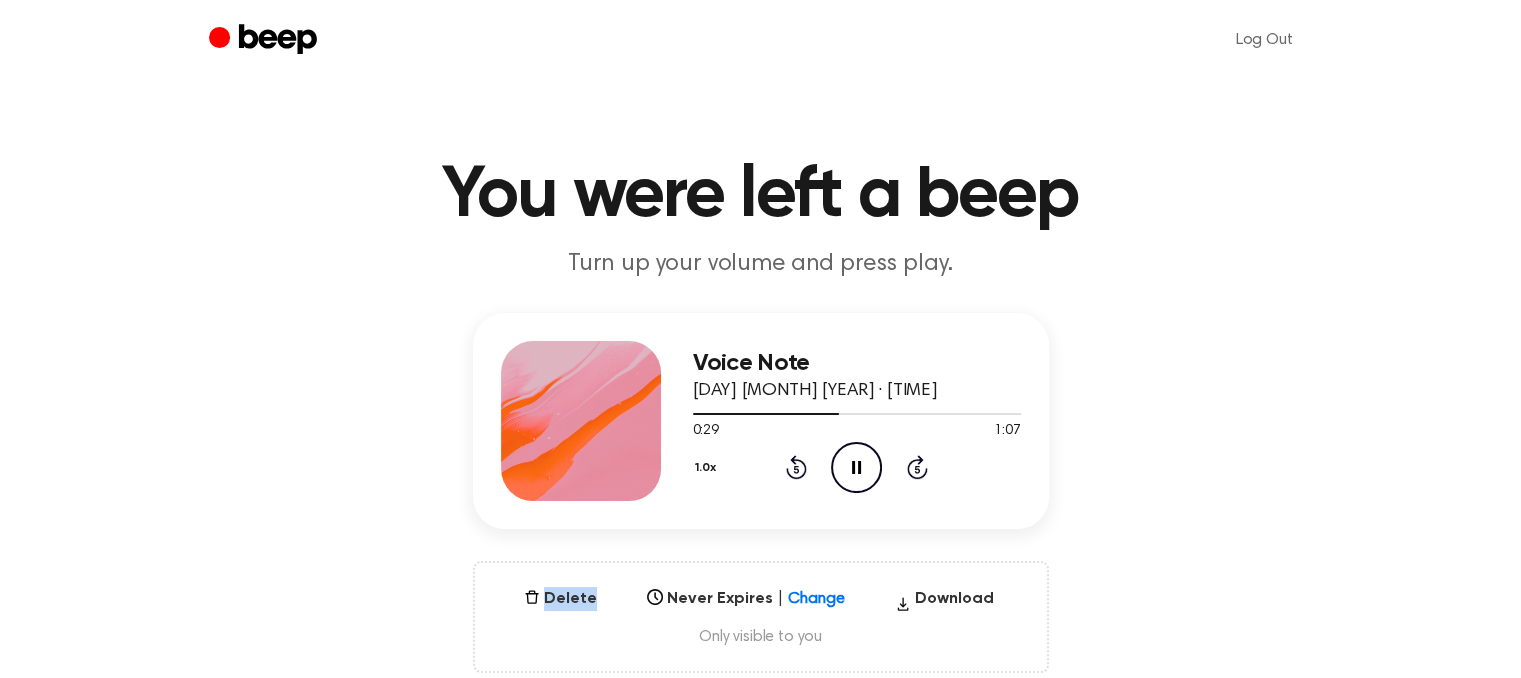click on "Rewind 5 seconds" 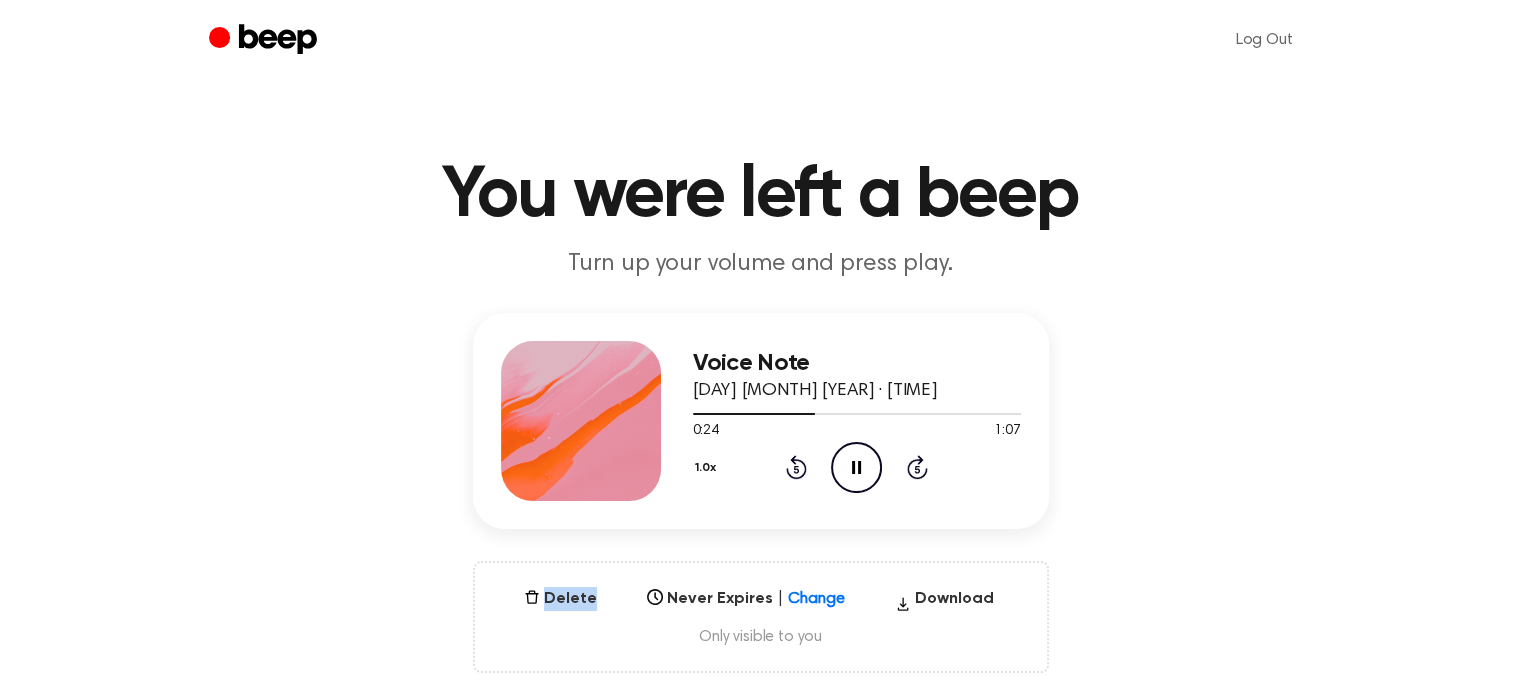click on "Rewind 5 seconds" 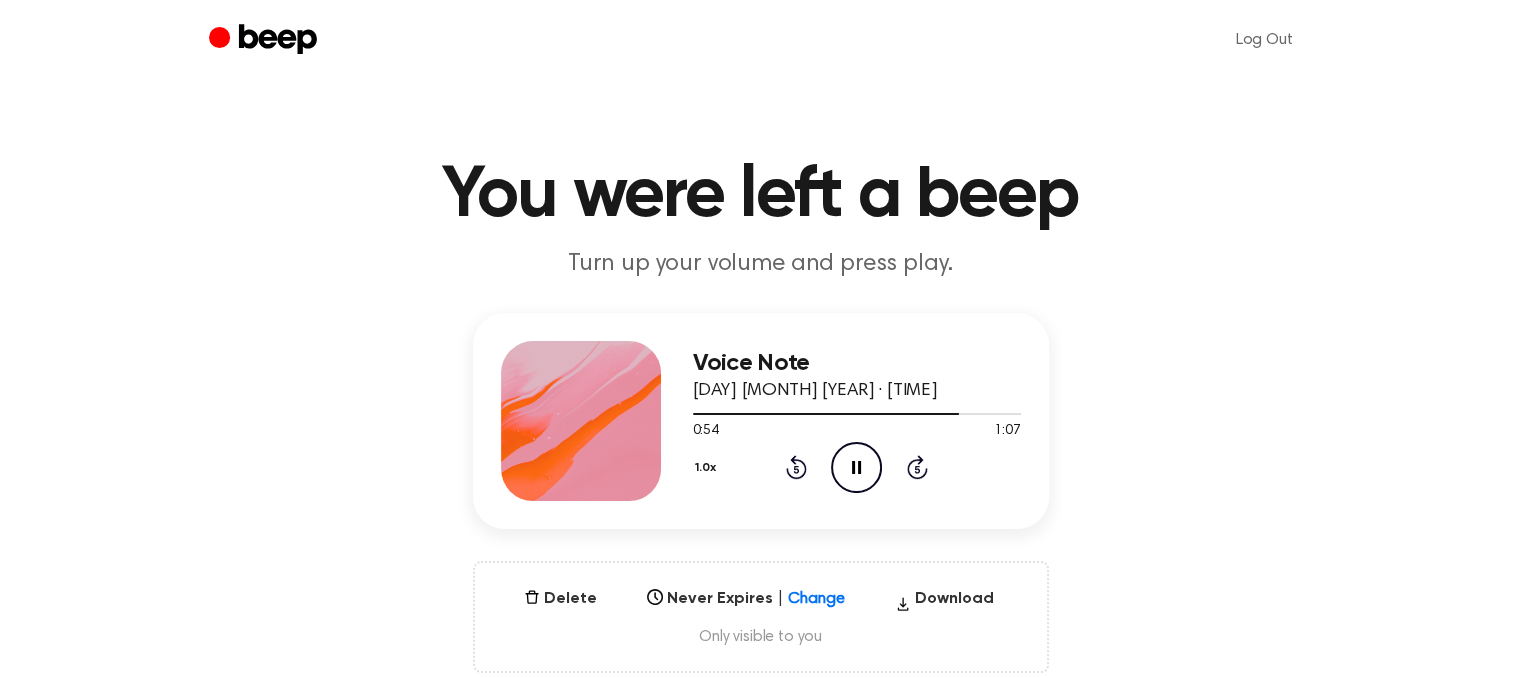 click on "Rewind 5 seconds" 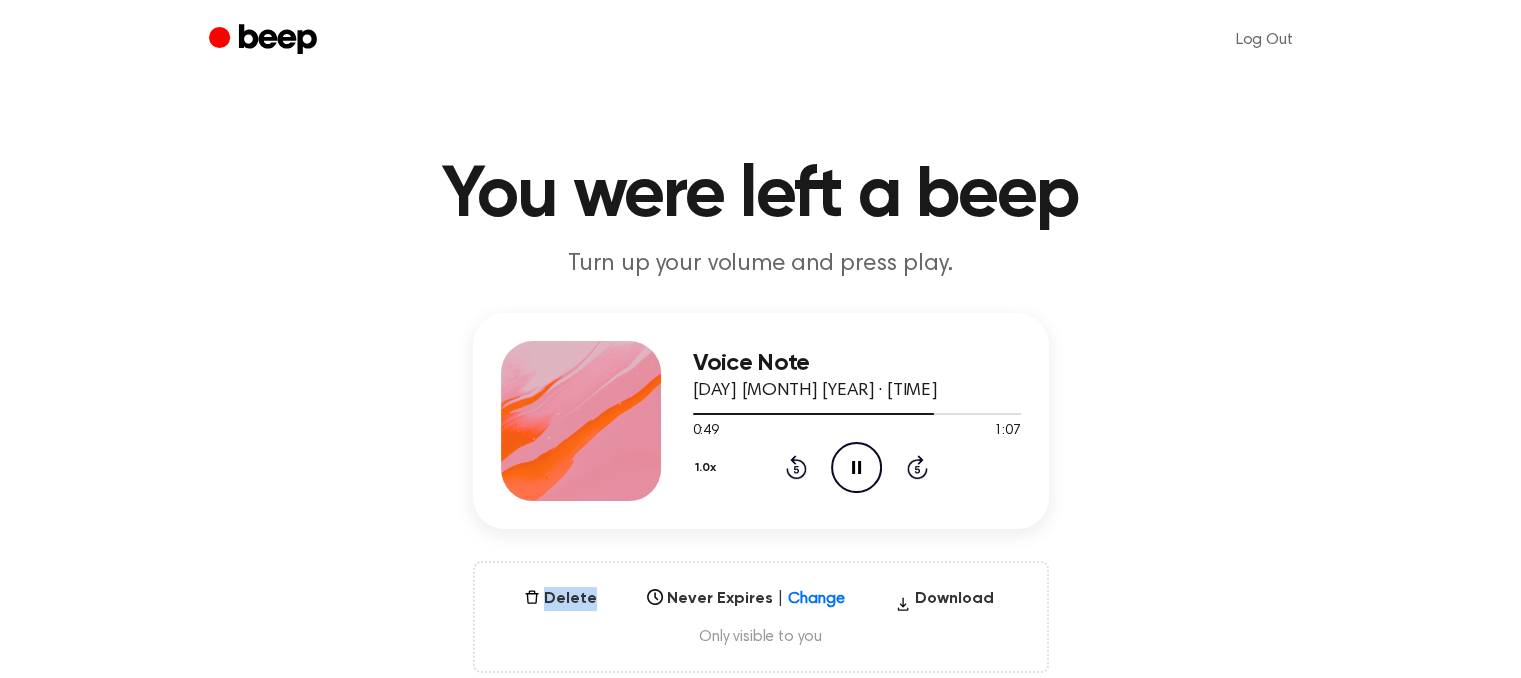 click on "Rewind 5 seconds" 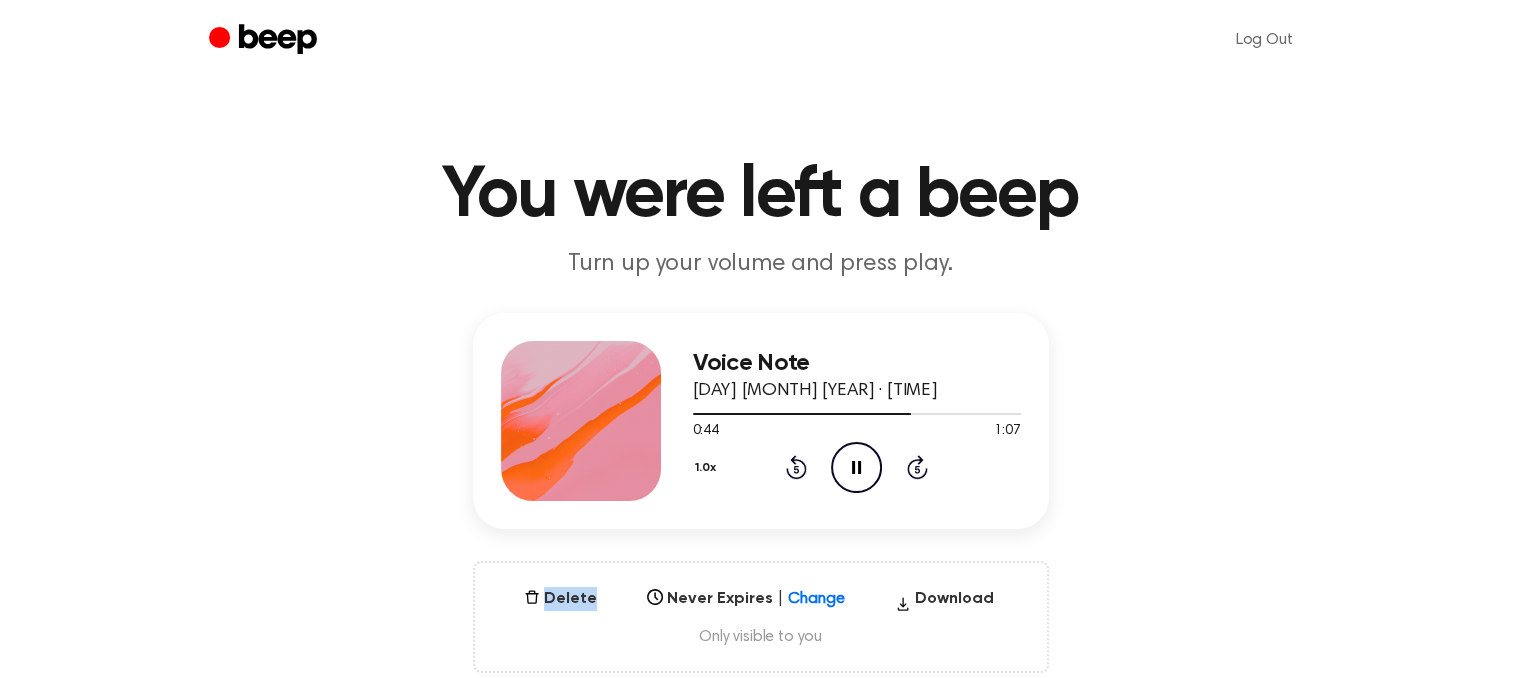 click on "Rewind 5 seconds" 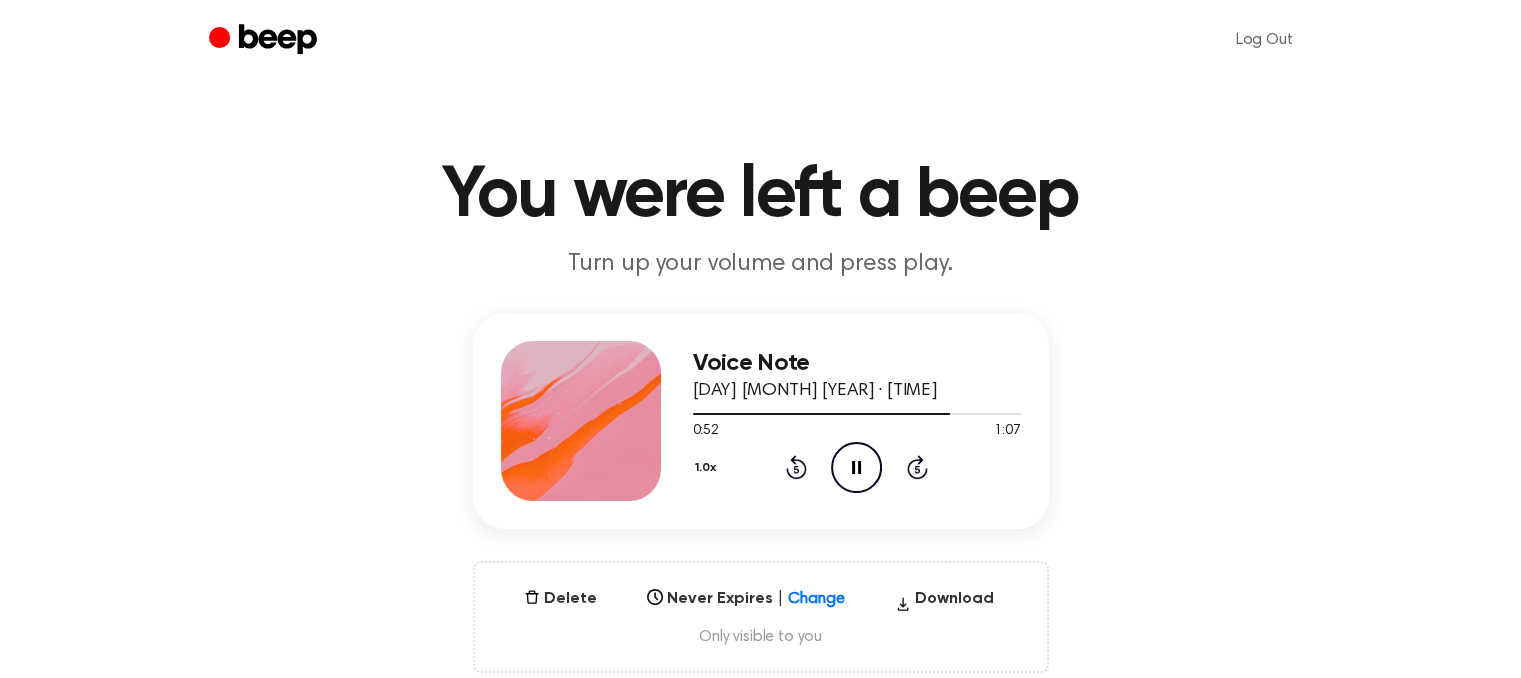click on "Rewind 5 seconds" 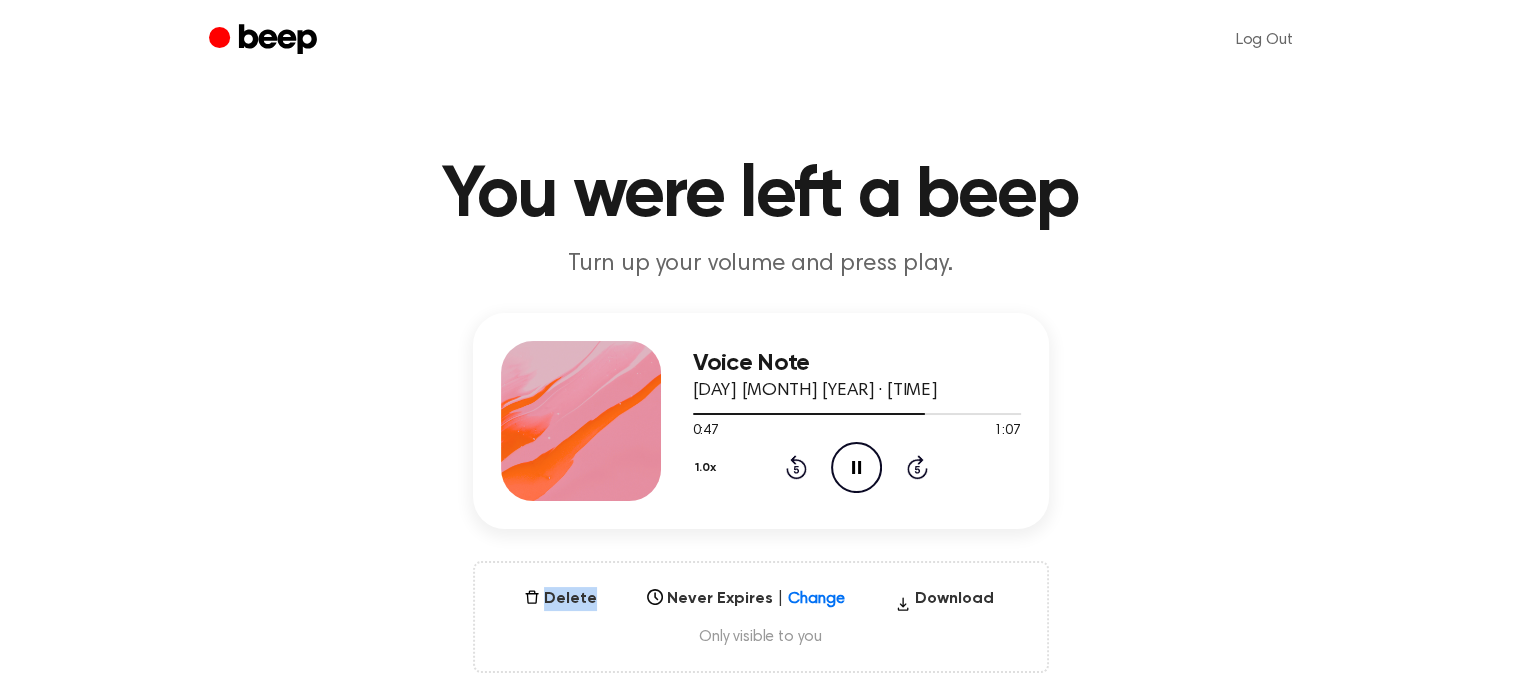 click on "Rewind 5 seconds" 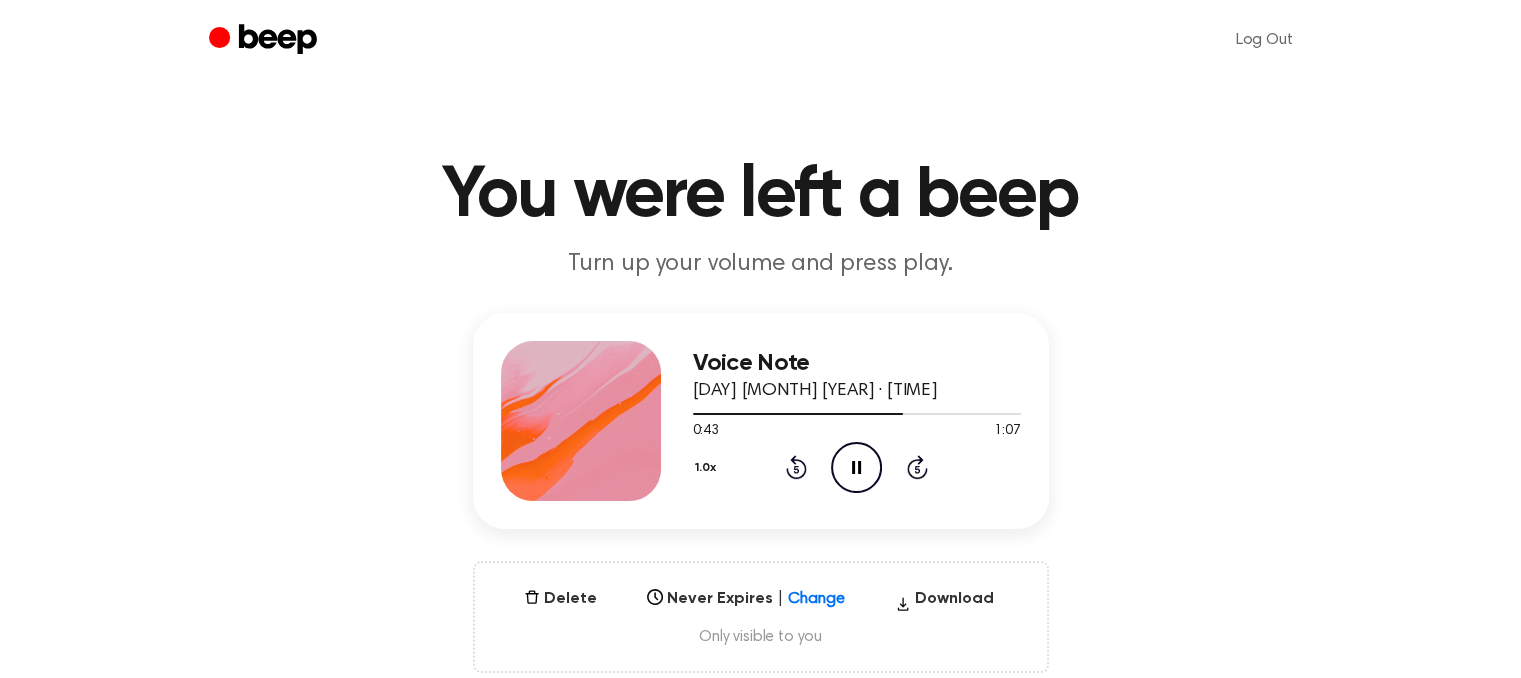 click on "Rewind 5 seconds" 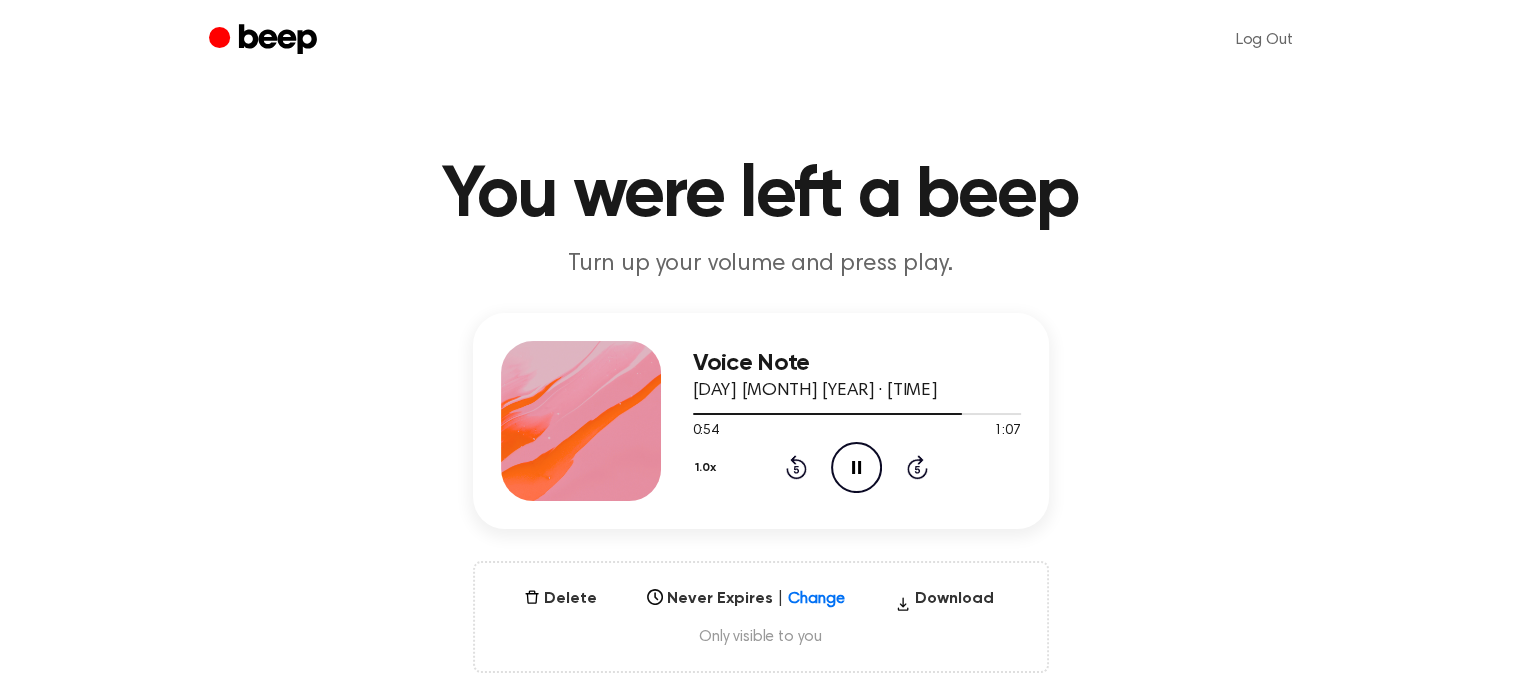 click on "Rewind 5 seconds" 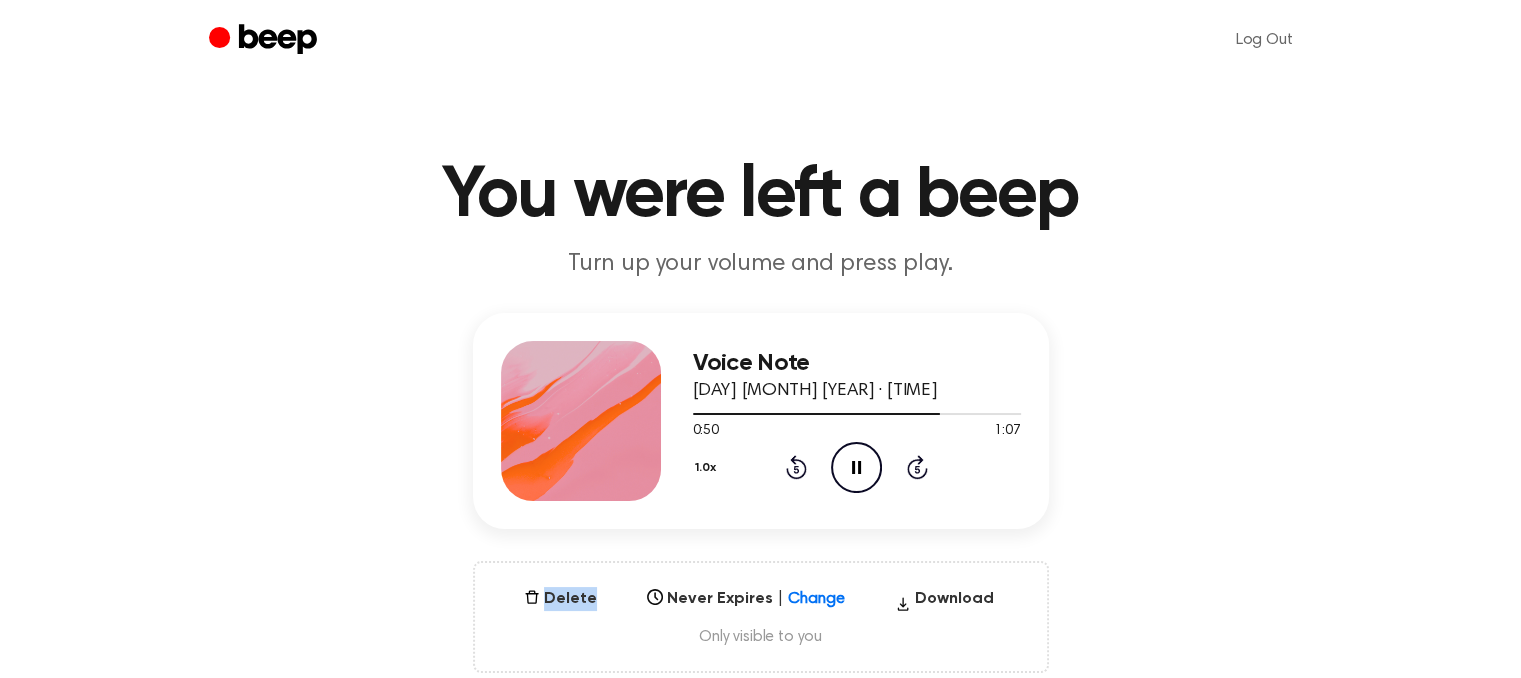 click on "Rewind 5 seconds" 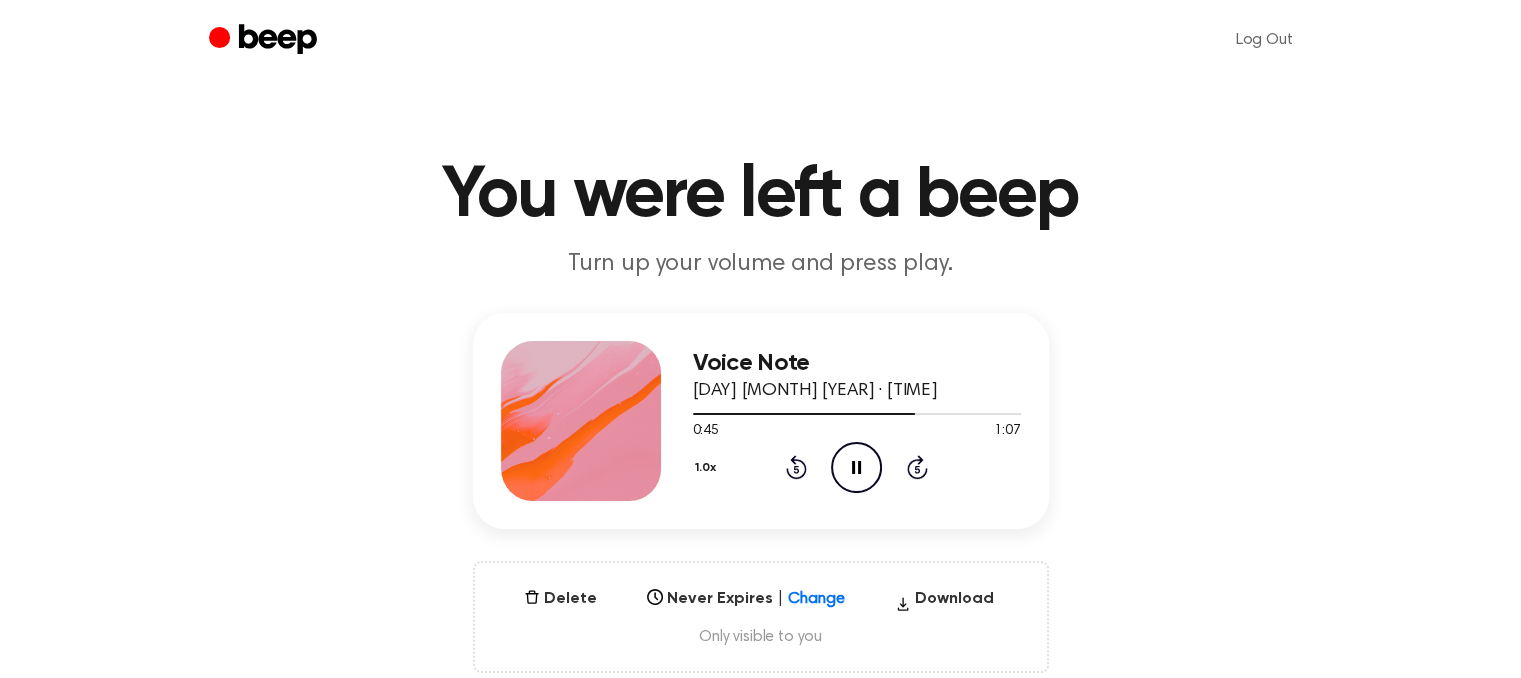 click on "Rewind 5 seconds" 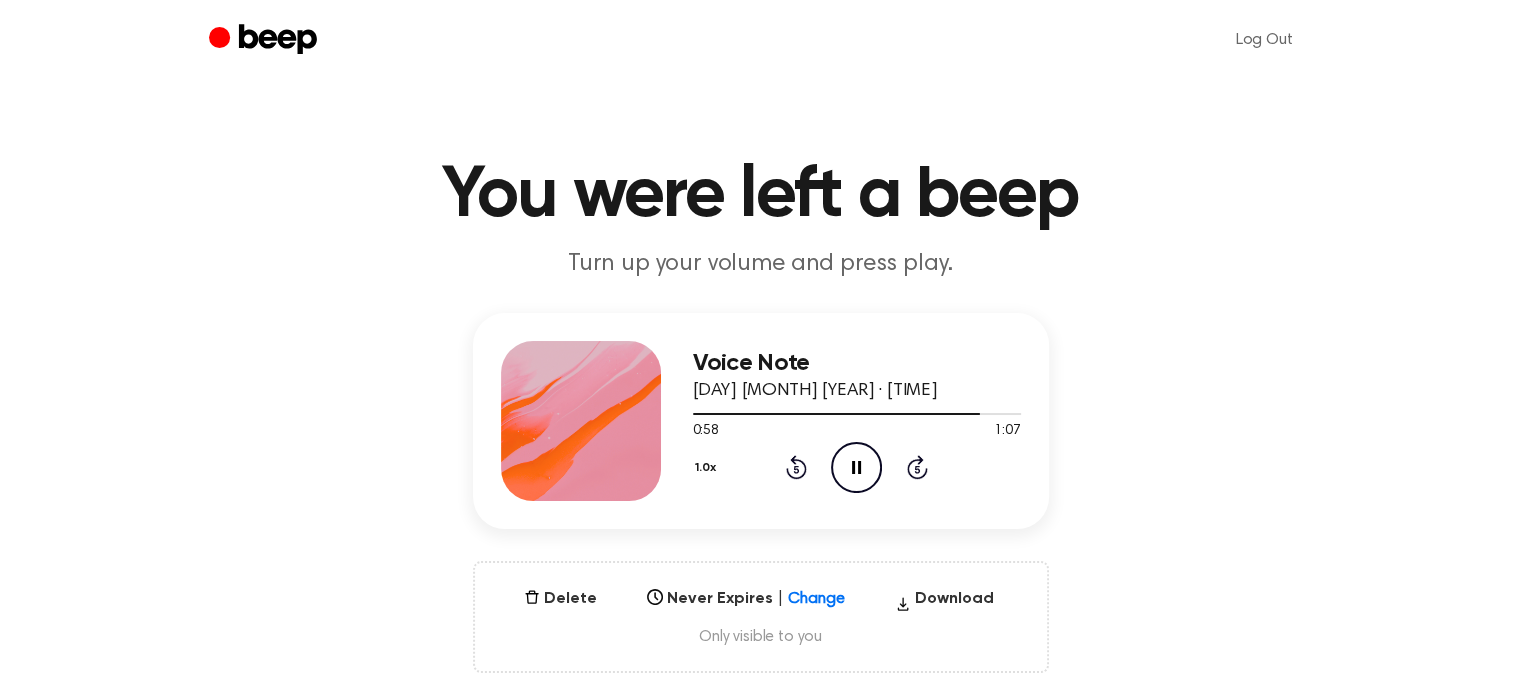 click on "Rewind 5 seconds" 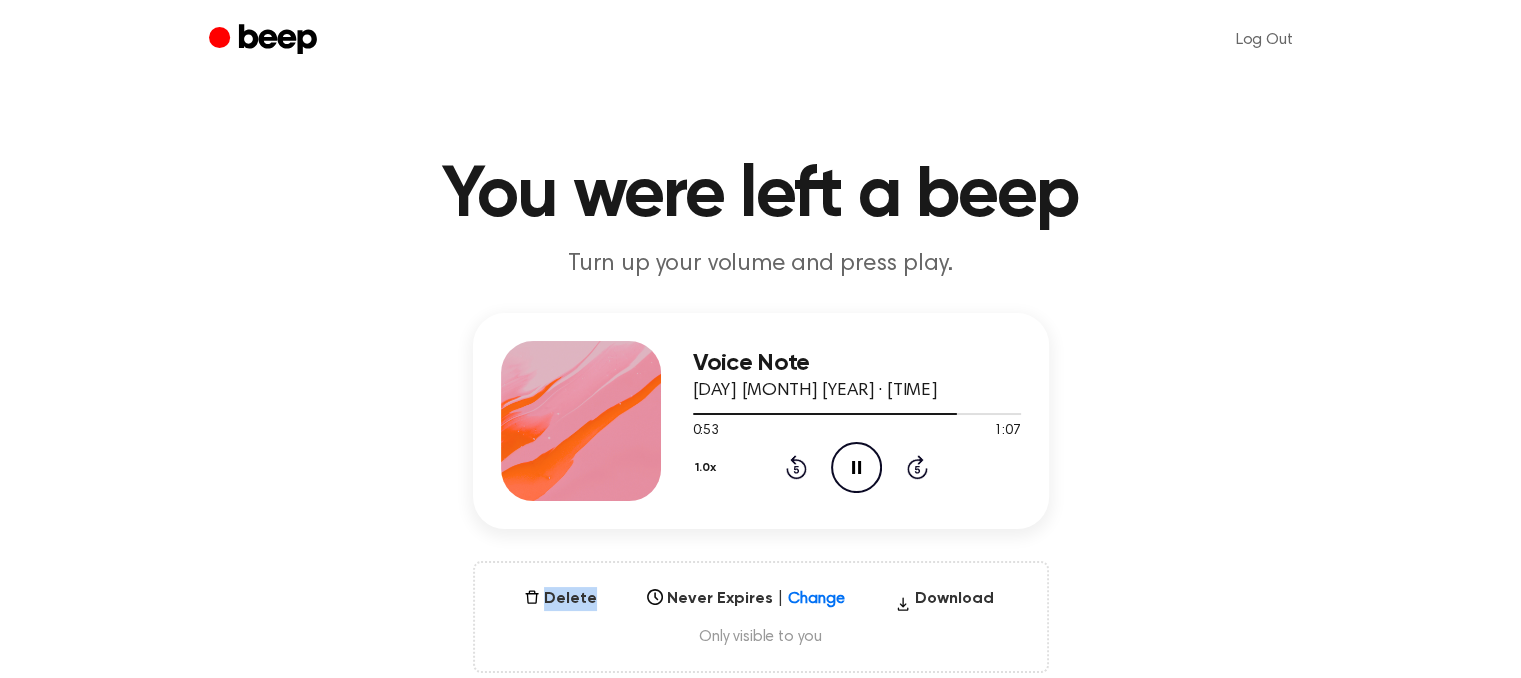 click on "Rewind 5 seconds" 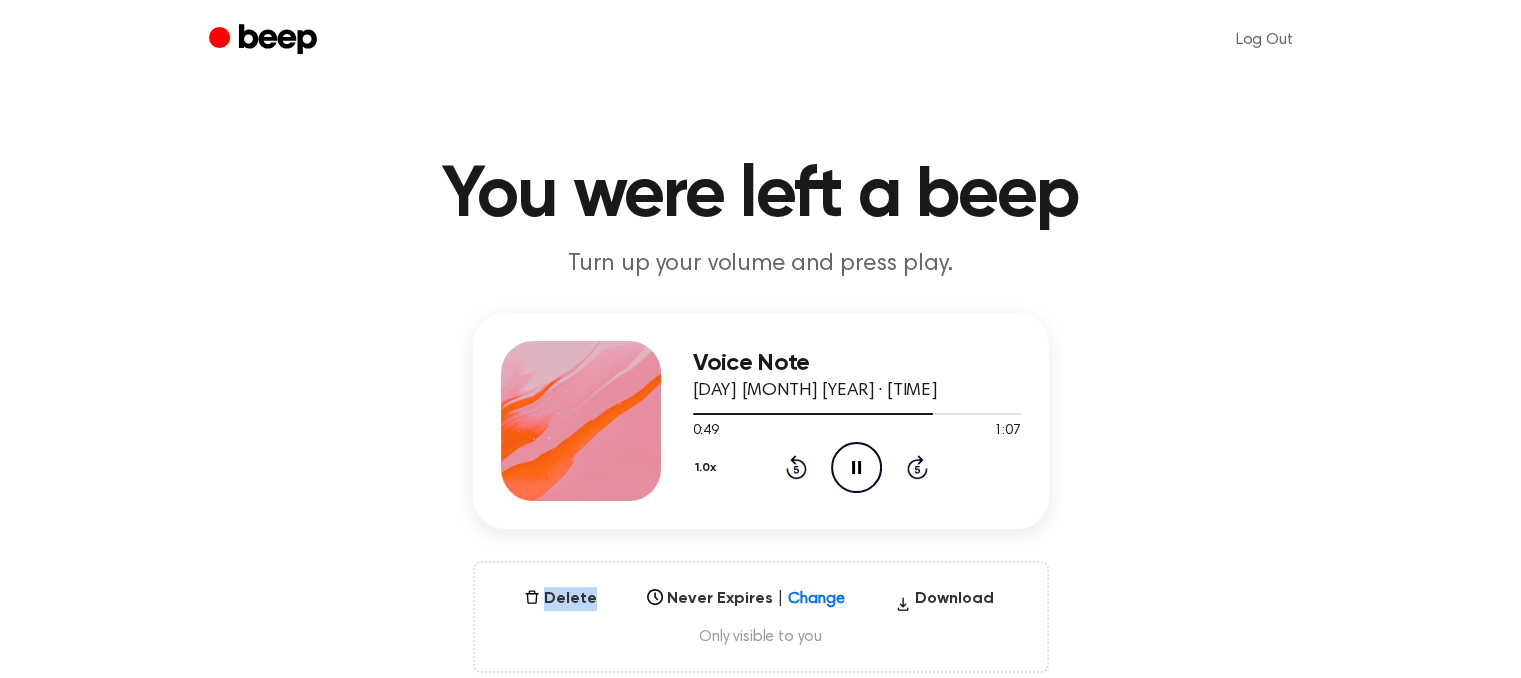 click on "Rewind 5 seconds" 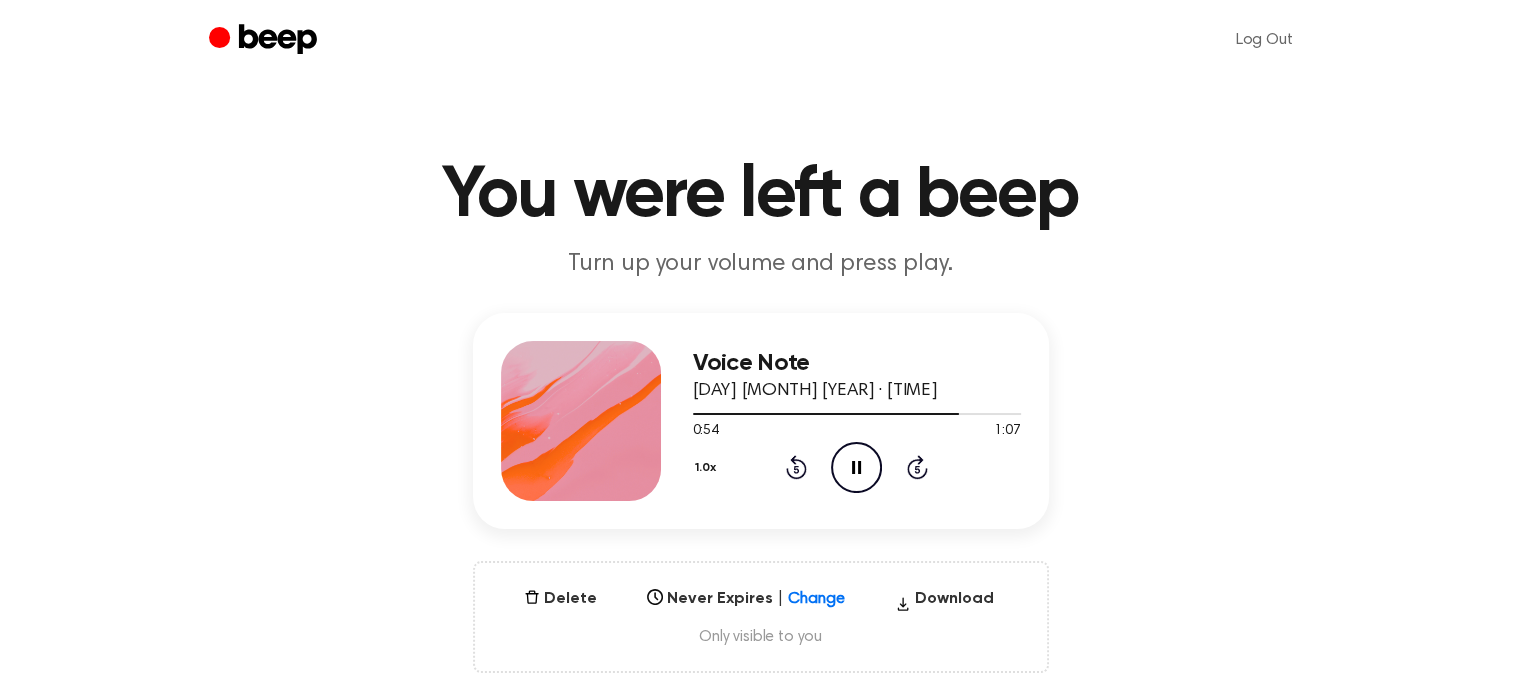 click on "Rewind 5 seconds" 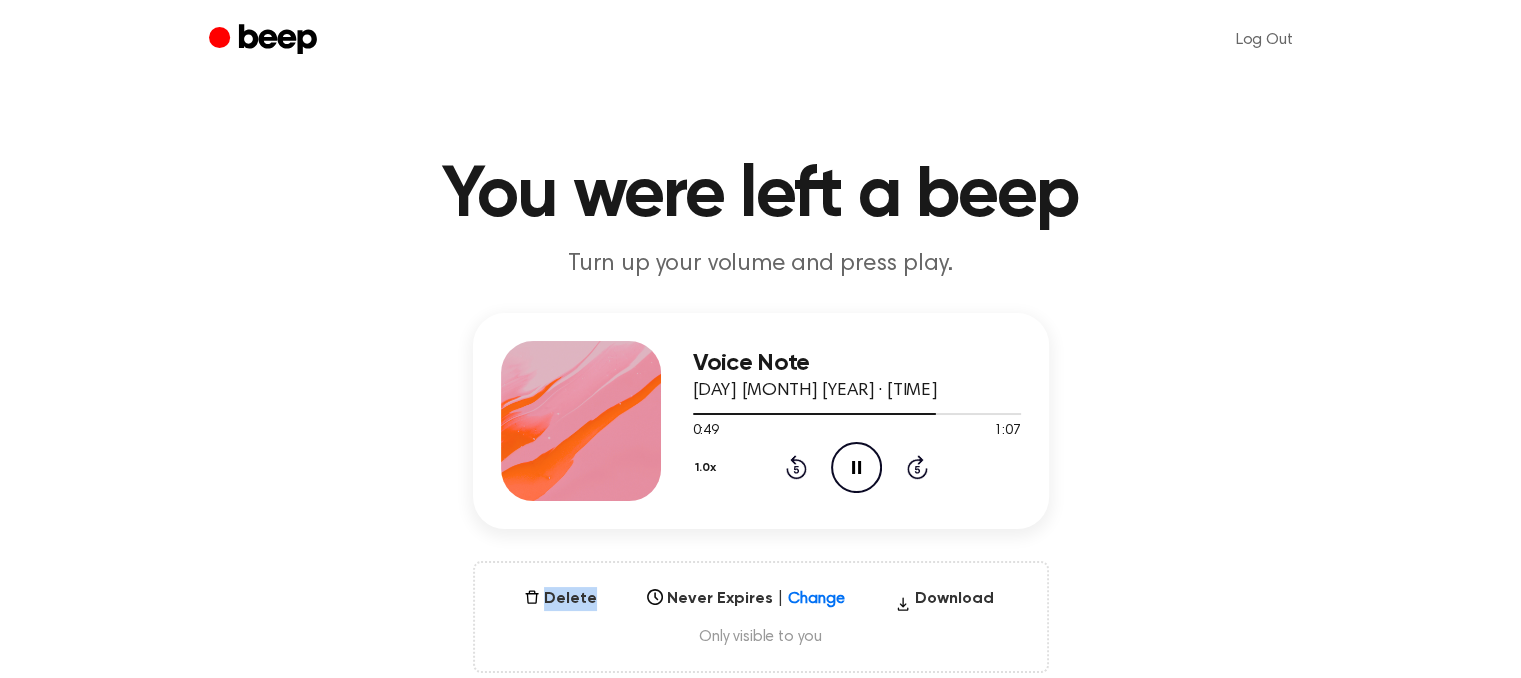 click on "Rewind 5 seconds" 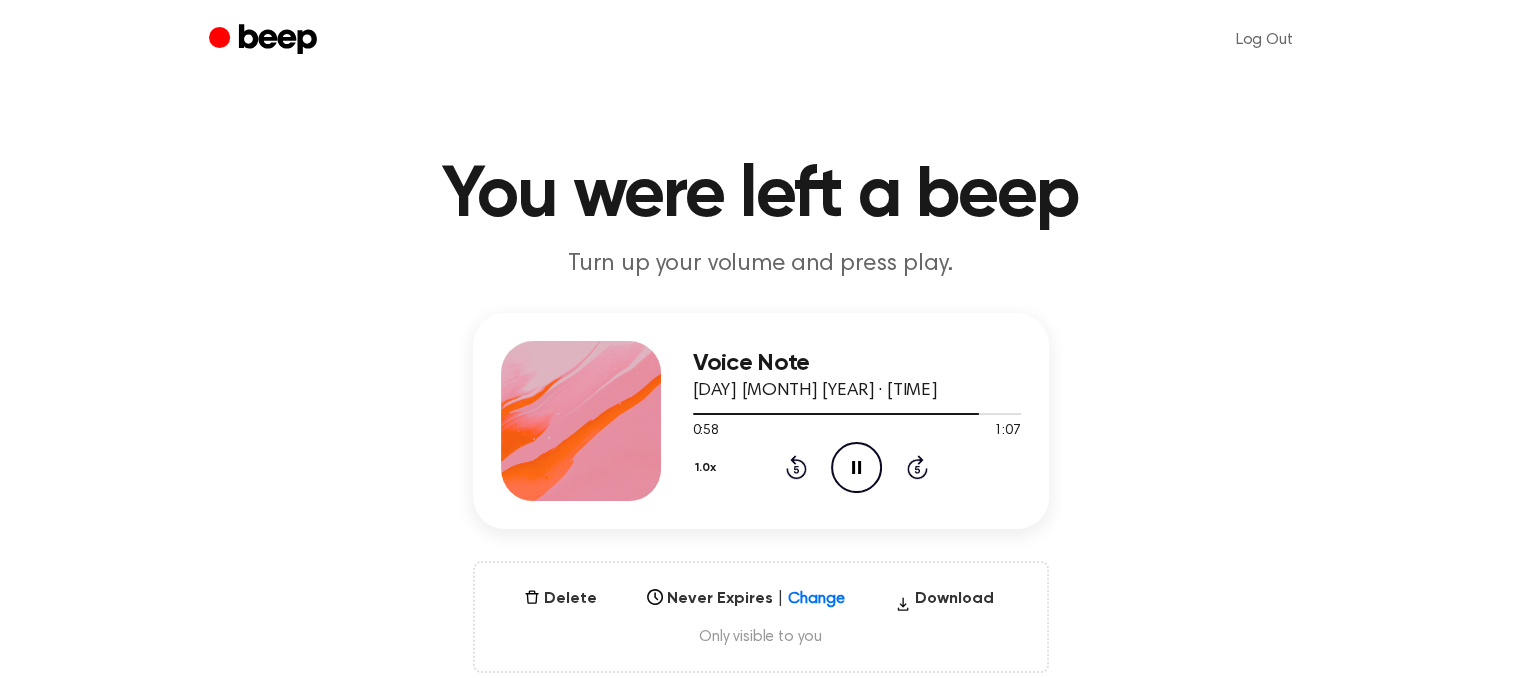 click on "Rewind 5 seconds" 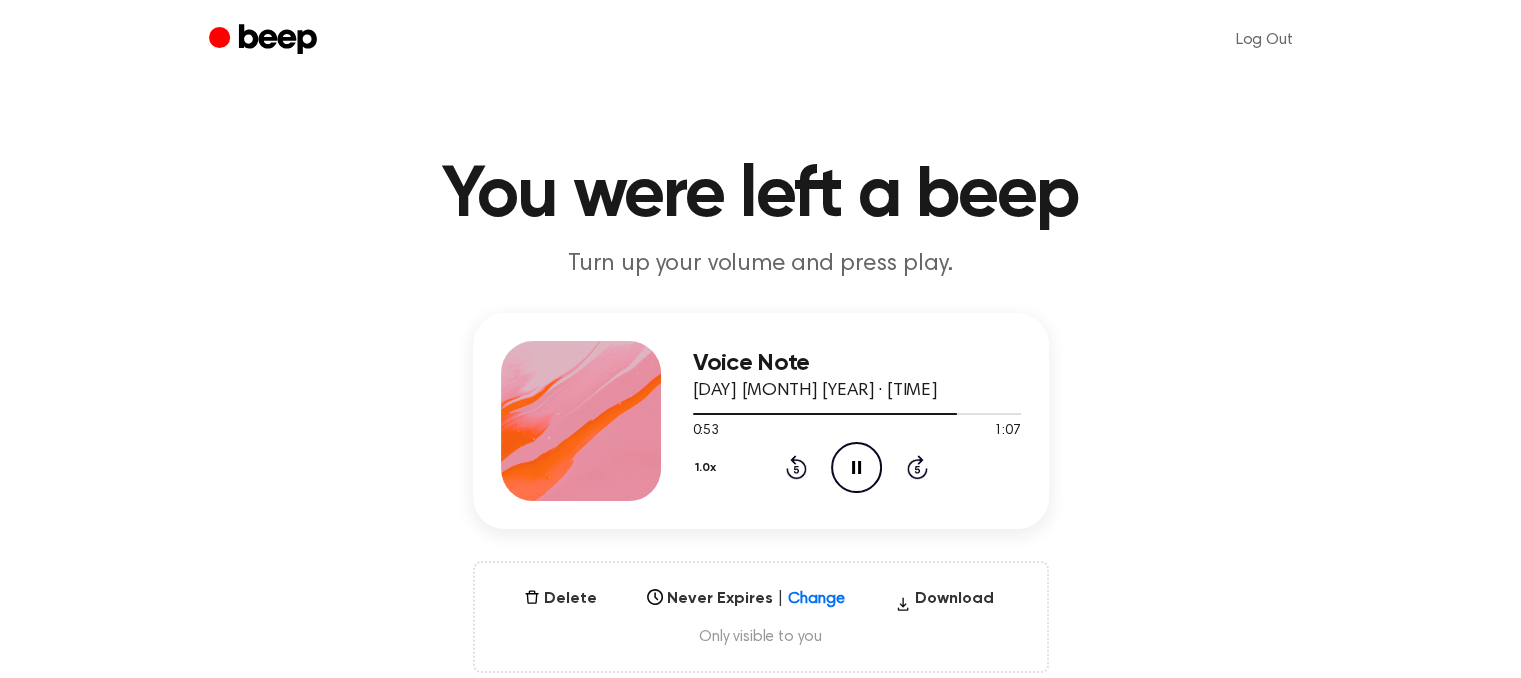 click on "Rewind 5 seconds" 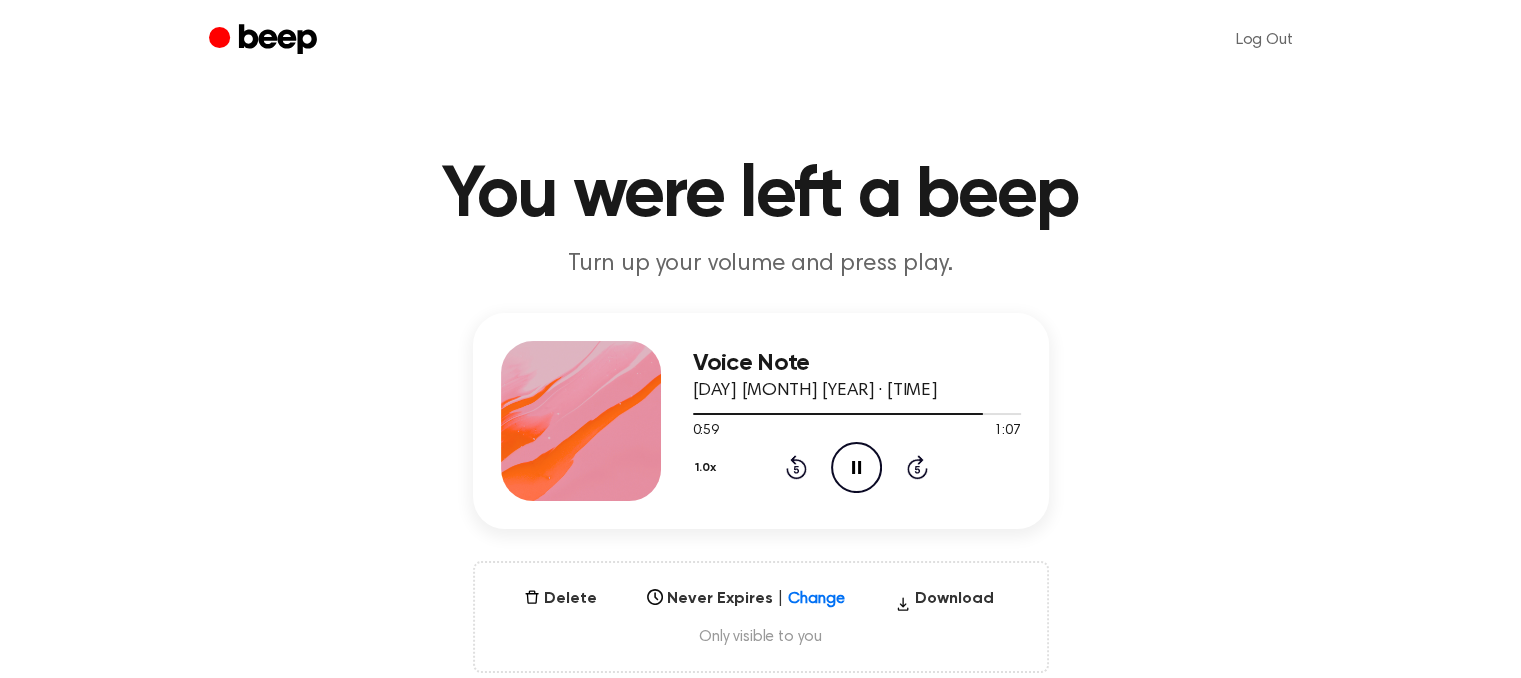 click on "Rewind 5 seconds" 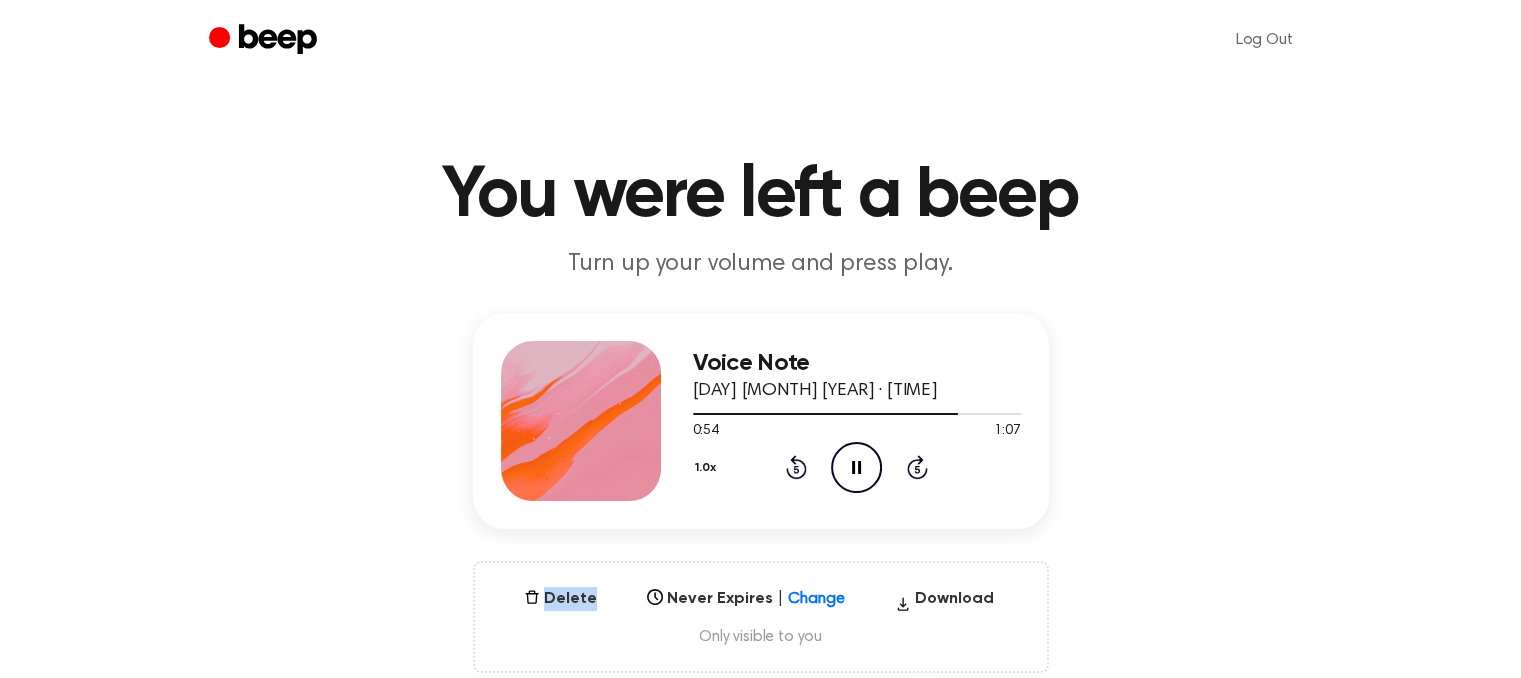 click on "Rewind 5 seconds" 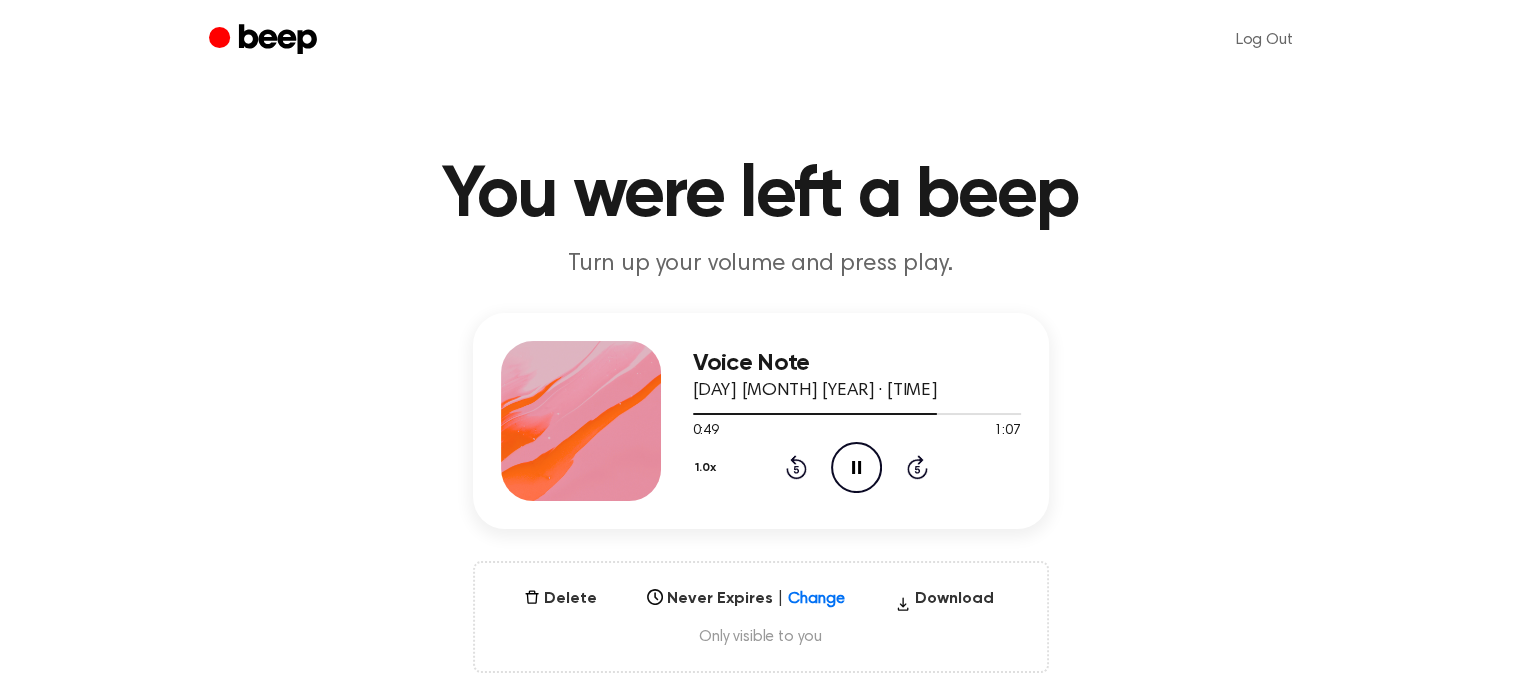 click on "Rewind 5 seconds" 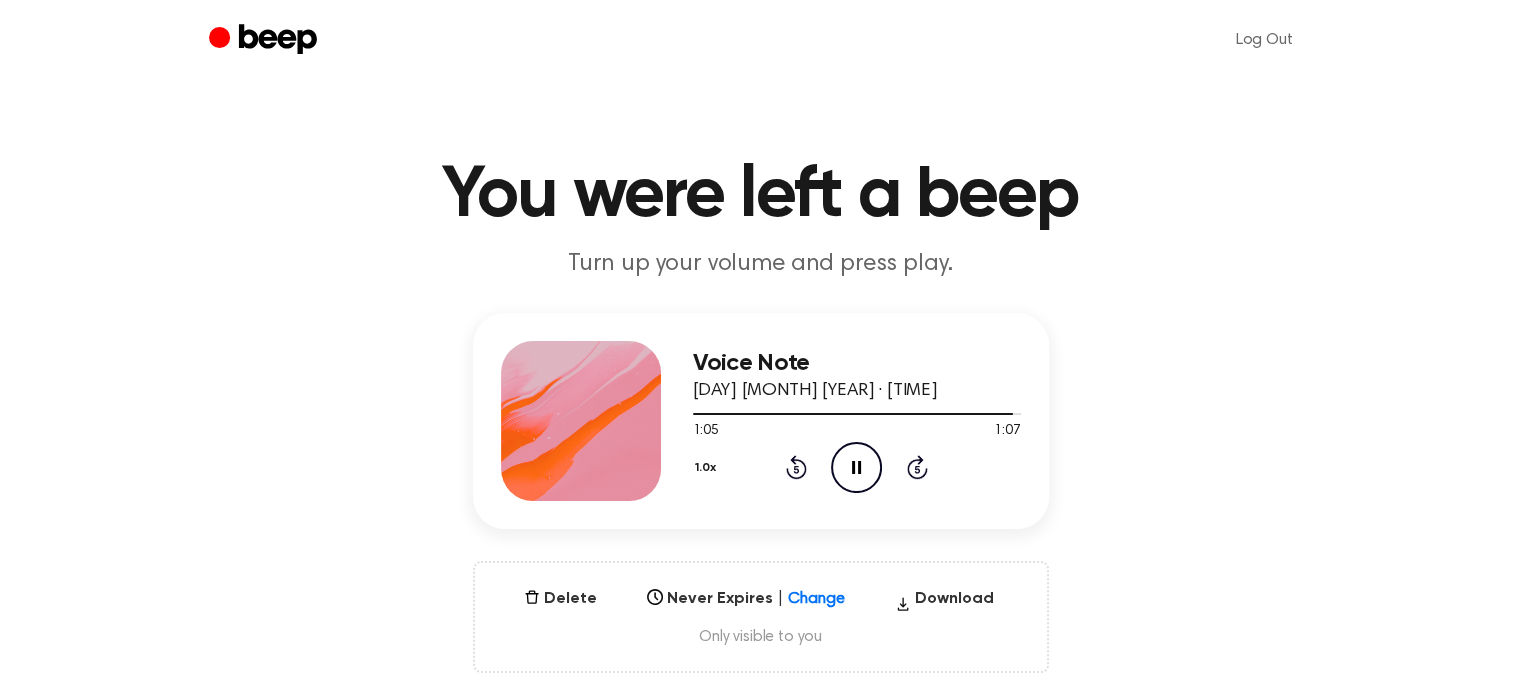 click on "Rewind 5 seconds" 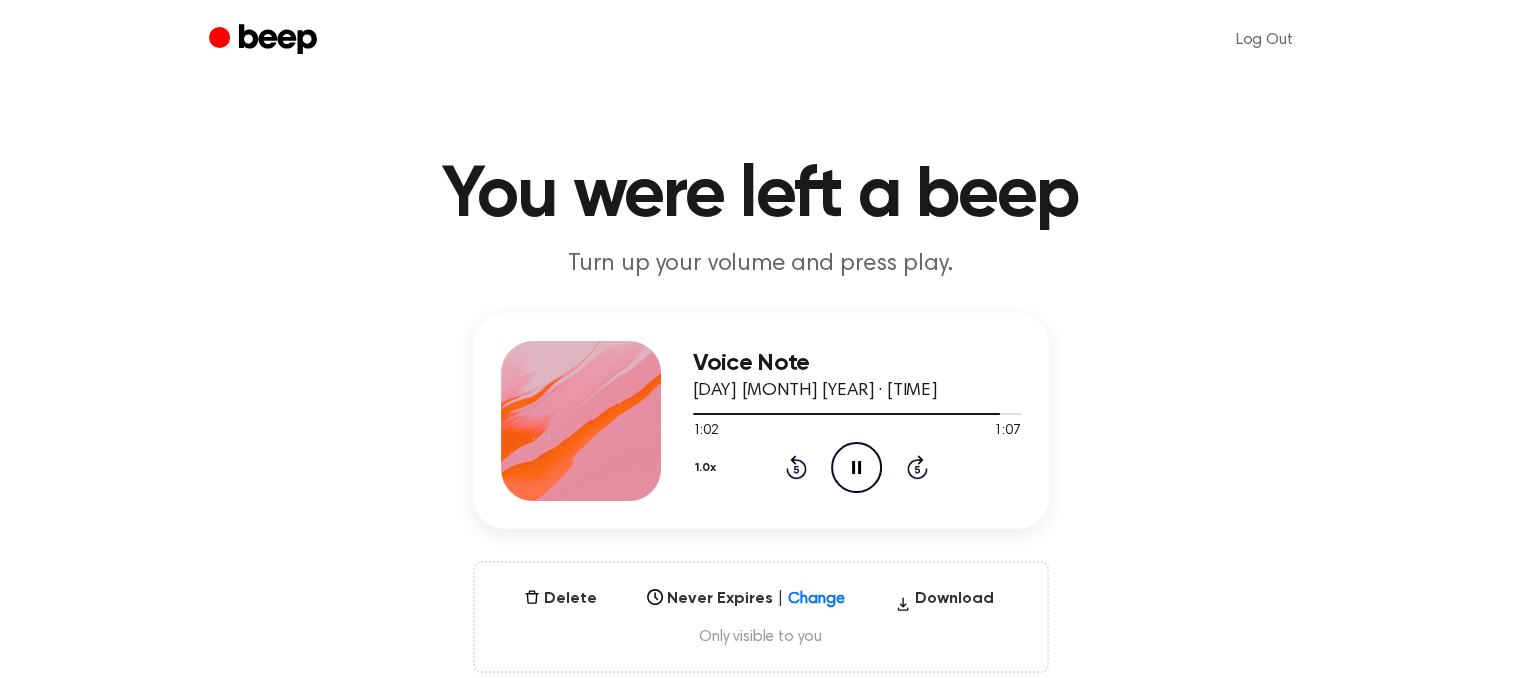 click on "Rewind 5 seconds" 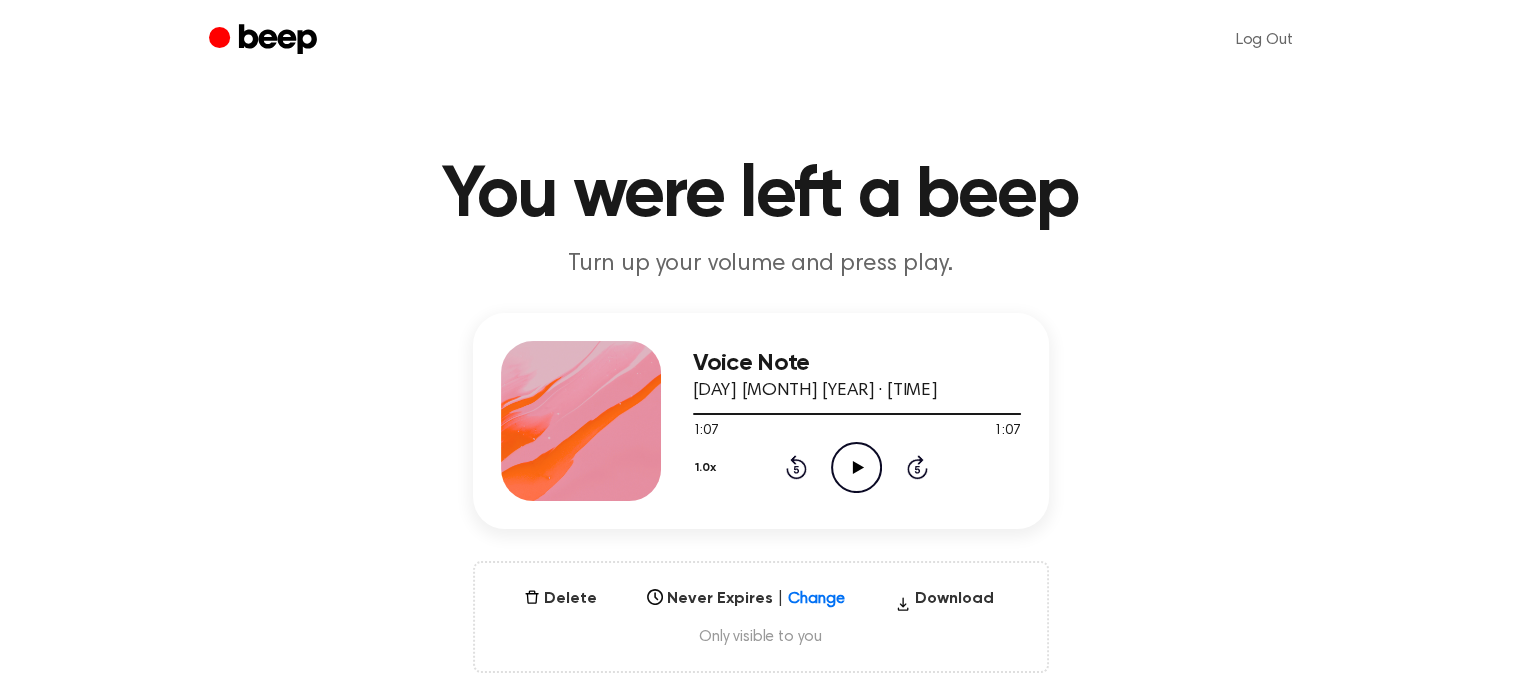 click on "Rewind 5 seconds" 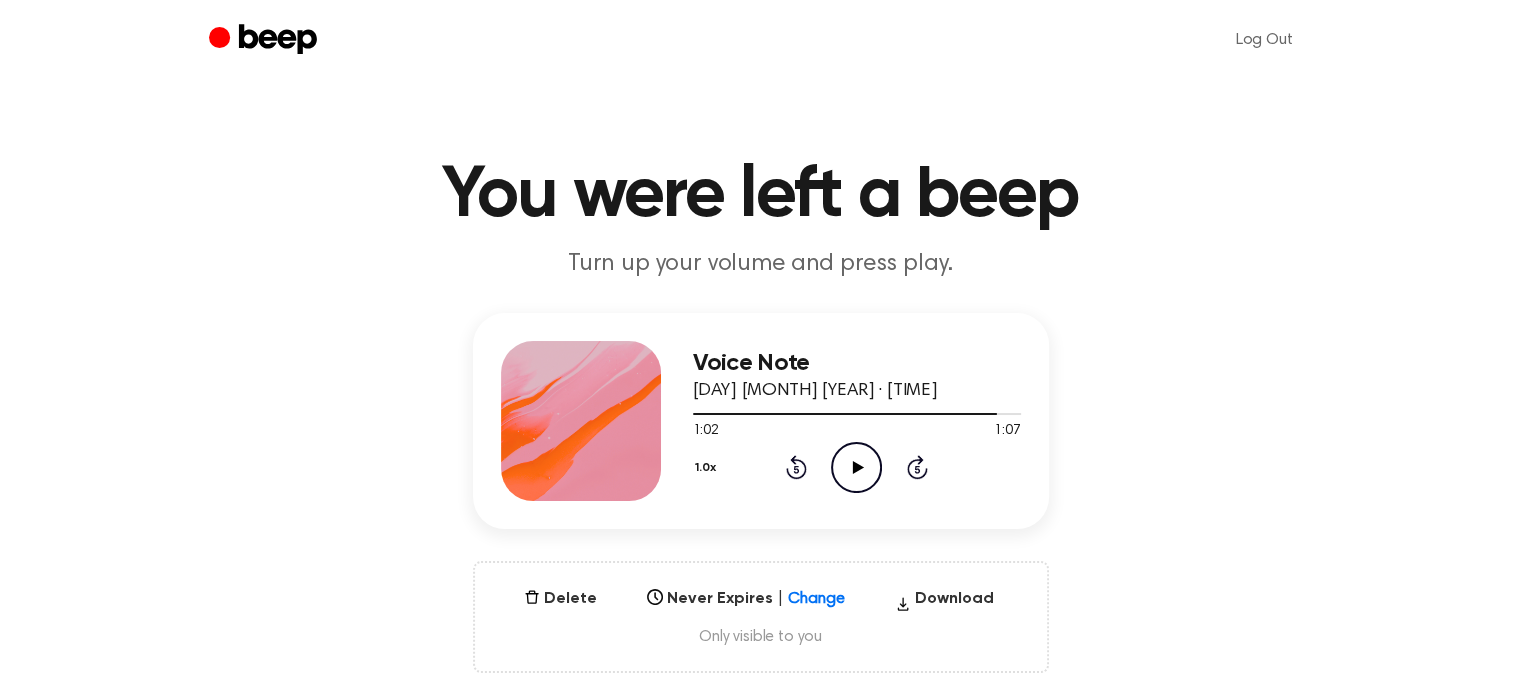 click on "Rewind 5 seconds" 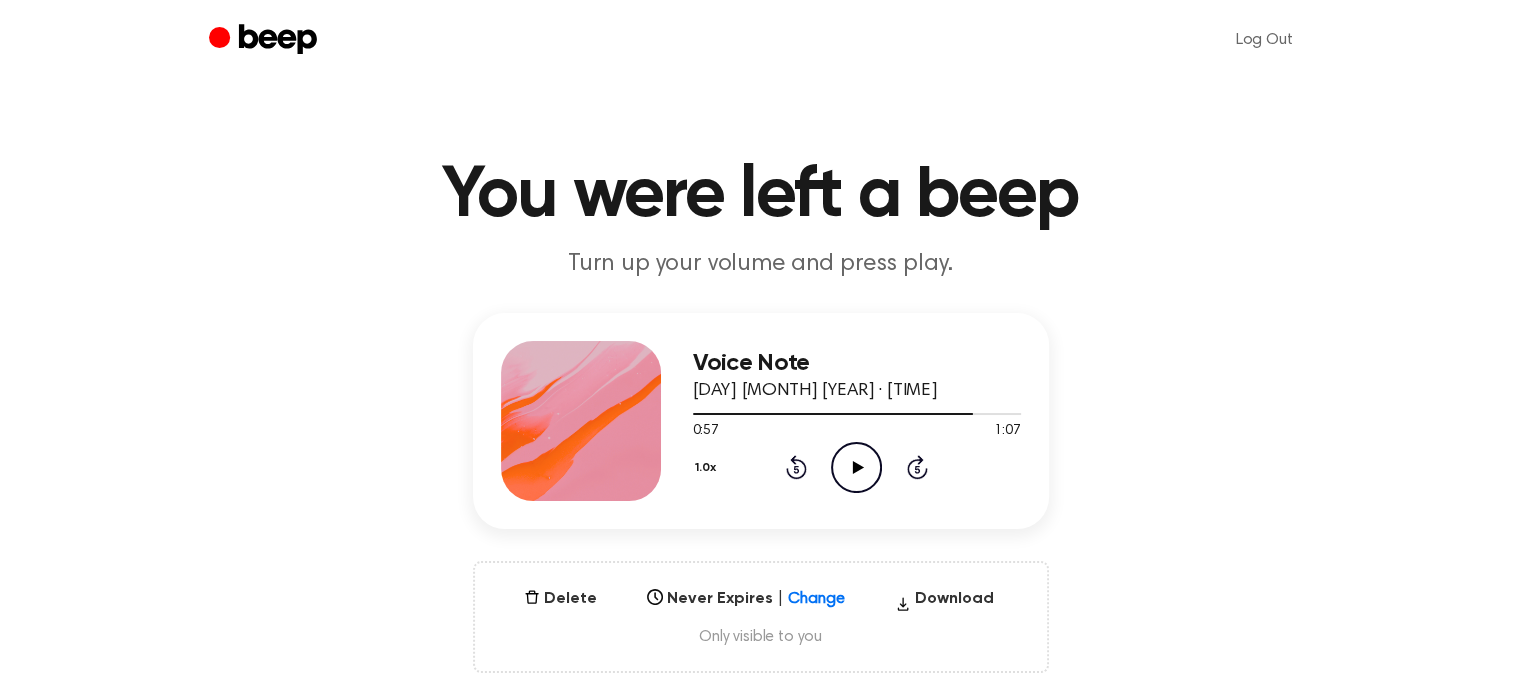 drag, startPoint x: 844, startPoint y: 452, endPoint x: 844, endPoint y: 469, distance: 17 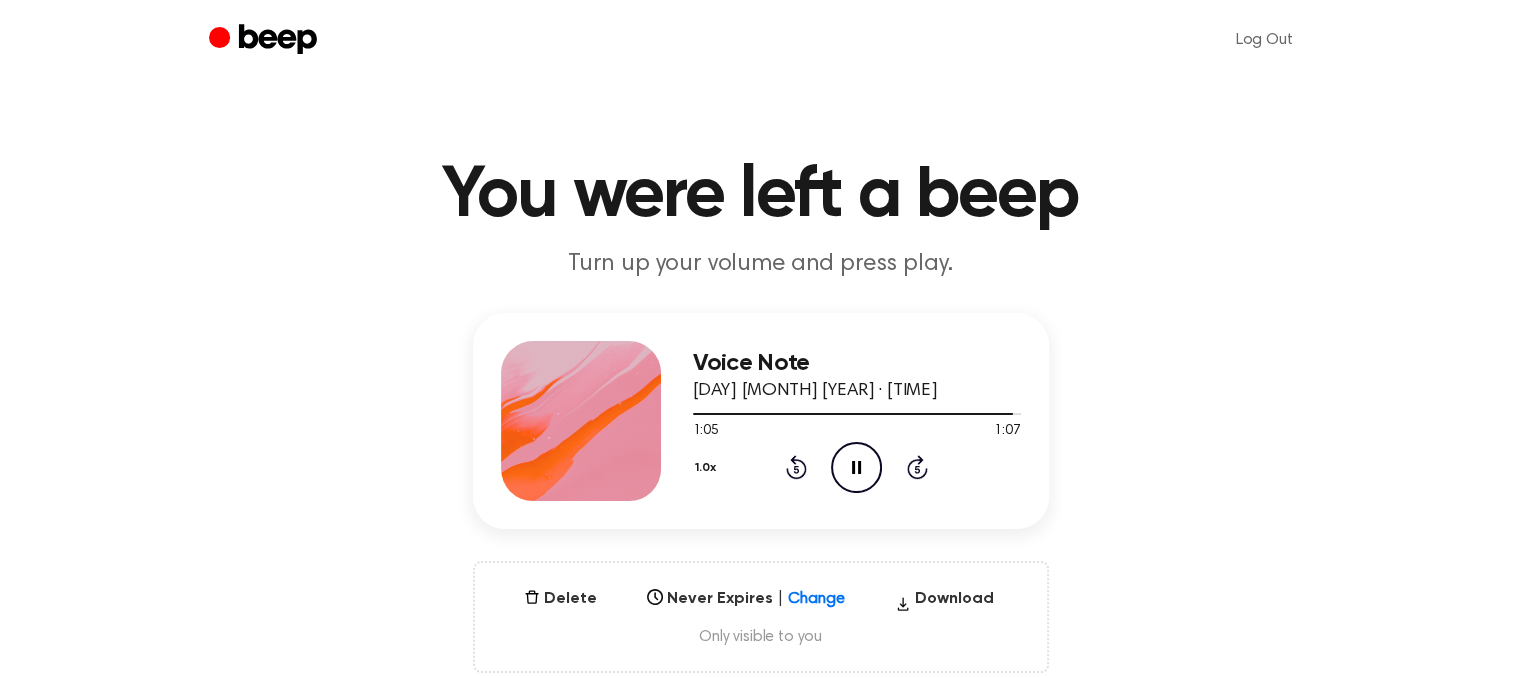 click on "Rewind 5 seconds" 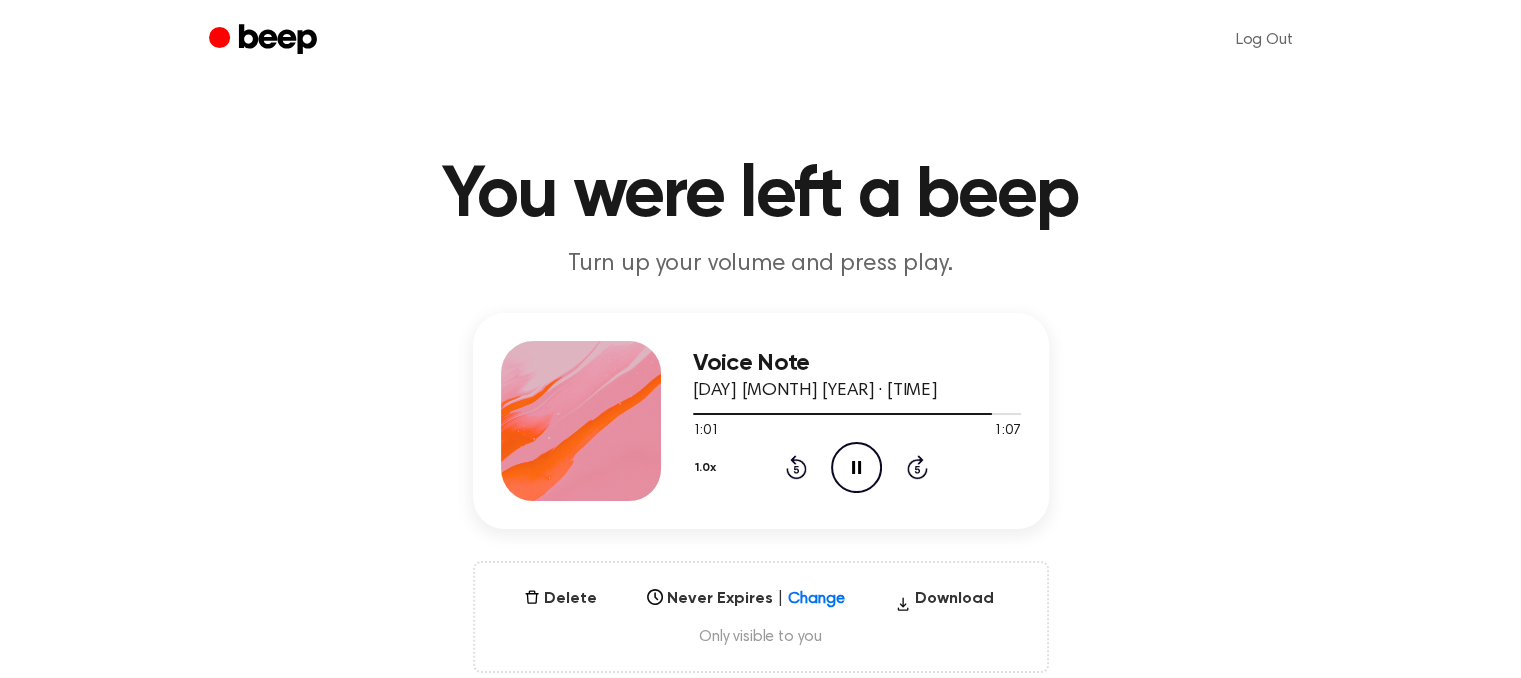 click on "Rewind 5 seconds" 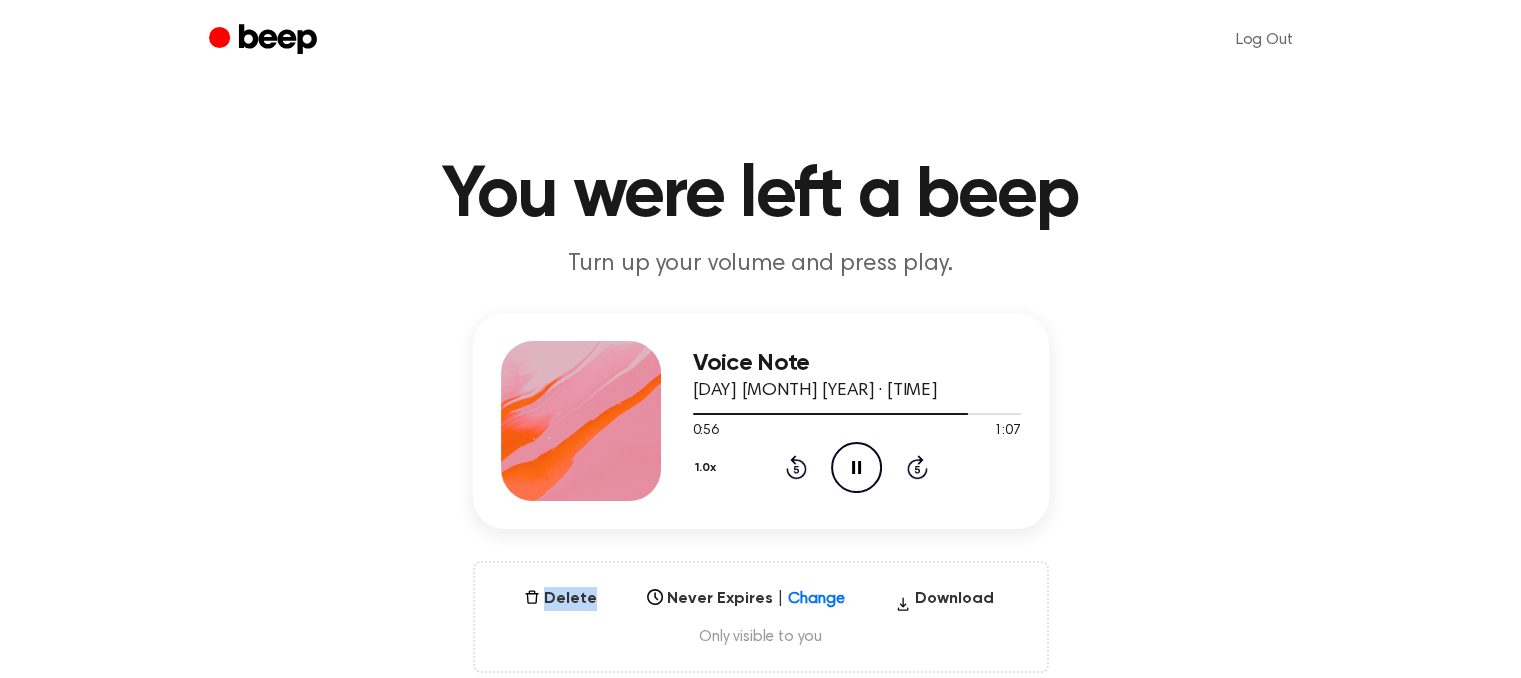 click on "Rewind 5 seconds" 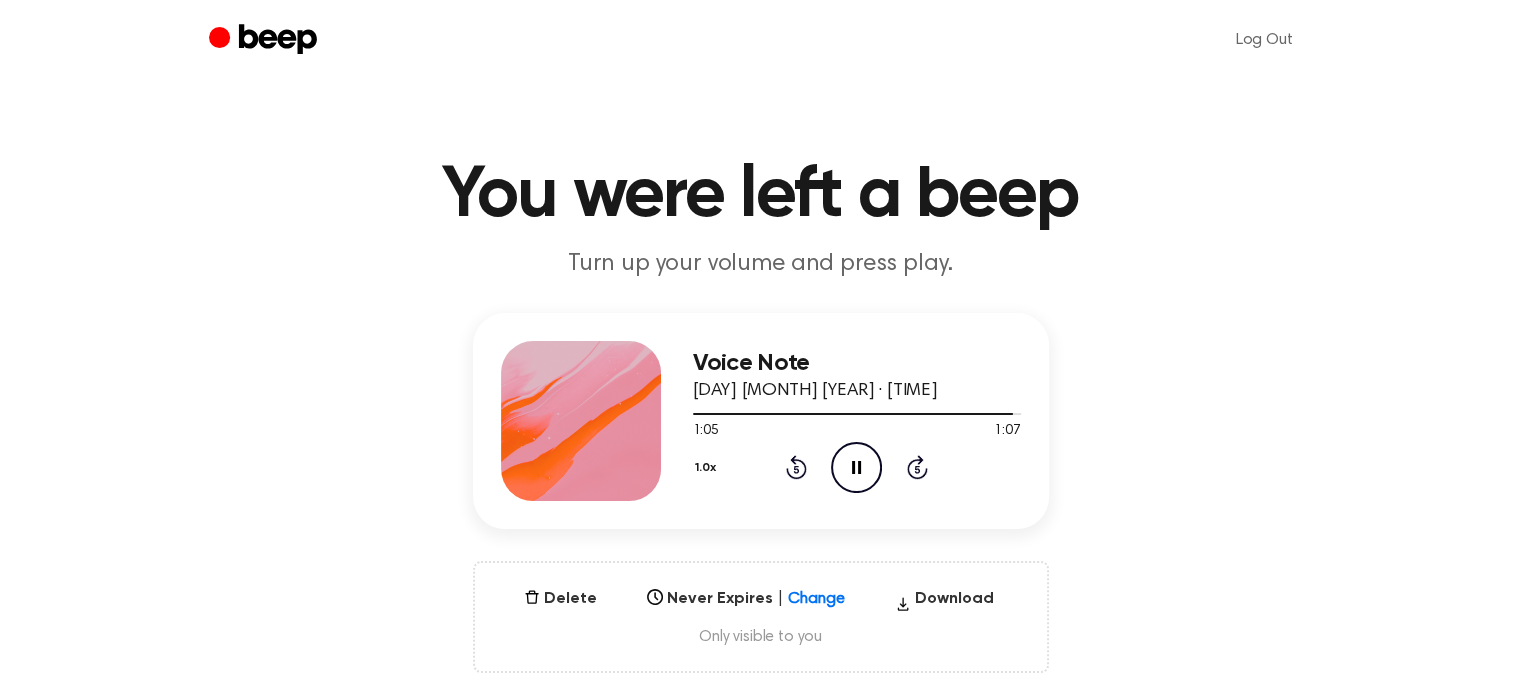 click on "Rewind 5 seconds" 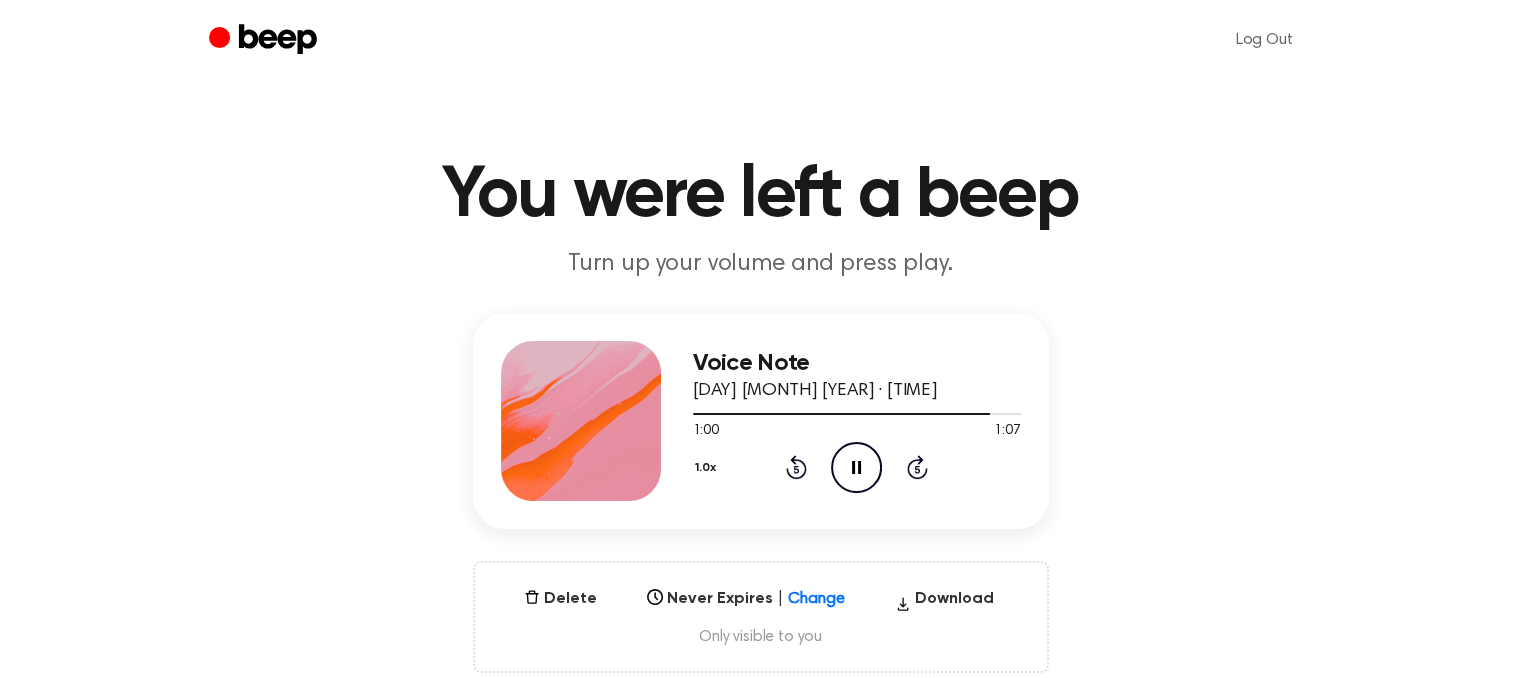 click on "Rewind 5 seconds" 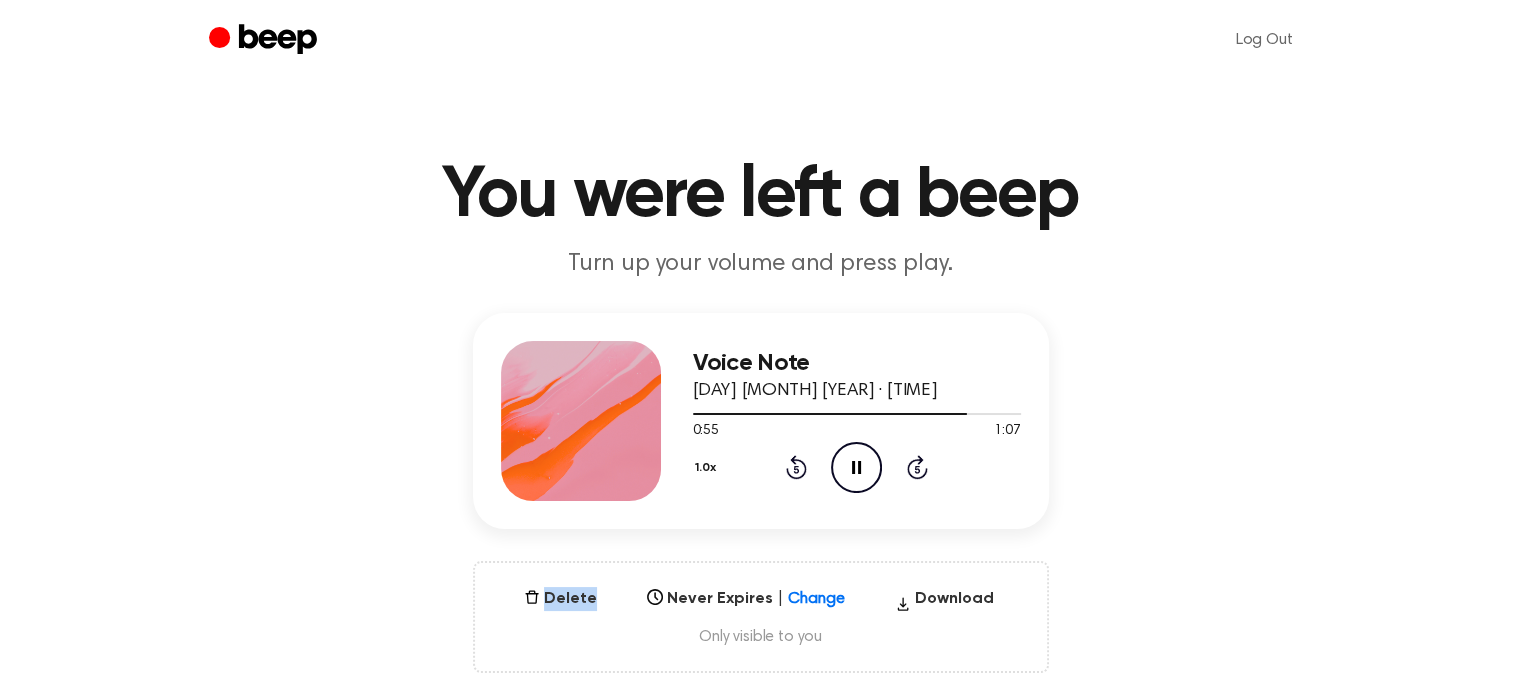 click on "Rewind 5 seconds" 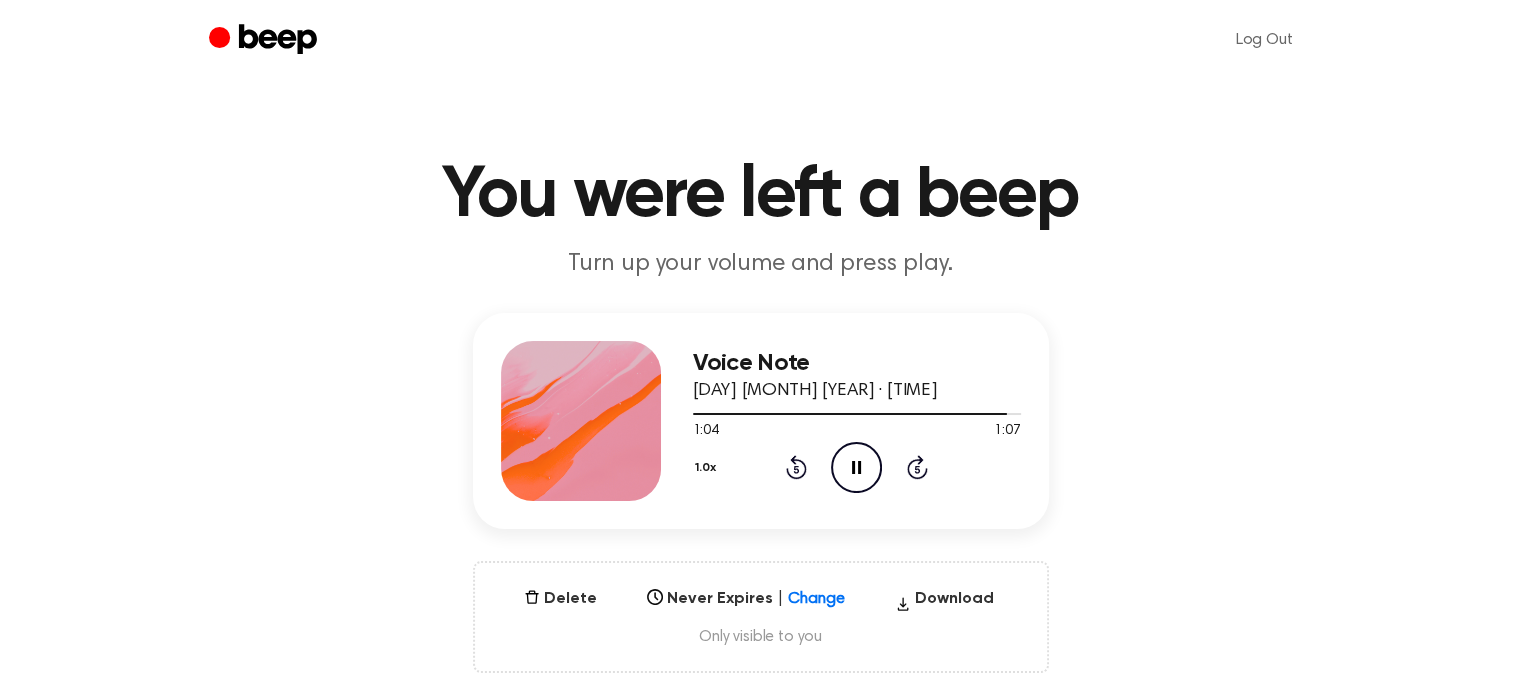 click on "Rewind 5 seconds" 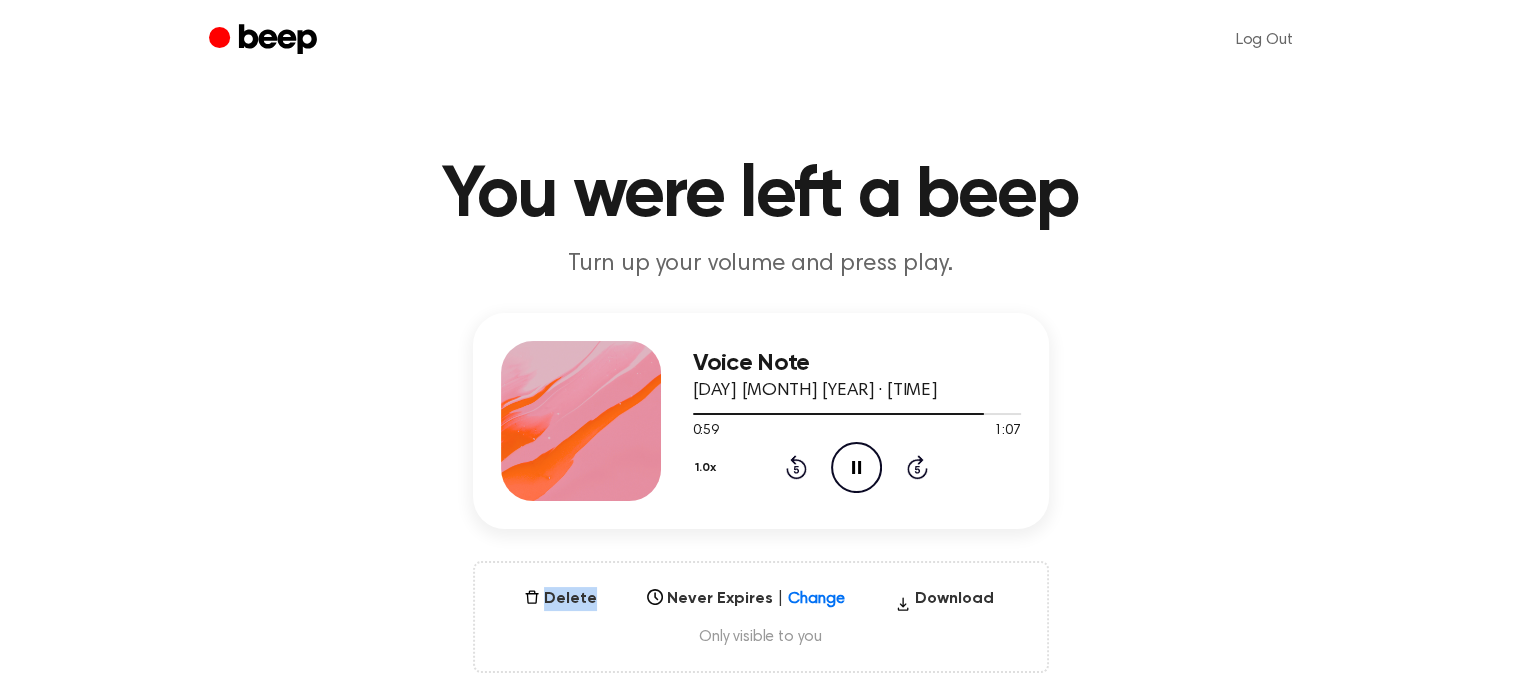 click on "Rewind 5 seconds" 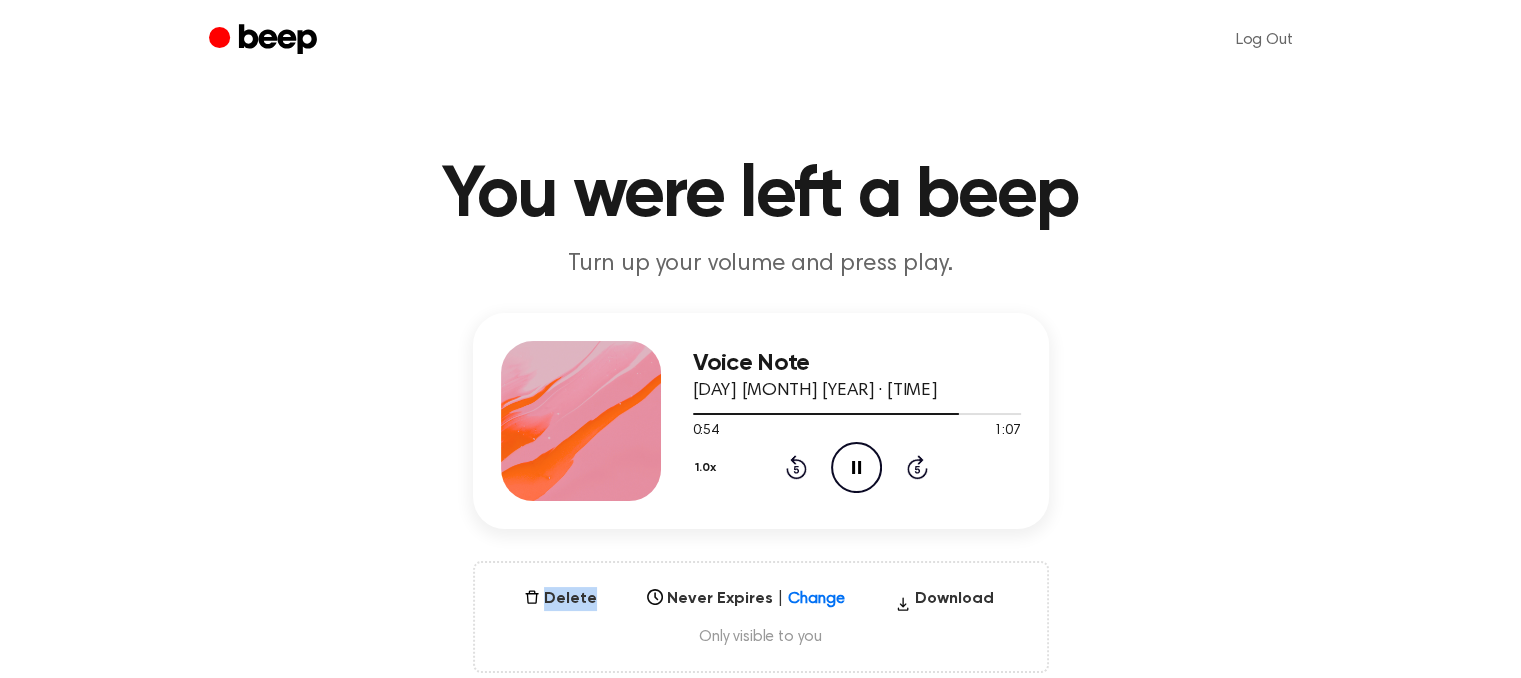 click on "Rewind 5 seconds" 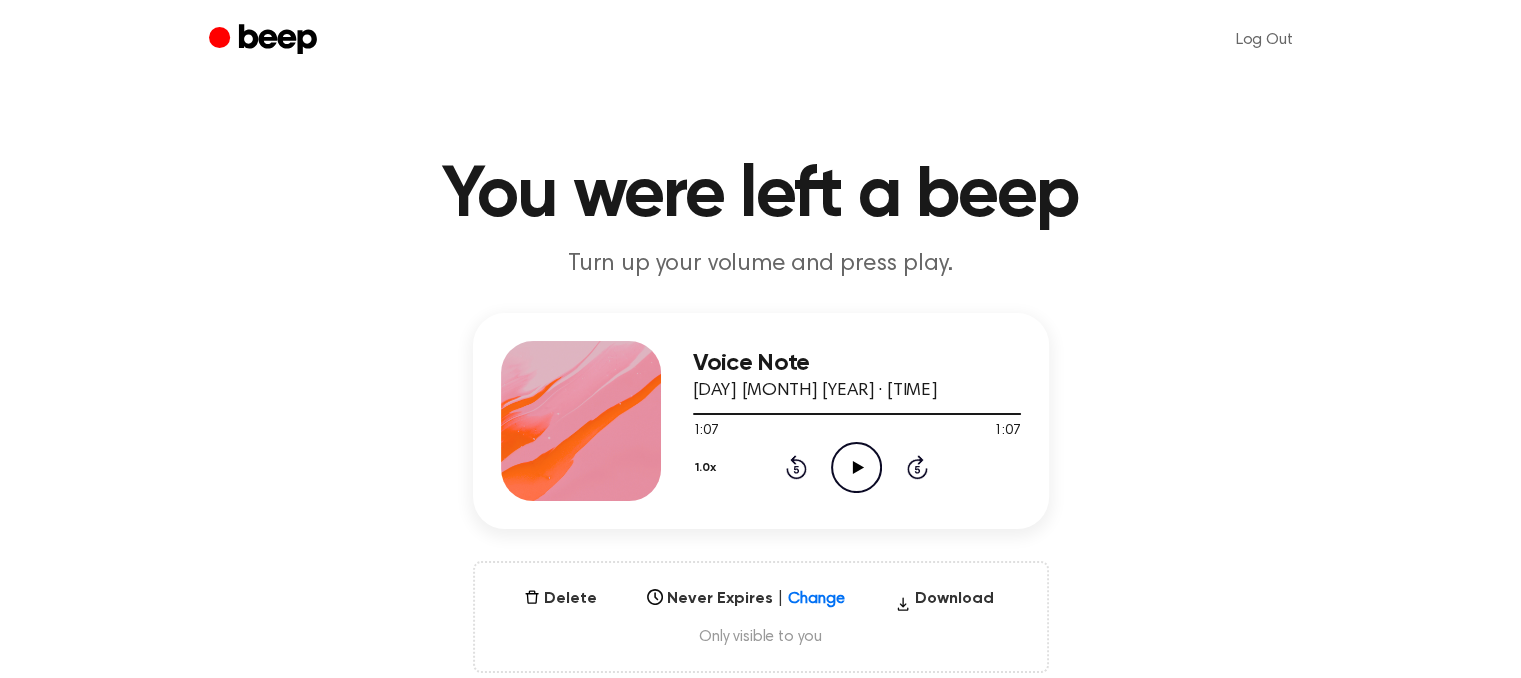click on "Rewind 5 seconds" 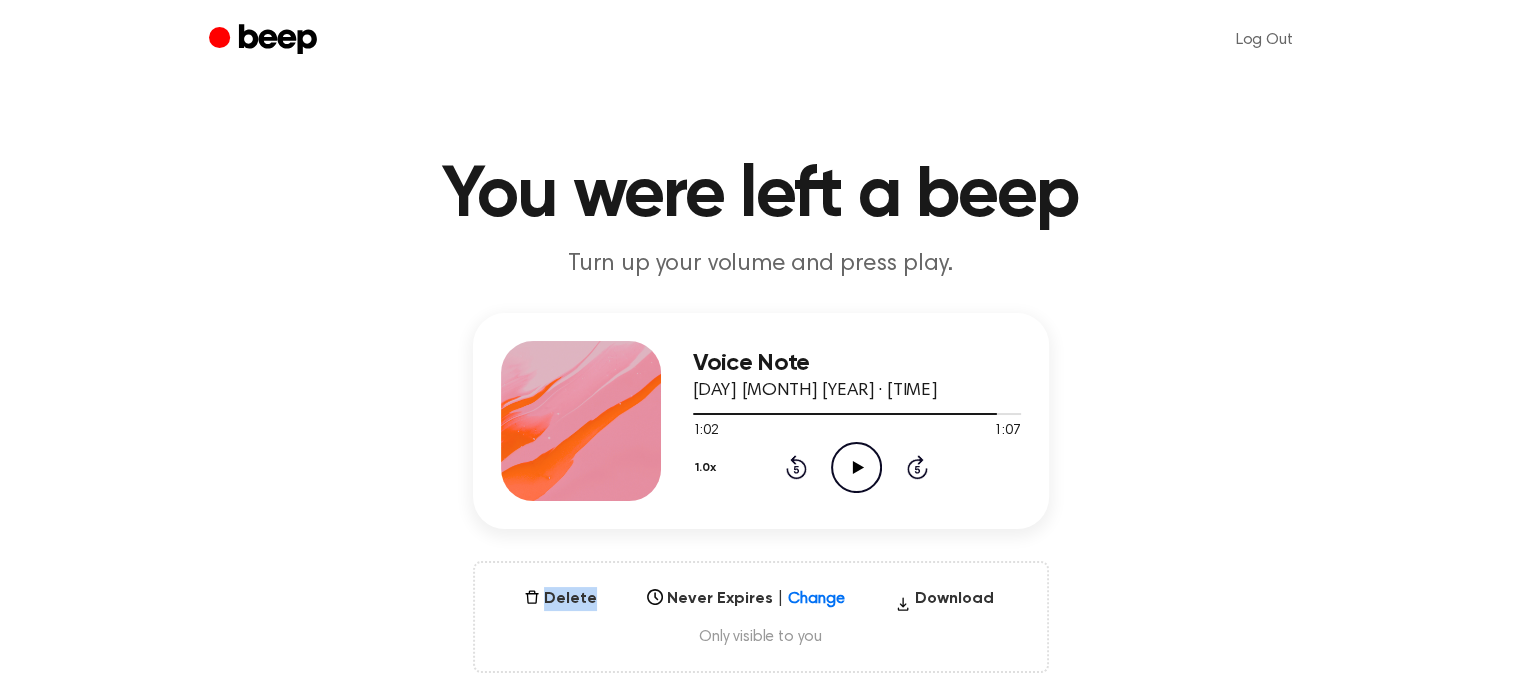 click on "Rewind 5 seconds" 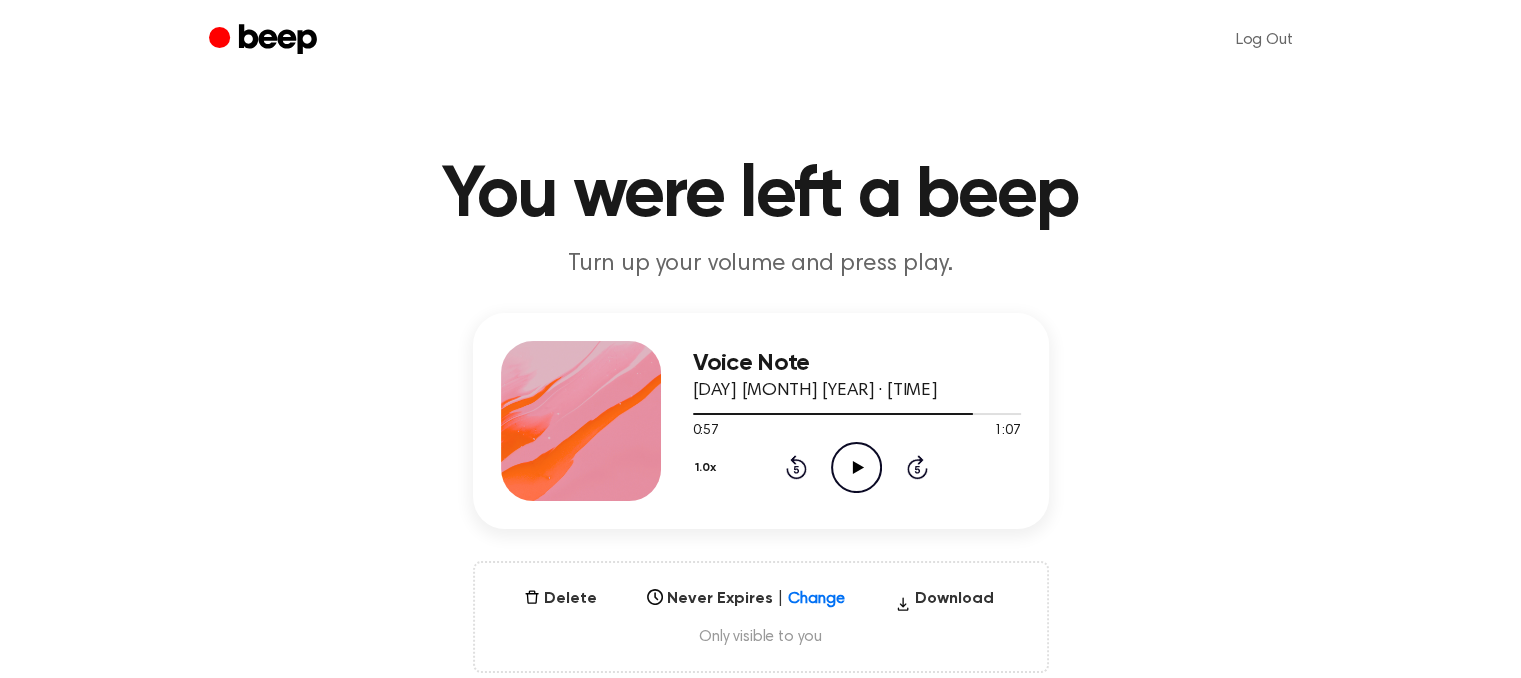 click 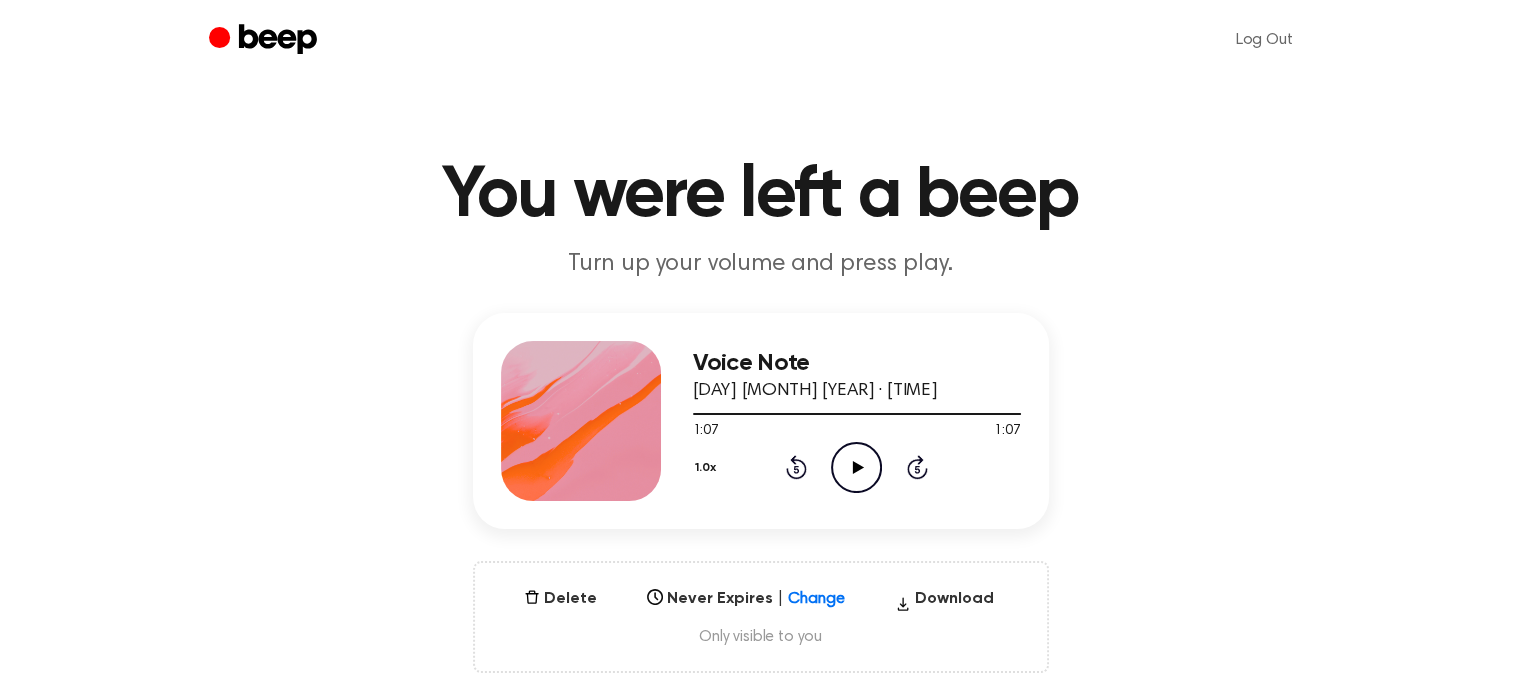 click on "Play Audio" 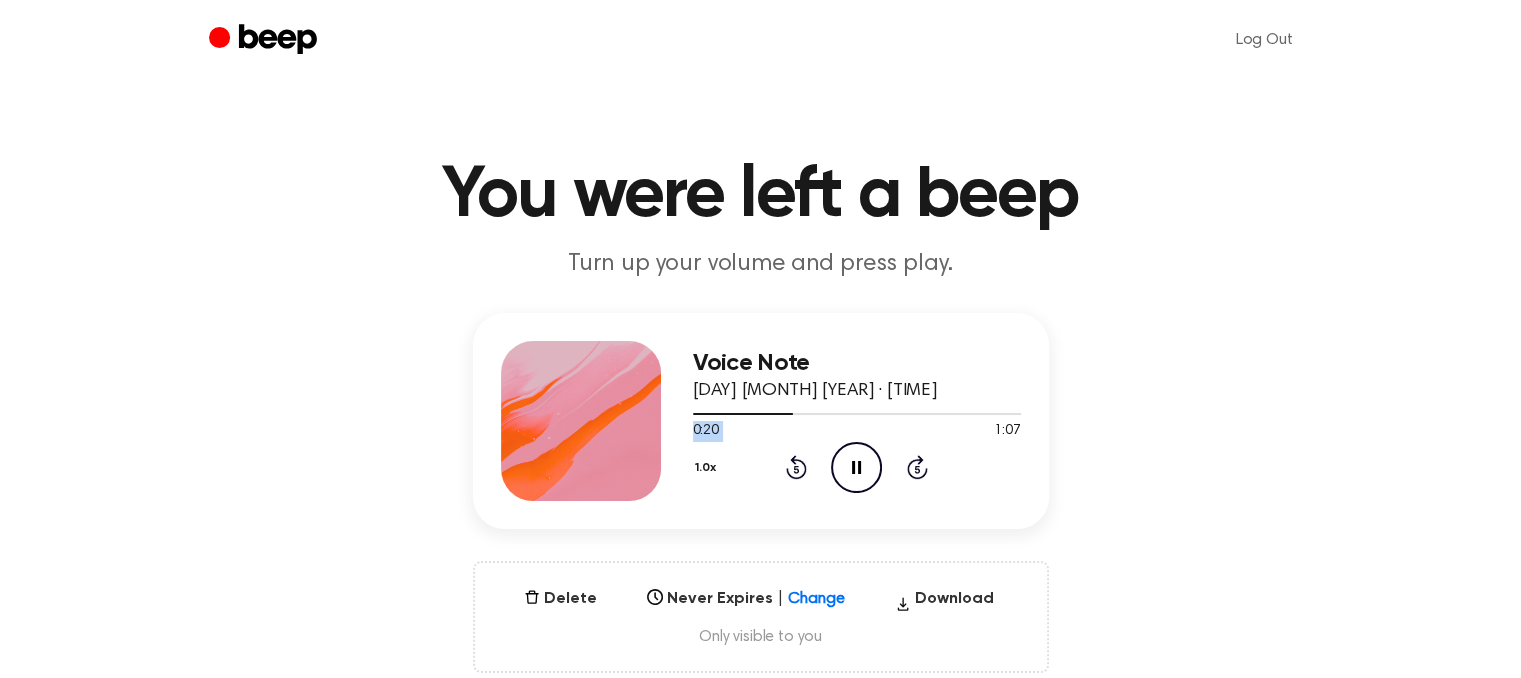 drag, startPoint x: 784, startPoint y: 412, endPoint x: 973, endPoint y: 420, distance: 189.16924 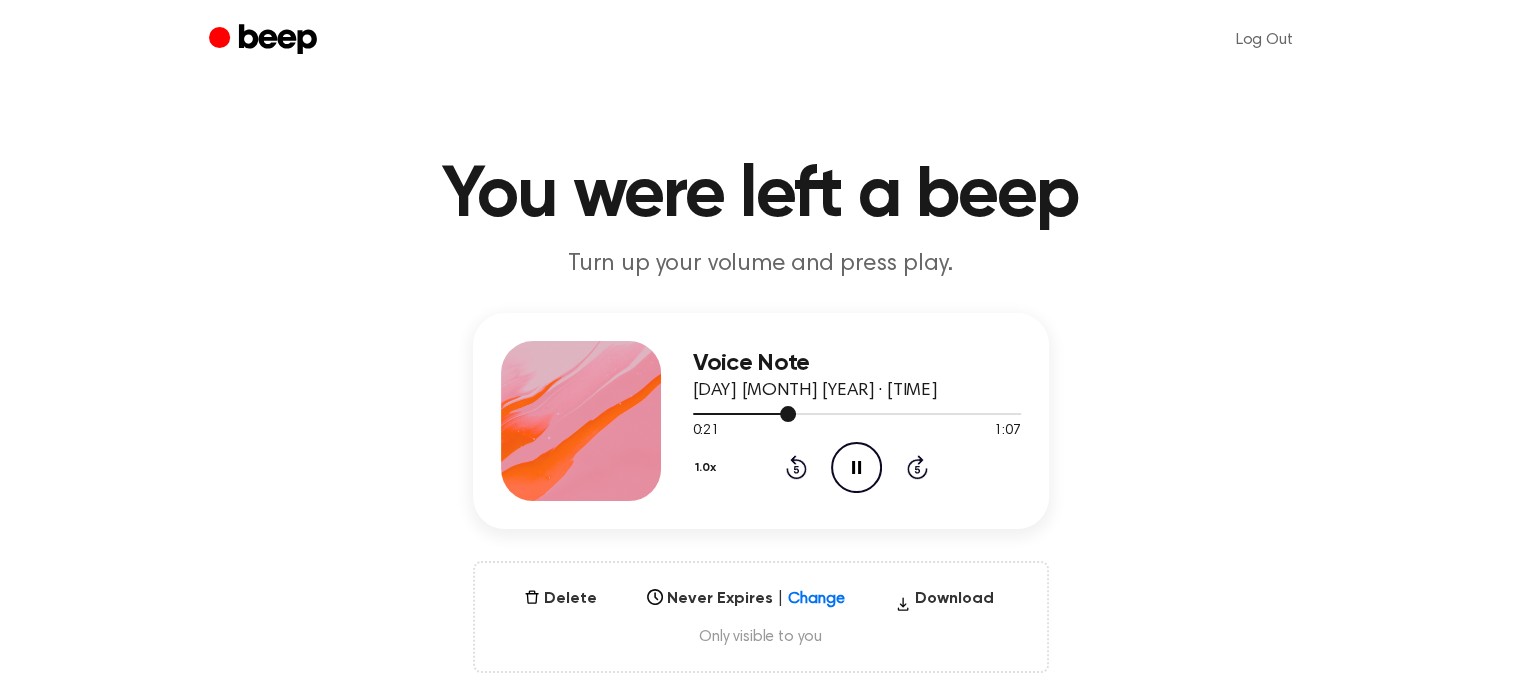 click at bounding box center (857, 413) 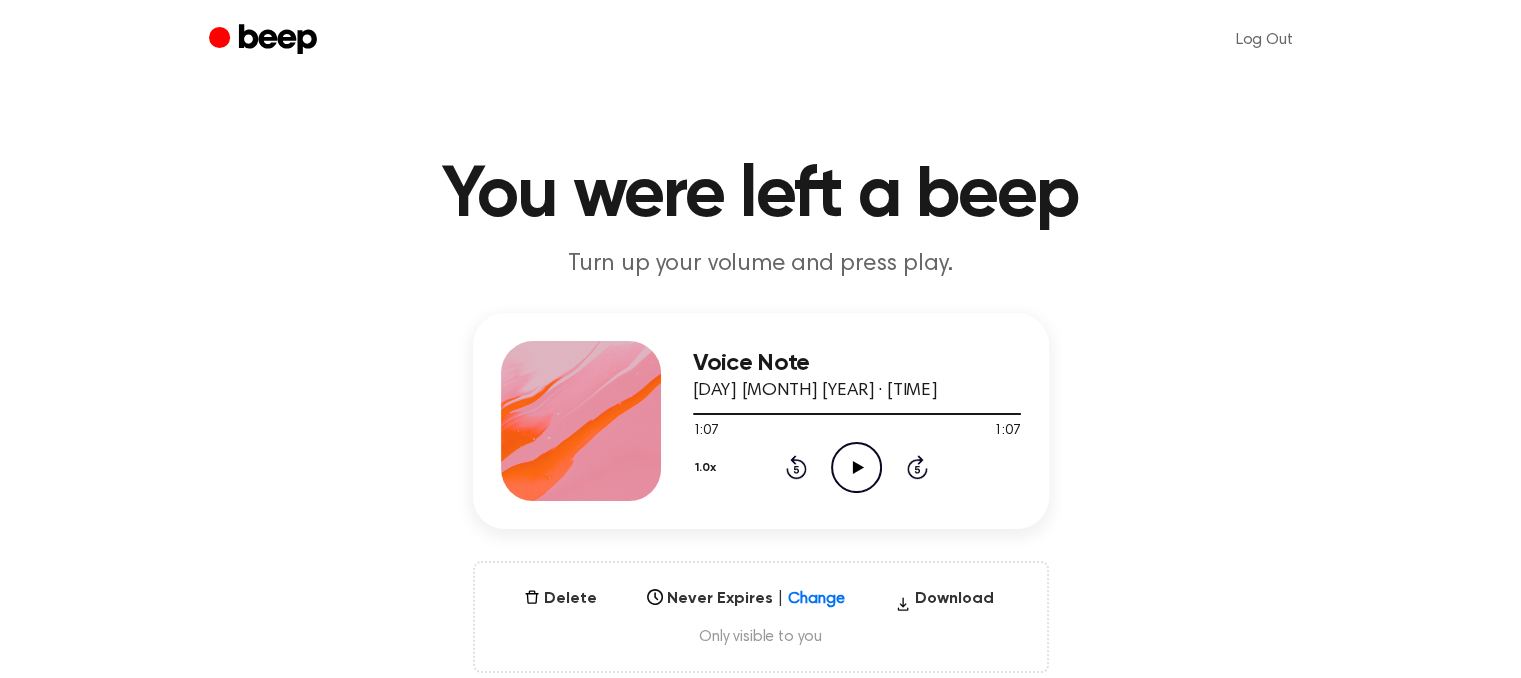 click 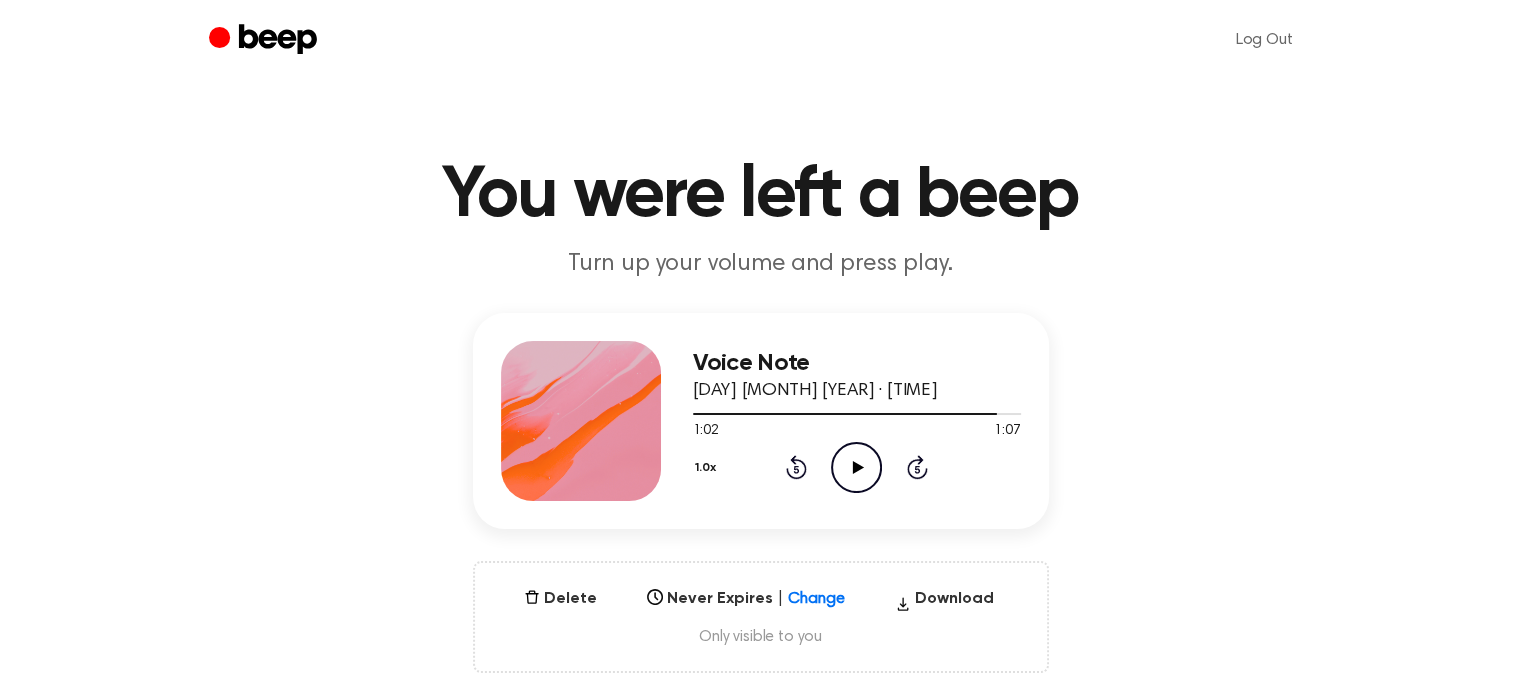 click 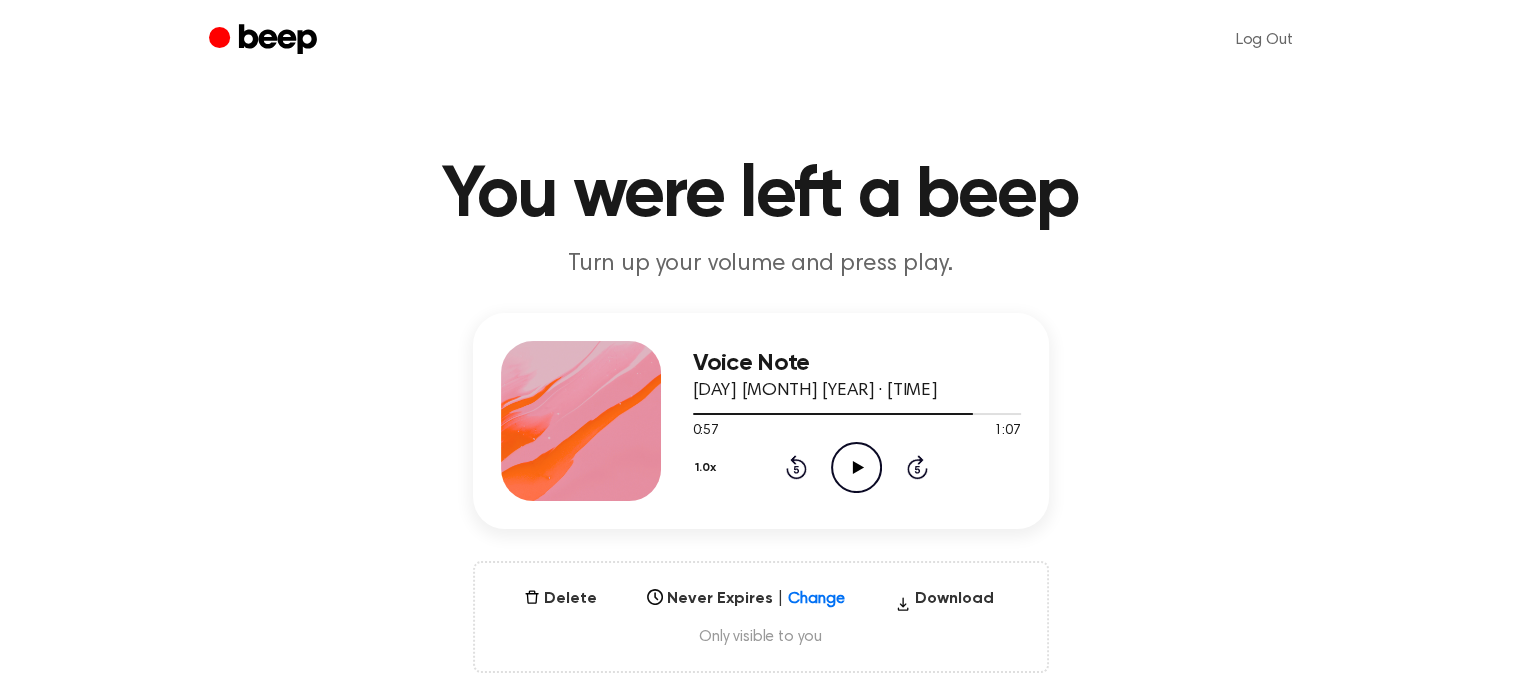 click on "Play Audio" 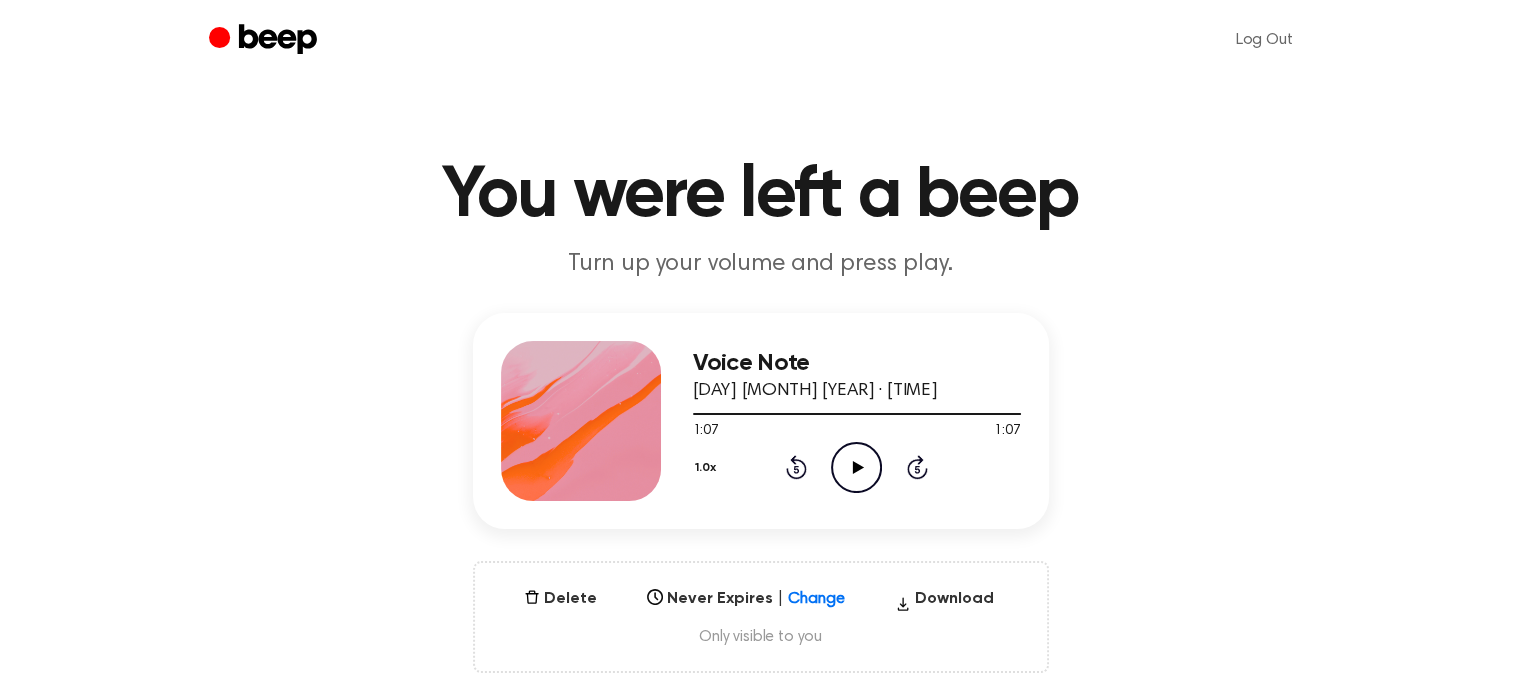 click on "Rewind 5 seconds" 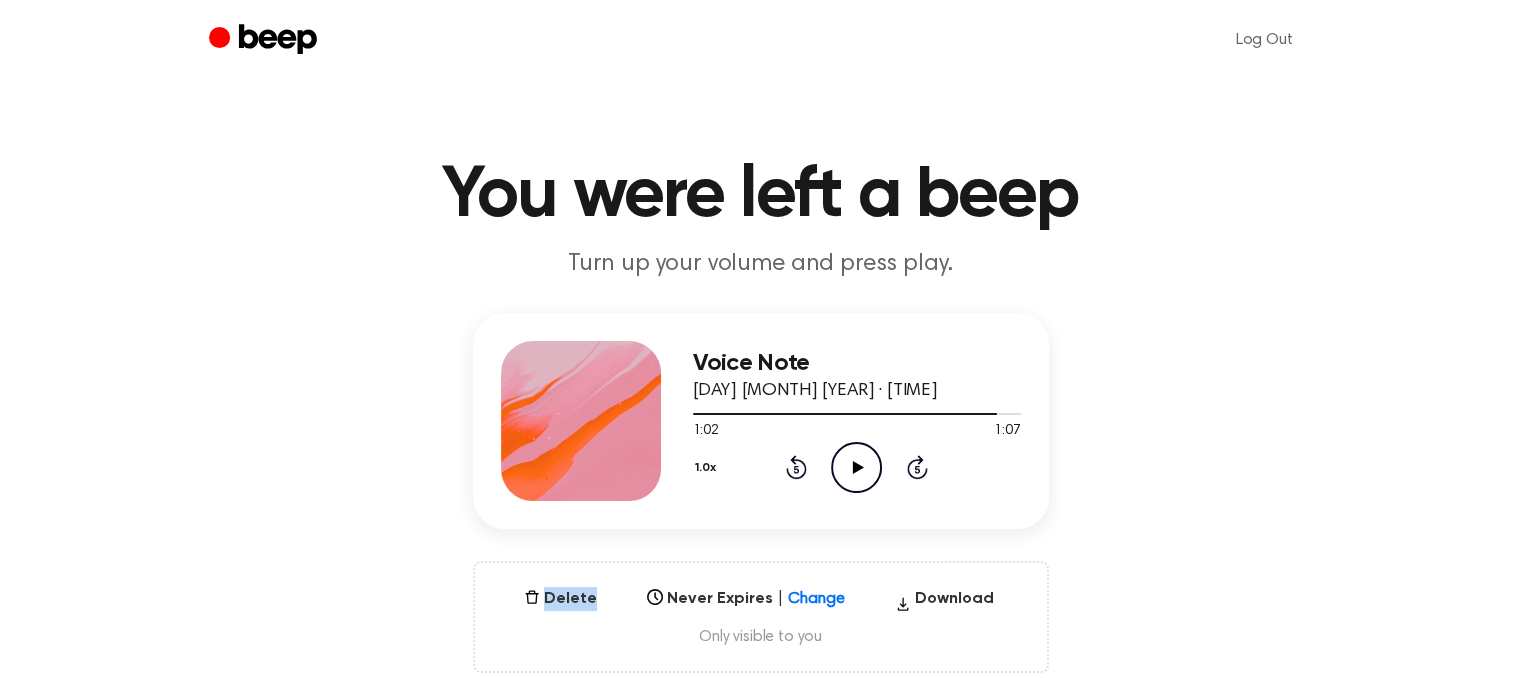 click on "Rewind 5 seconds" 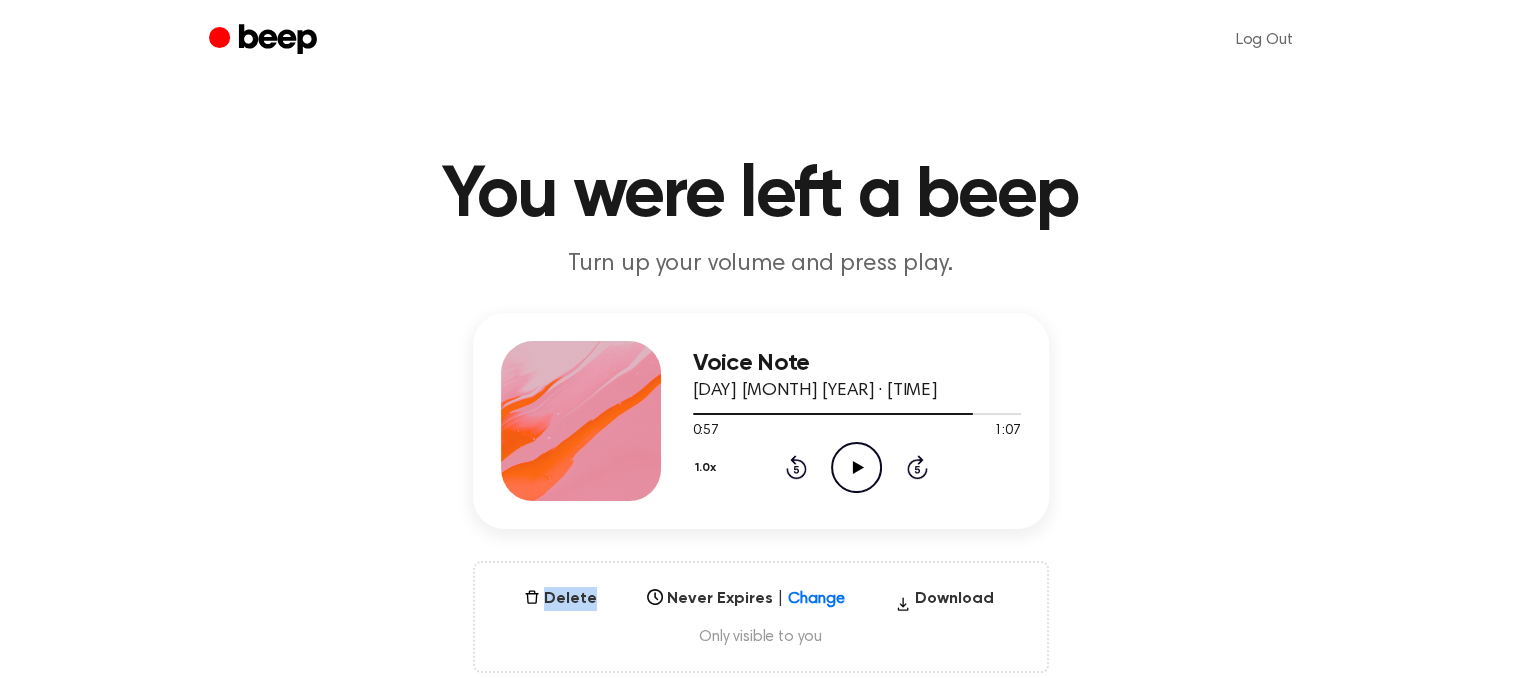 click on "Rewind 5 seconds" 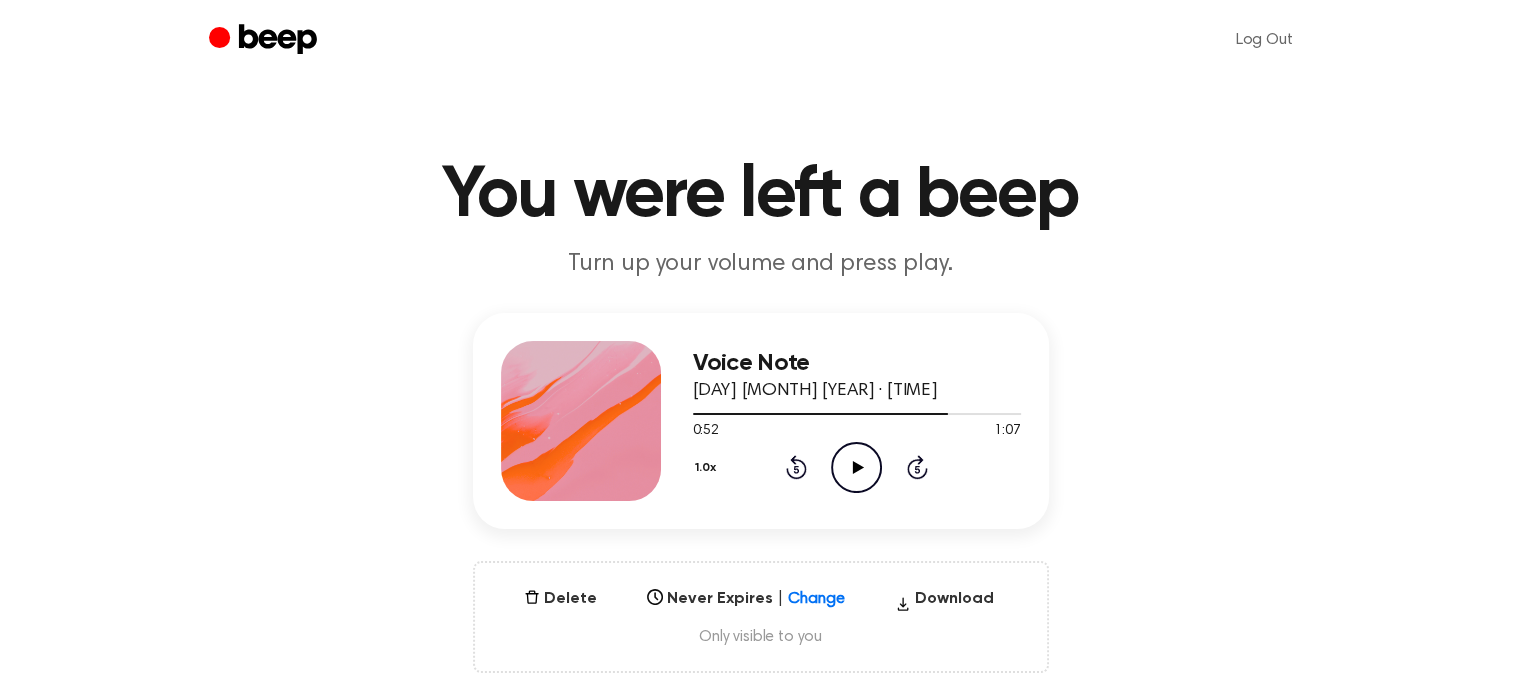 click on "Play Audio" 